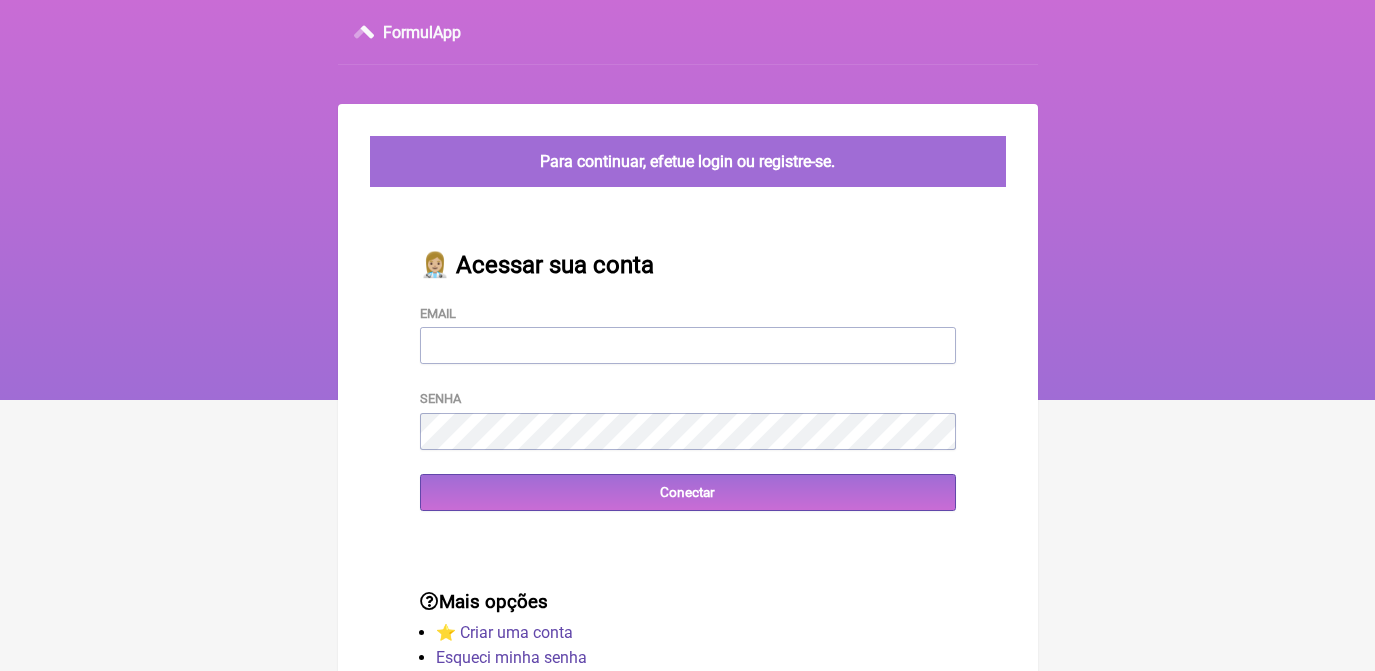 scroll, scrollTop: 0, scrollLeft: 0, axis: both 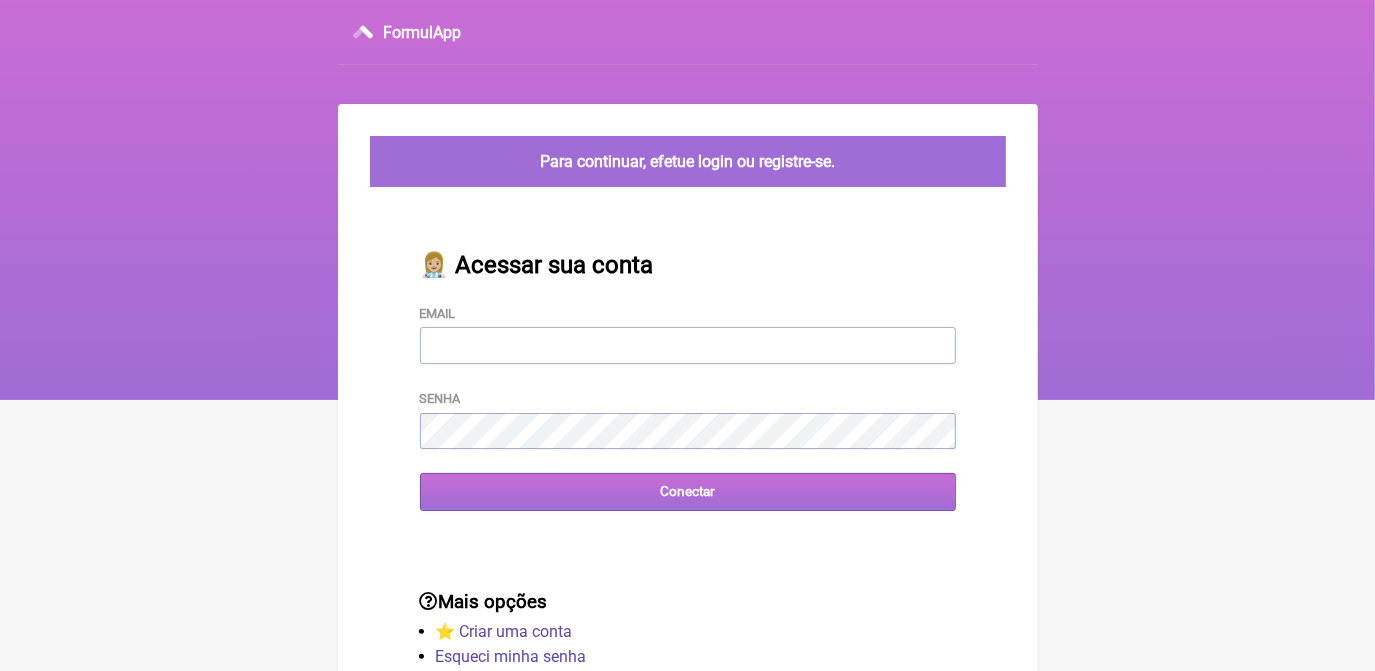 type on "terapiasveronicadias@gmail.com" 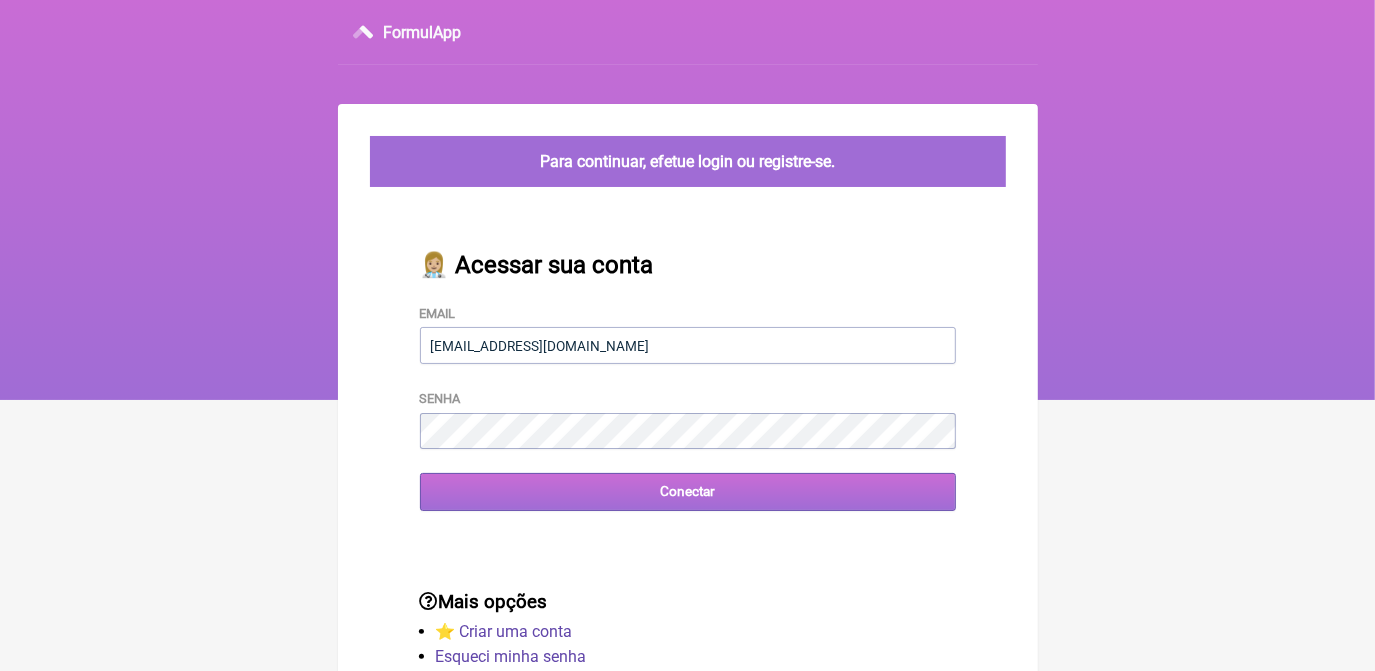 click on "Conectar" at bounding box center (688, 491) 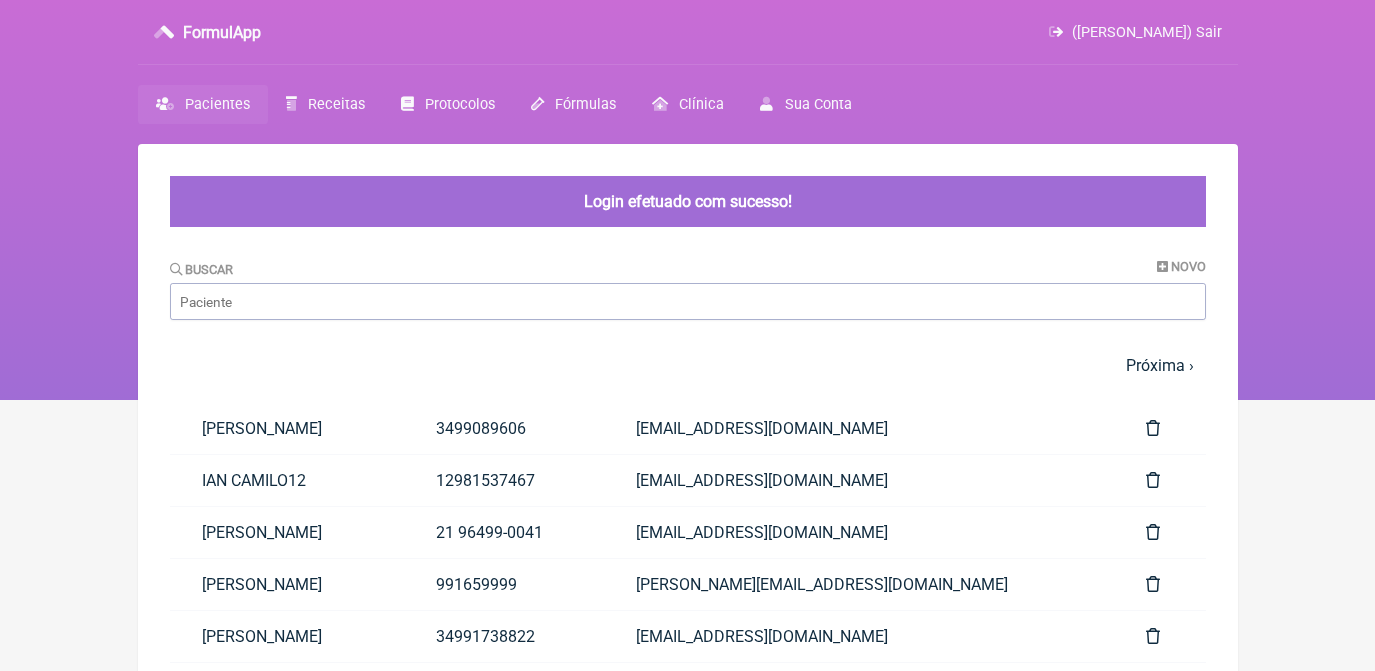 scroll, scrollTop: 0, scrollLeft: 0, axis: both 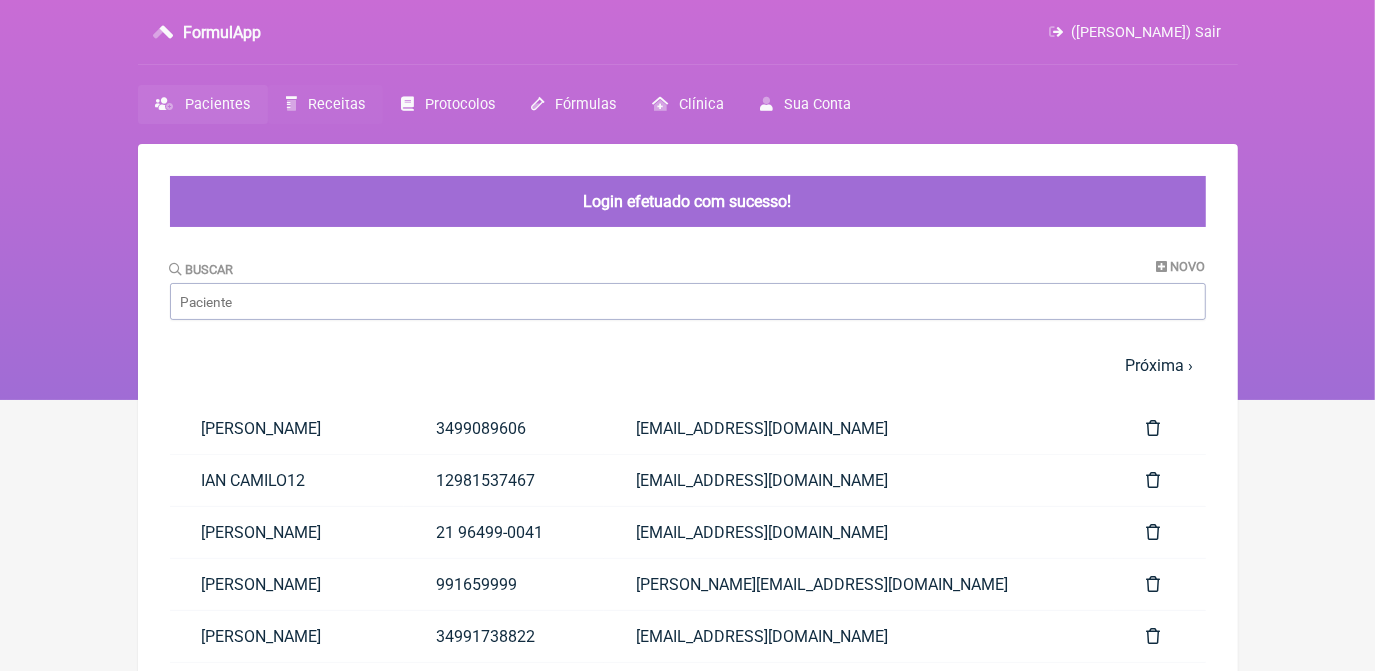 click on "Receitas" at bounding box center [325, 104] 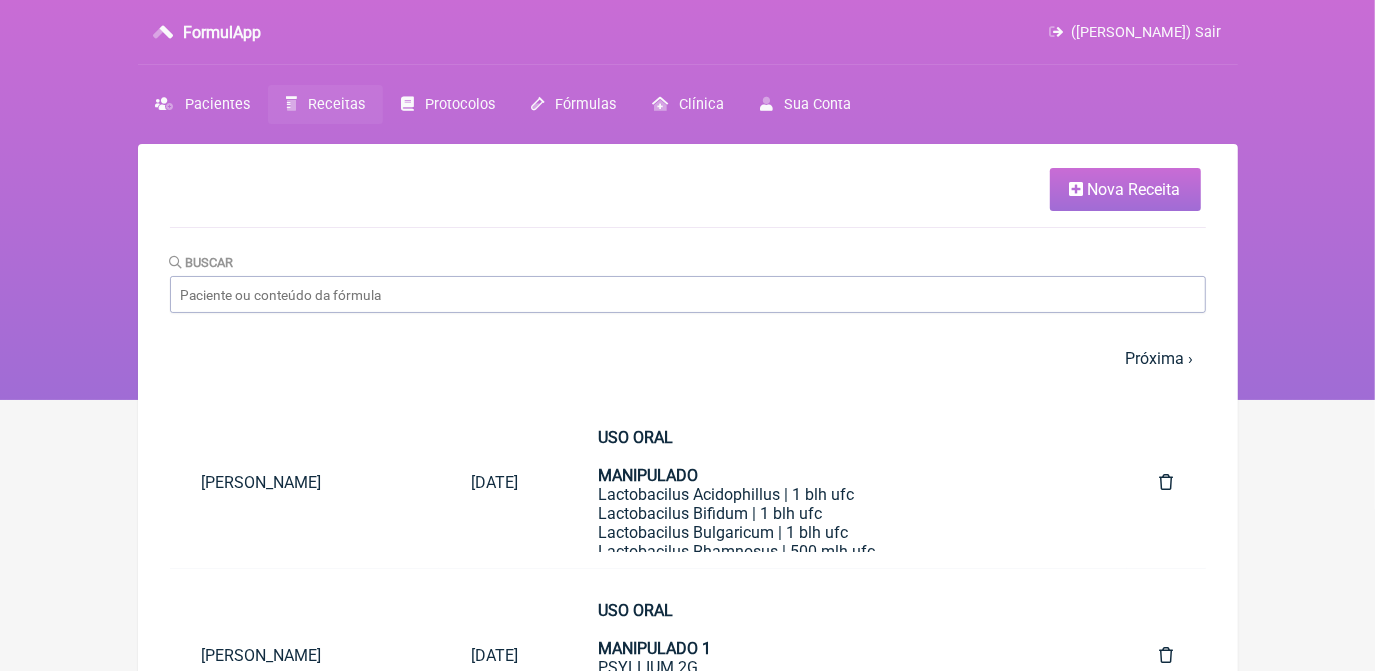 click at bounding box center (1077, 189) 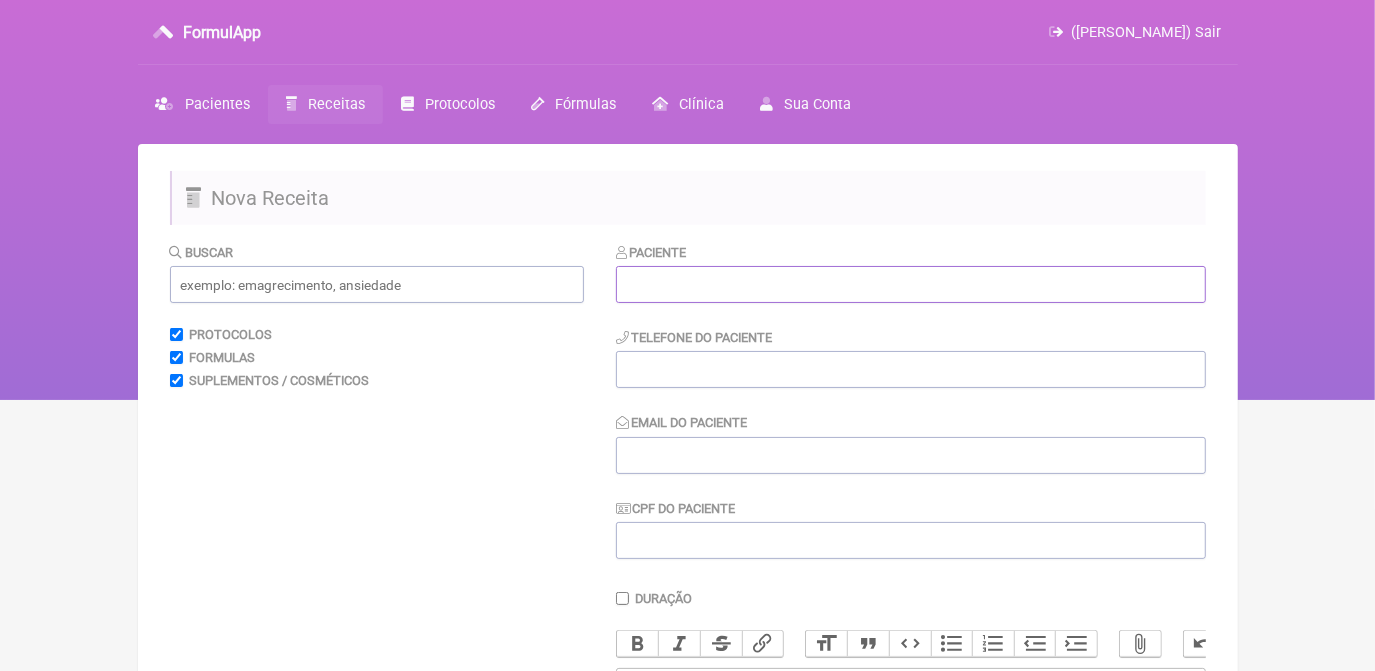 click at bounding box center (911, 284) 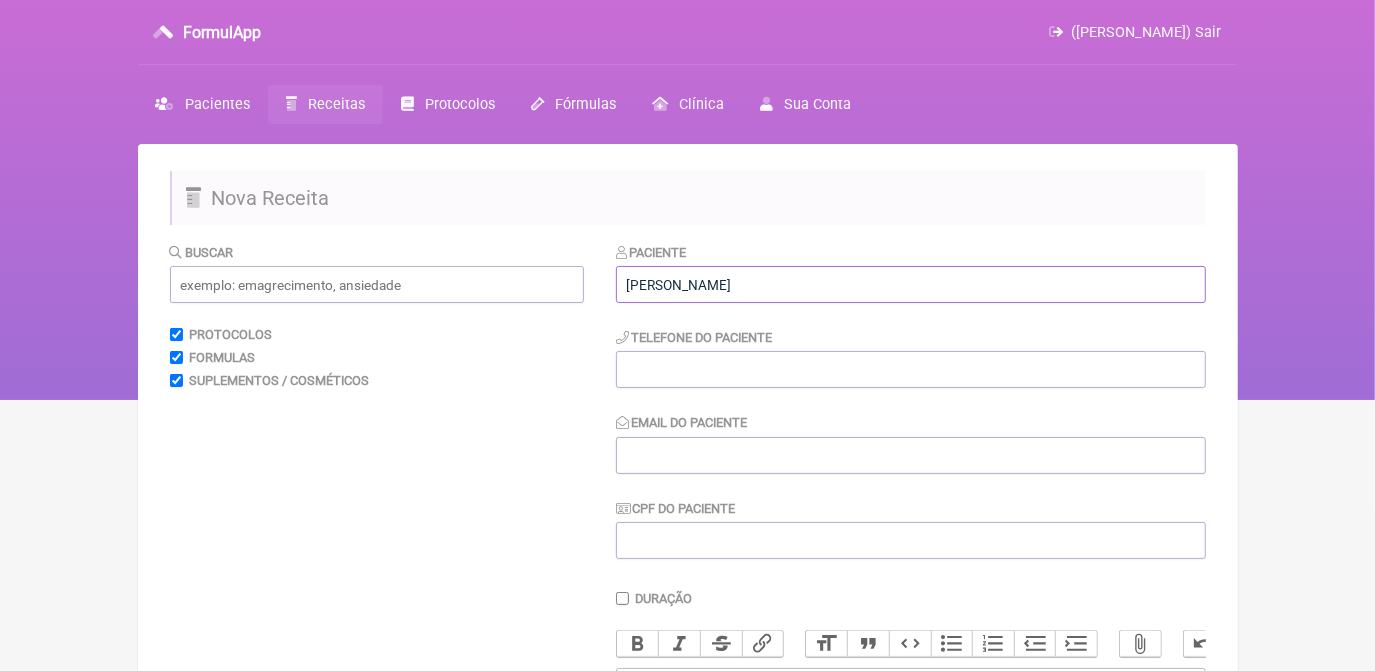 type on "[PERSON_NAME]" 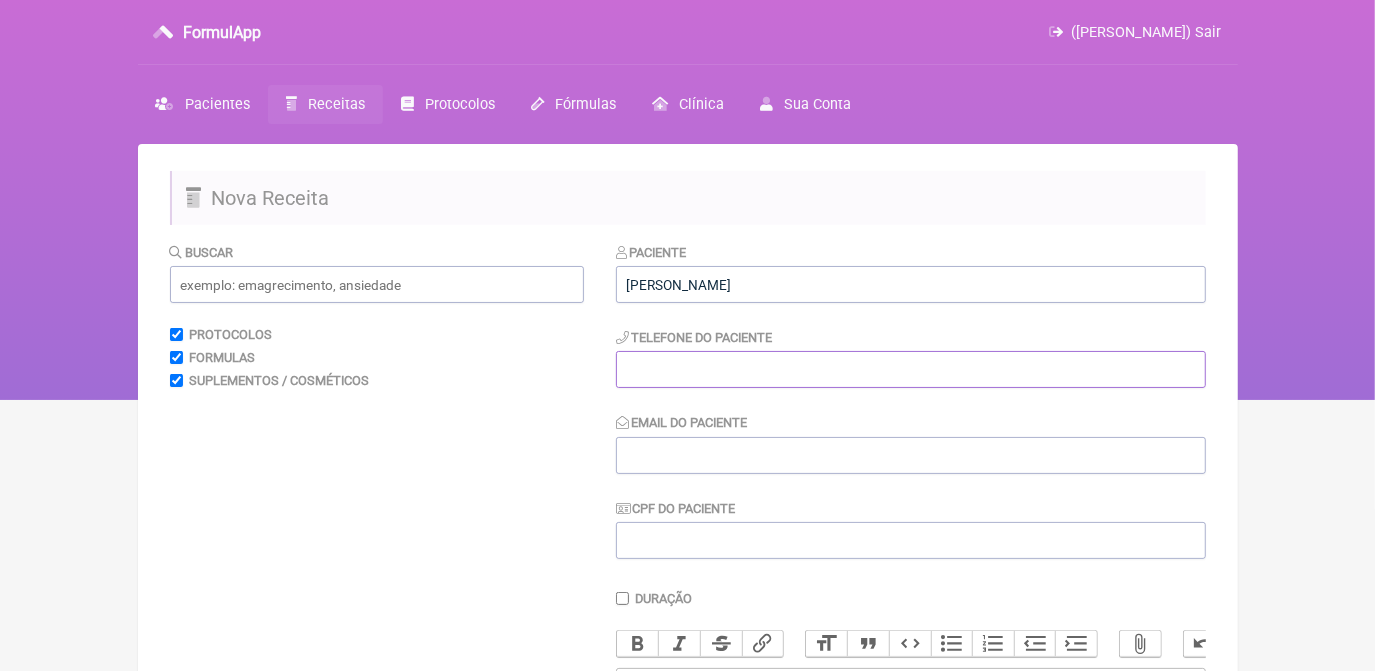 click at bounding box center [911, 369] 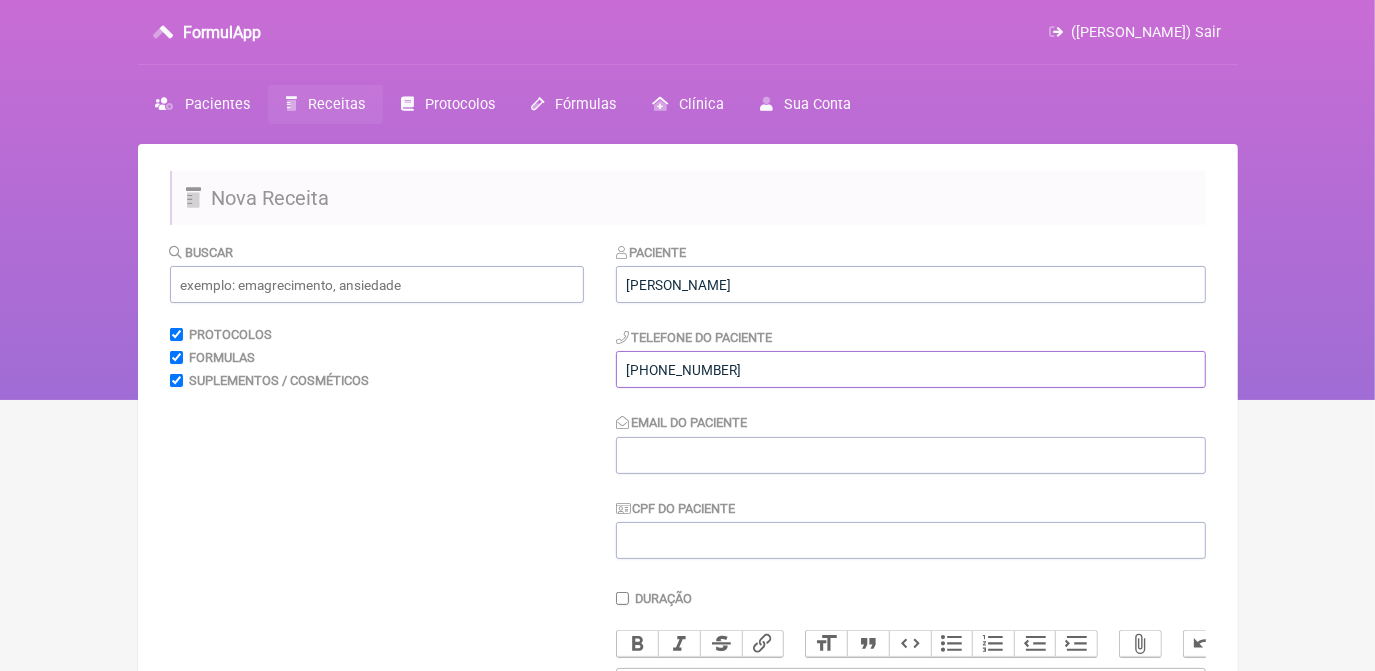 type on "(21) 9 7270-5720" 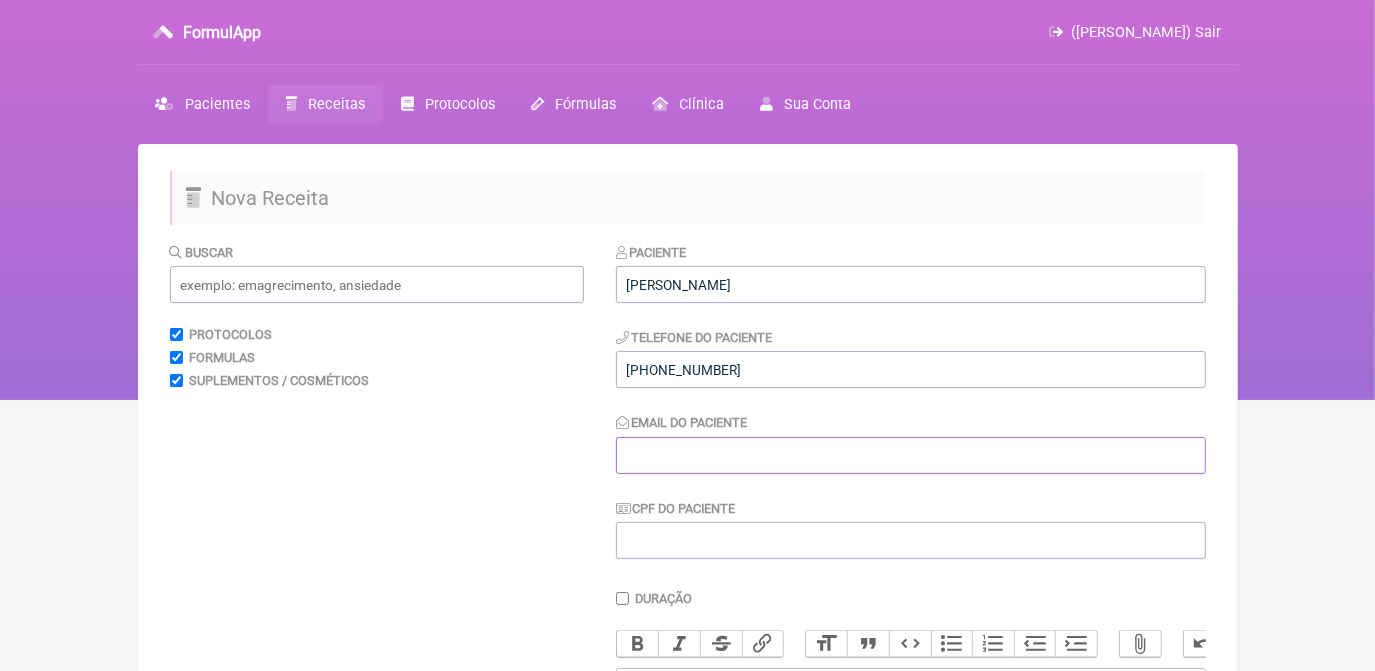 click on "Email do Paciente" at bounding box center [911, 455] 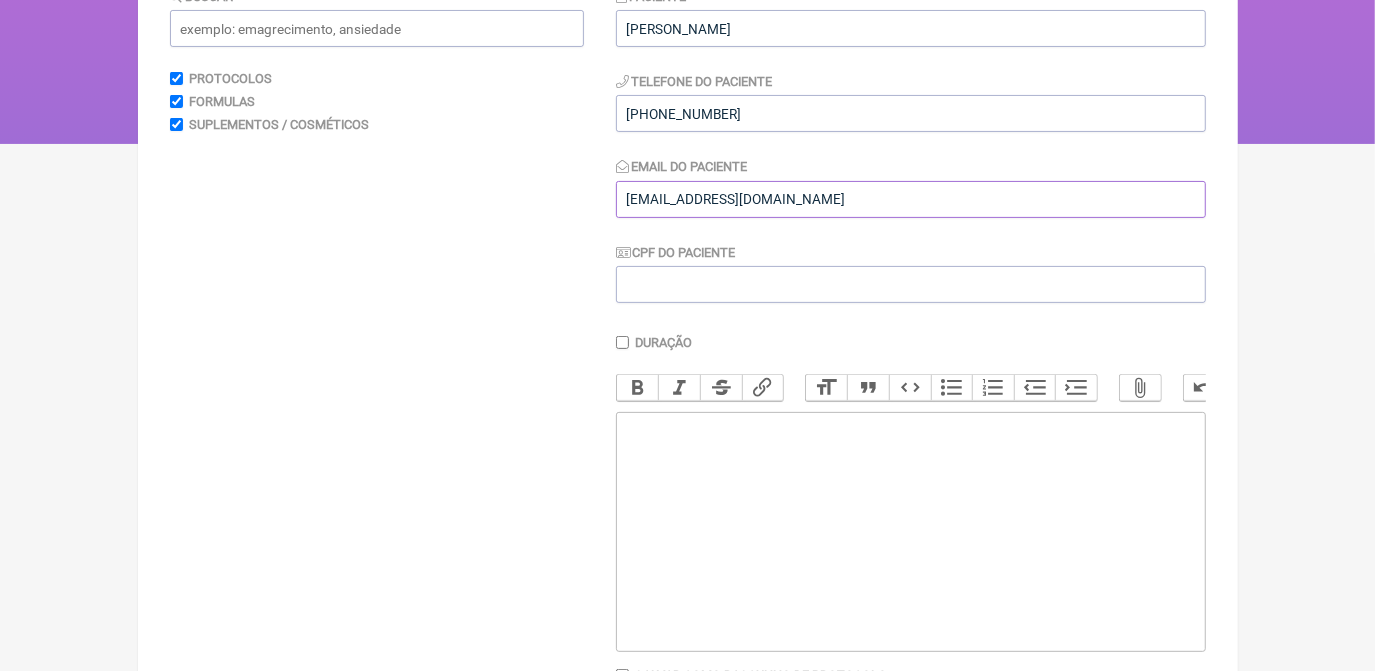 scroll, scrollTop: 272, scrollLeft: 0, axis: vertical 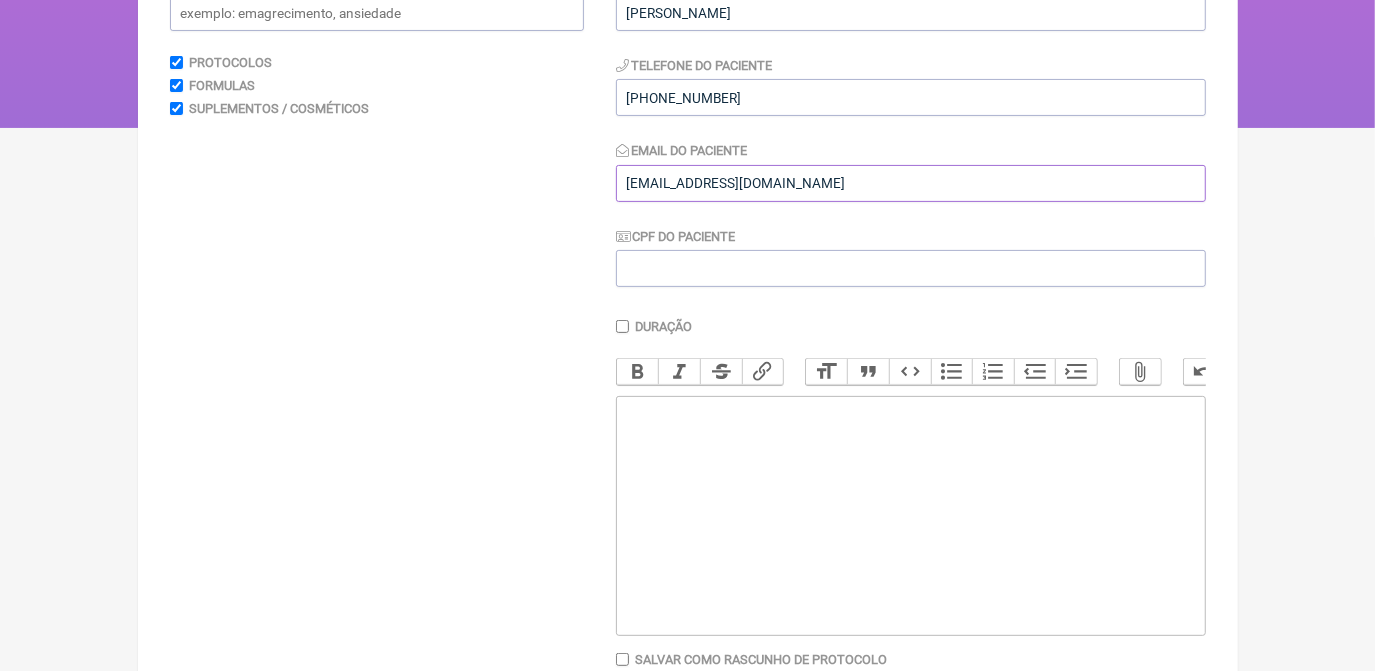 type on "fernandardsc@gmail.com" 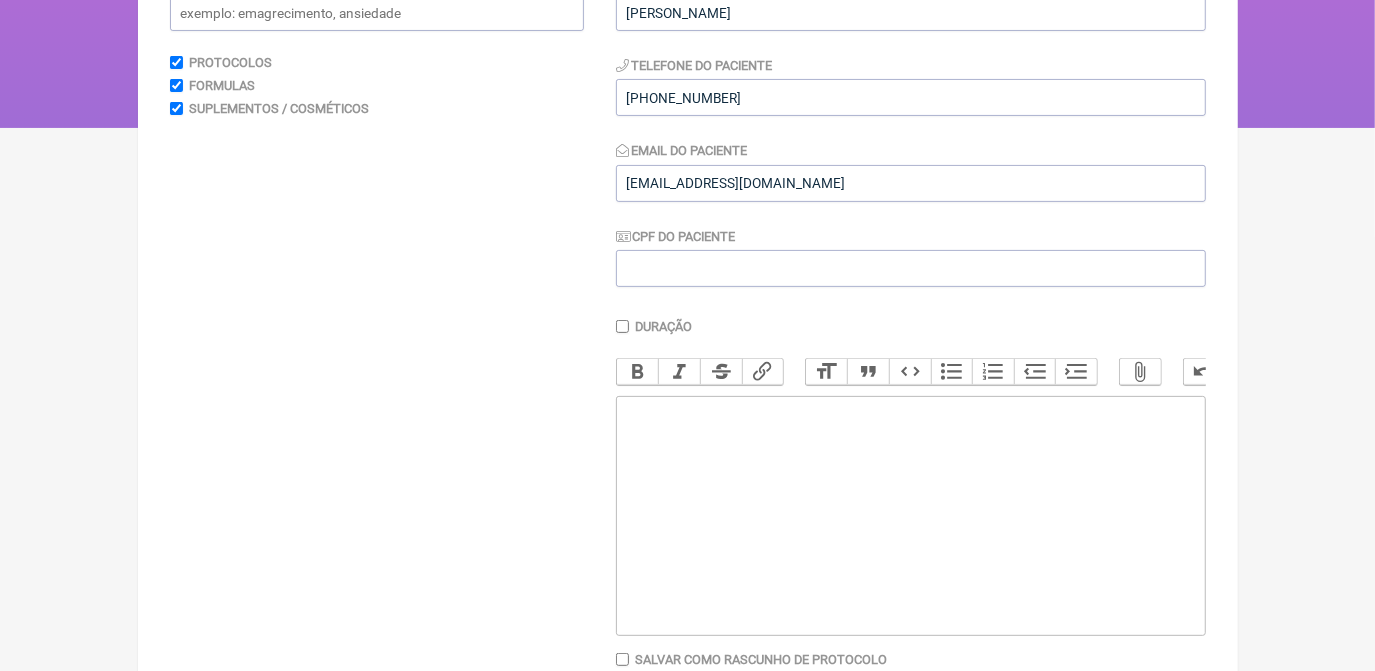 click 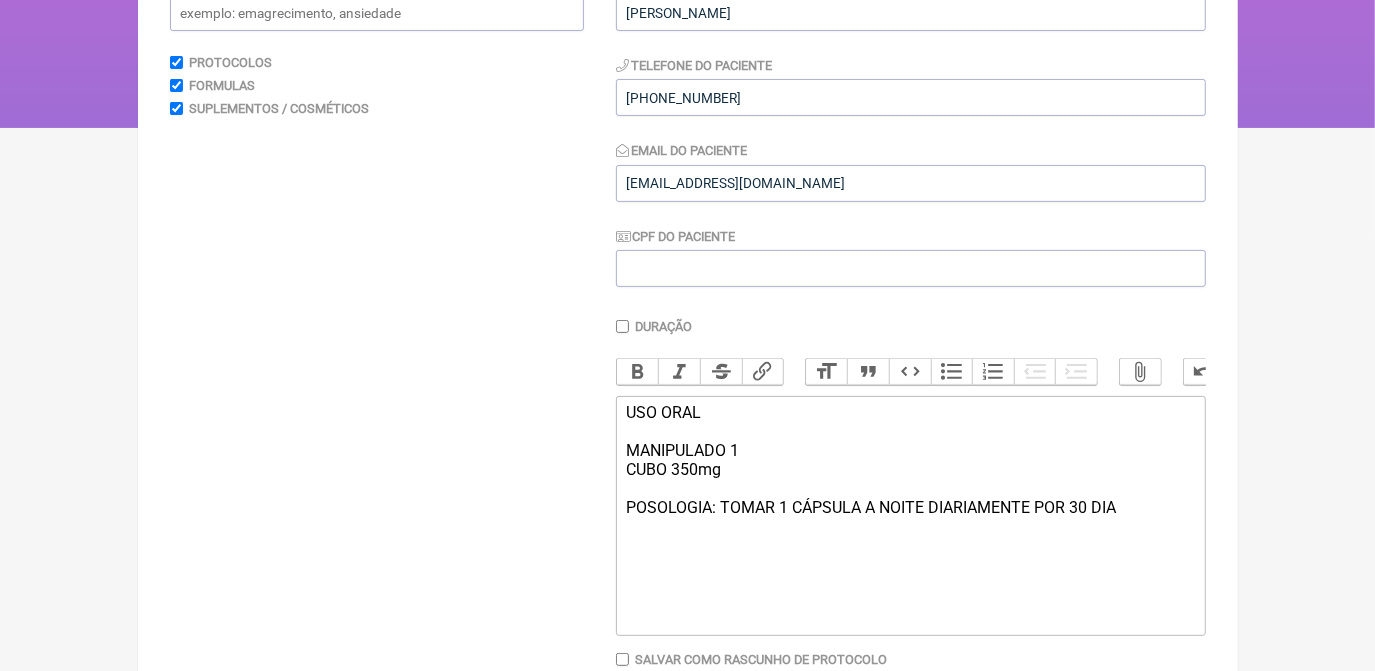 type on "<div>USO ORAL<br><br>MANIPULADO 1<br>CUBO 350mg<br><br>POSOLOGIA: TOMAR 1 CÁPSULA A NOITE DIARIAMENTE POR 30 DIAS</div>" 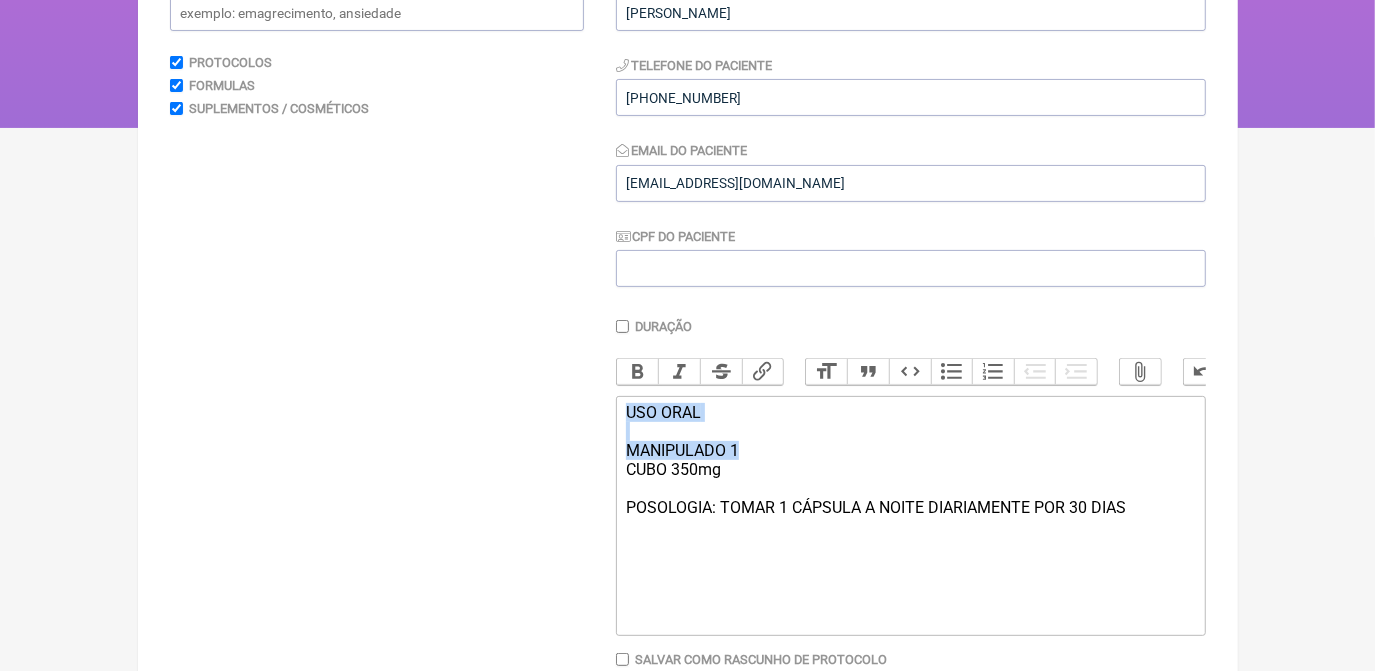 drag, startPoint x: 621, startPoint y: 428, endPoint x: 752, endPoint y: 464, distance: 135.85654 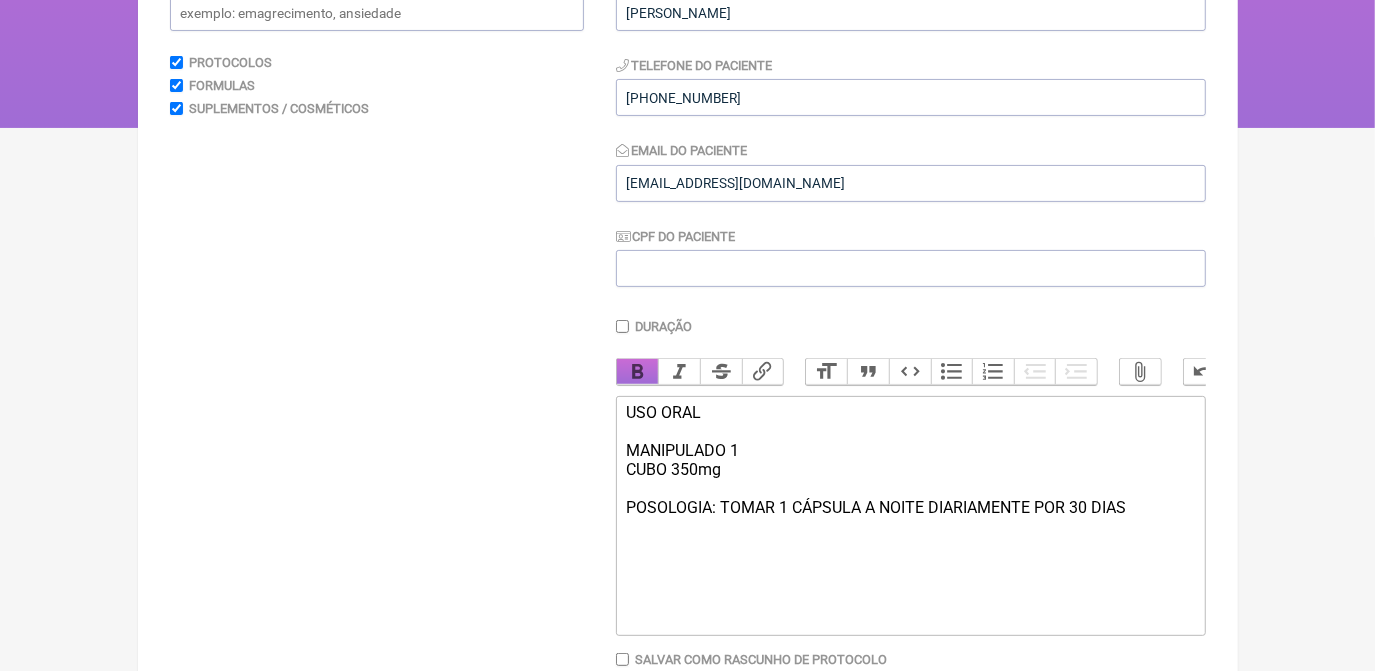 click on "Bold" at bounding box center [638, 372] 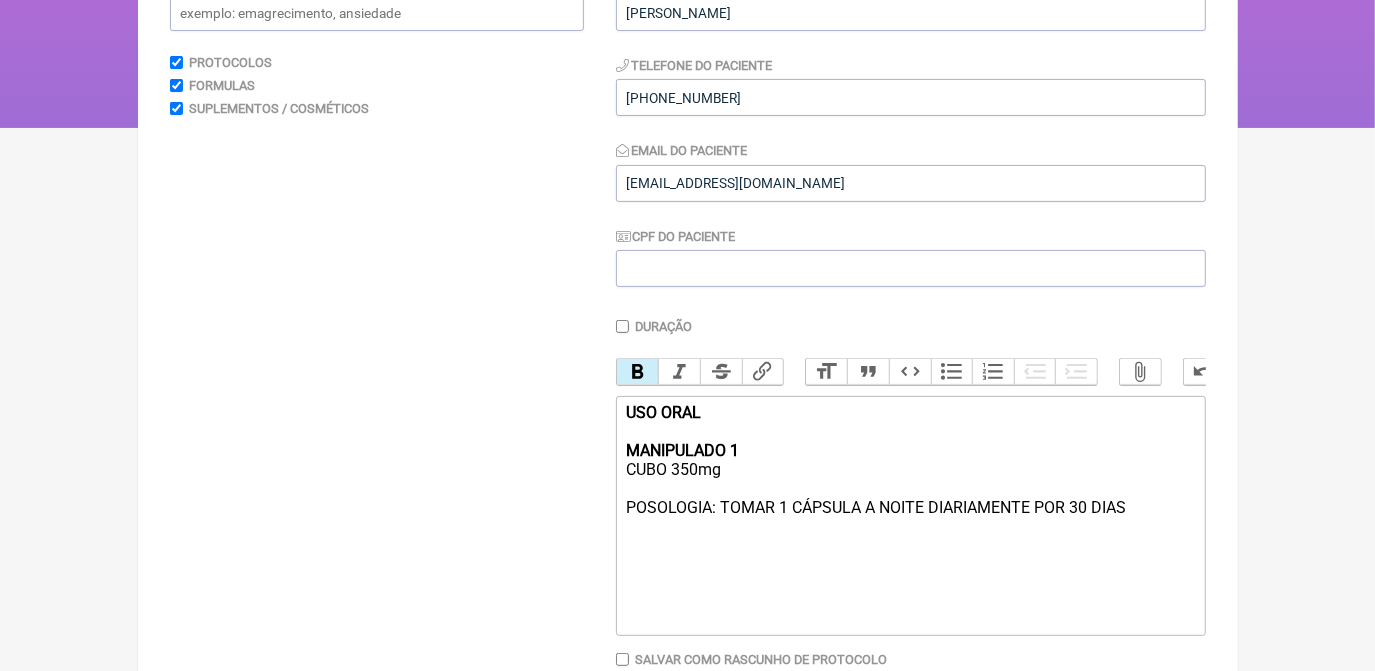 click on "USO ORAL MANIPULADO 1 CUBO 350mg POSOLOGIA: TOMAR 1 CÁPSULA A NOITE DIARIAMENTE POR 30 DIAS" 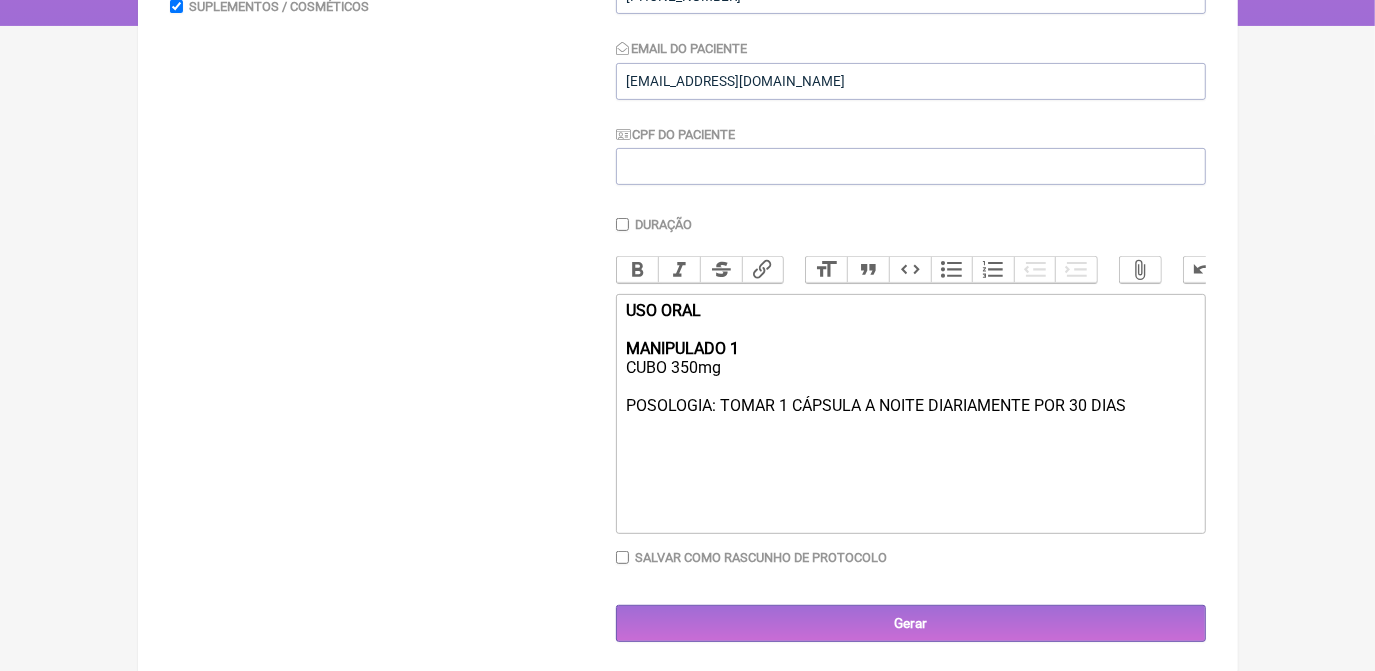 scroll, scrollTop: 392, scrollLeft: 0, axis: vertical 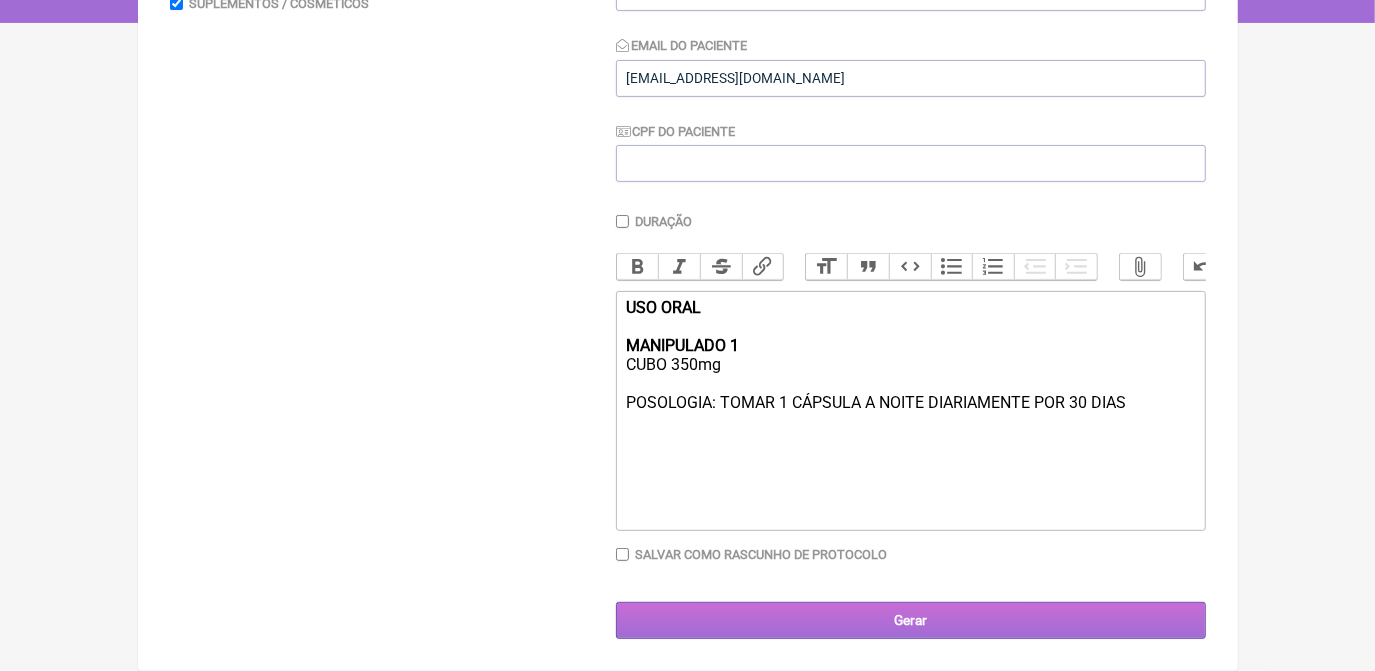click on "Gerar" at bounding box center [911, 620] 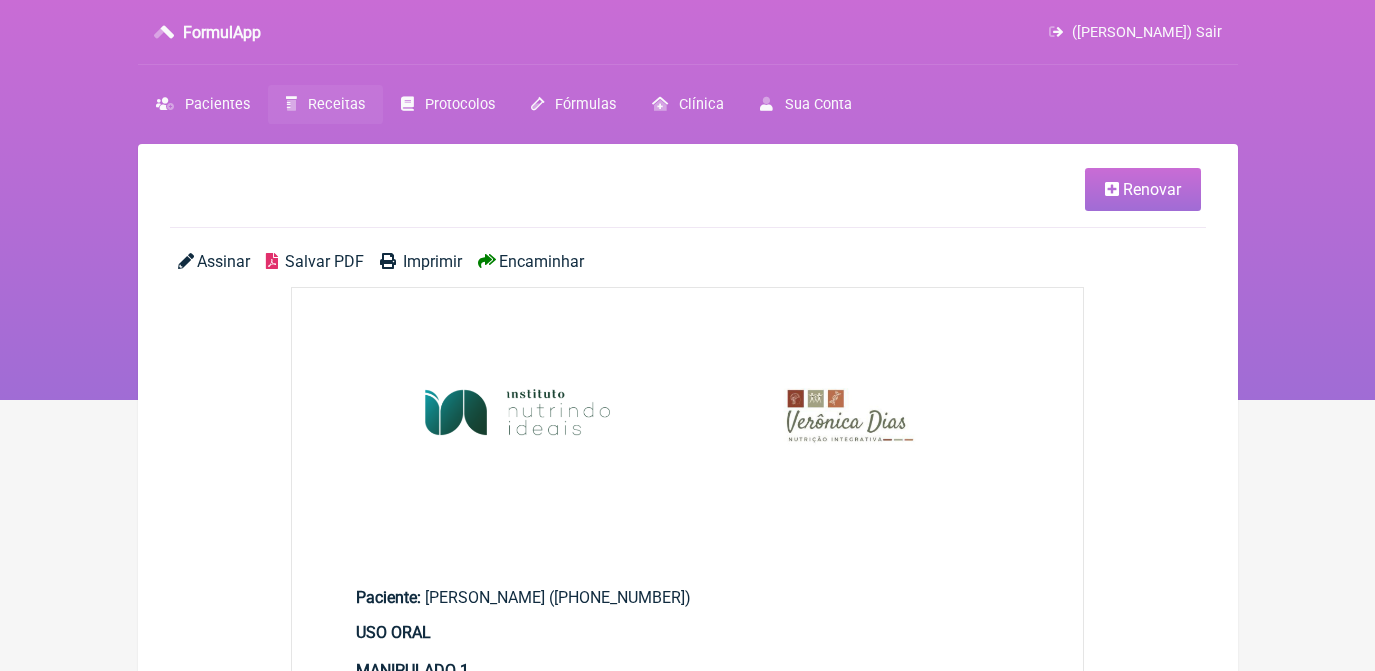 scroll, scrollTop: 0, scrollLeft: 0, axis: both 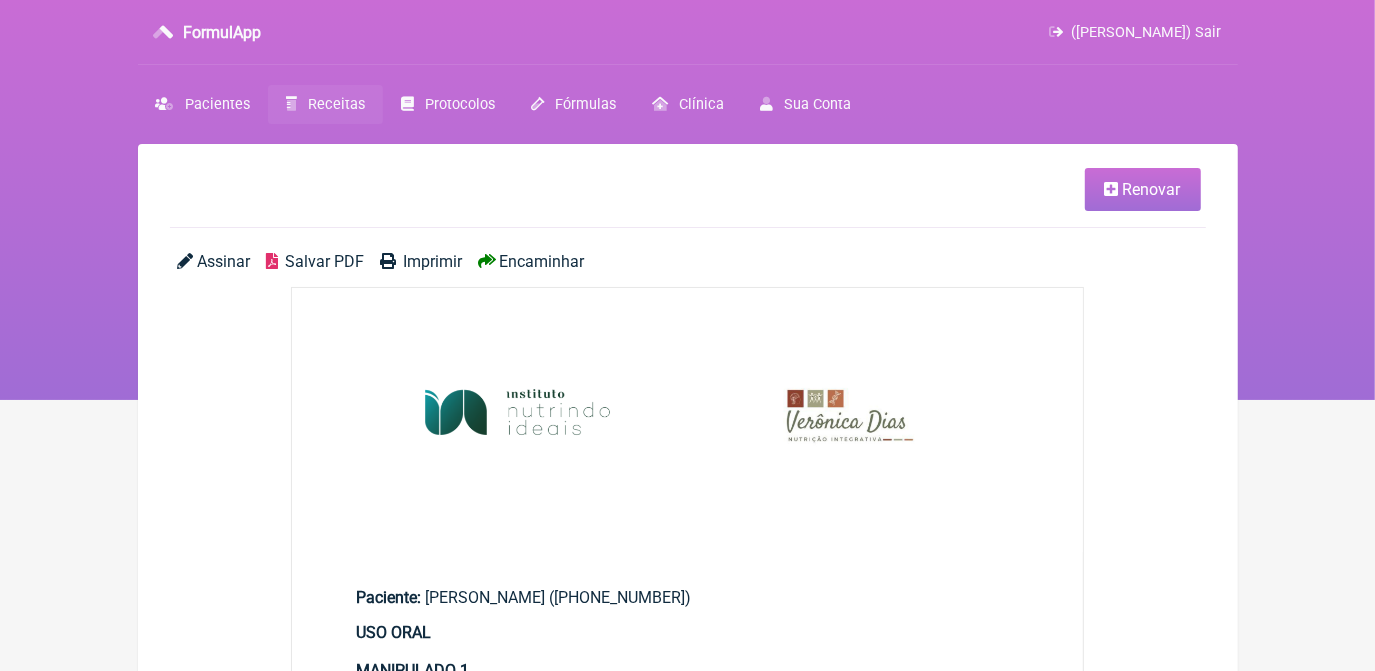 click on "Salvar PDF" at bounding box center (324, 261) 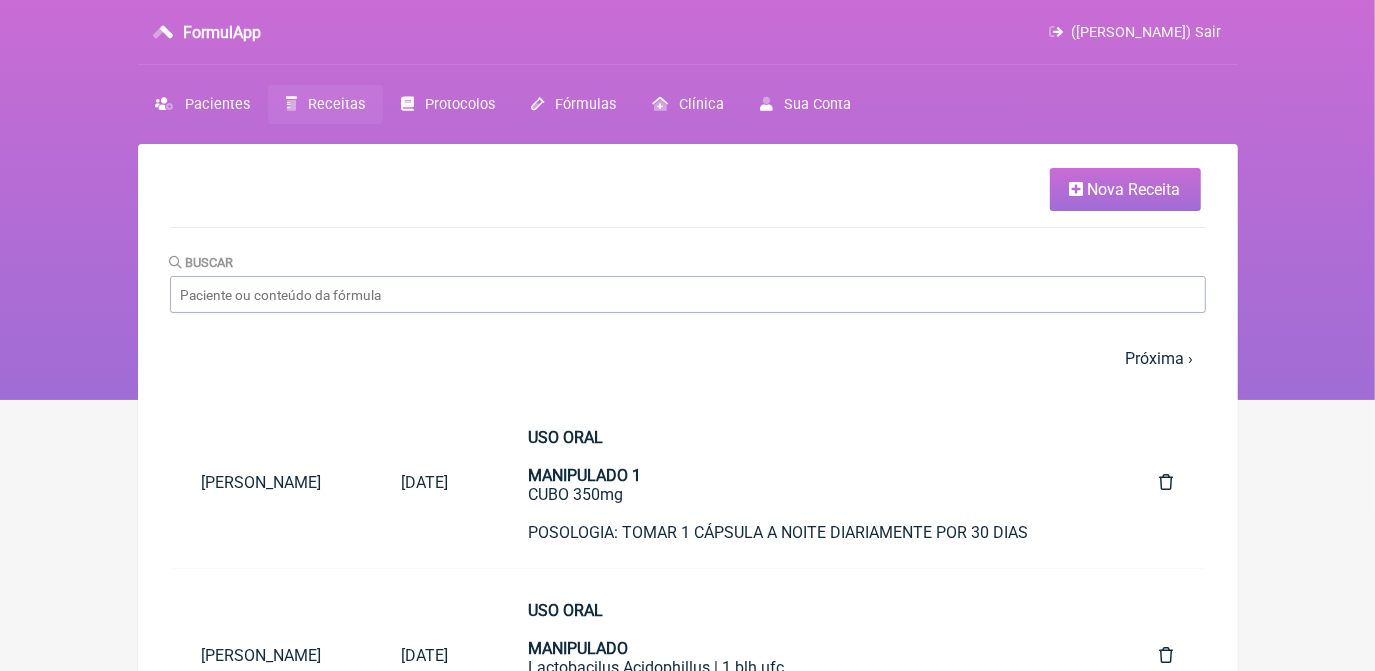 click on "Nova Receita" at bounding box center (1134, 189) 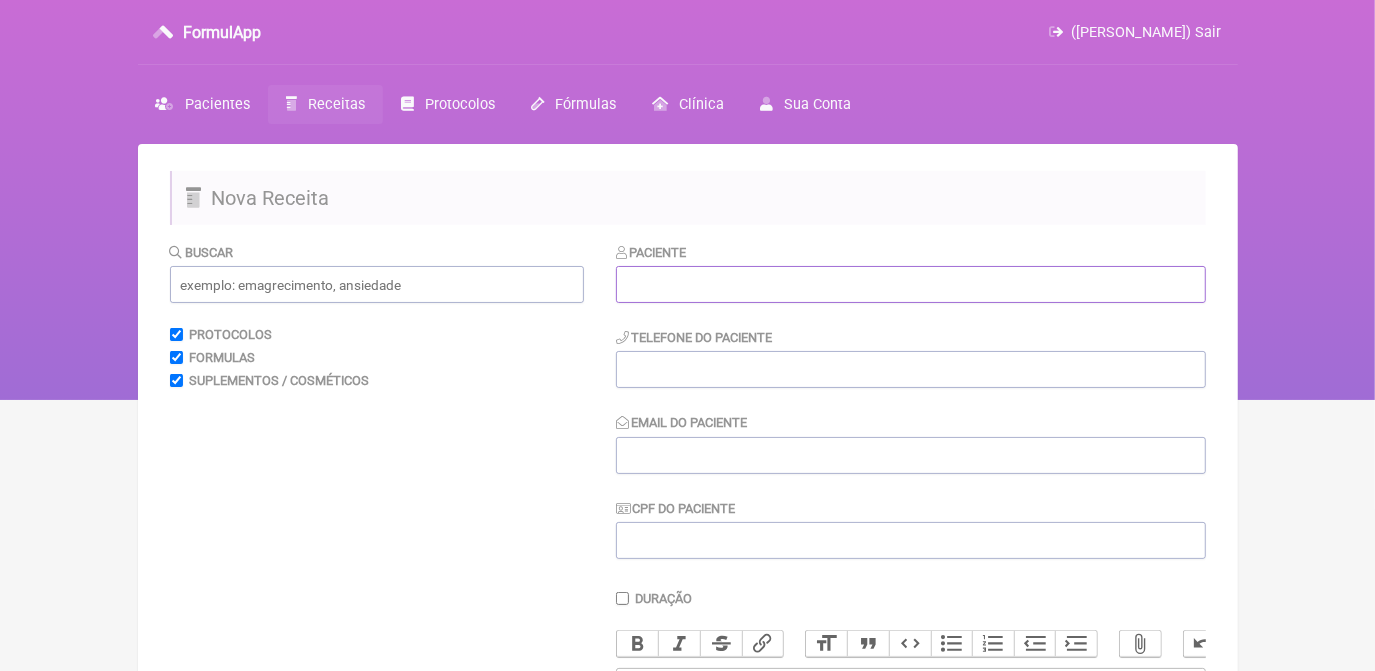click at bounding box center [911, 284] 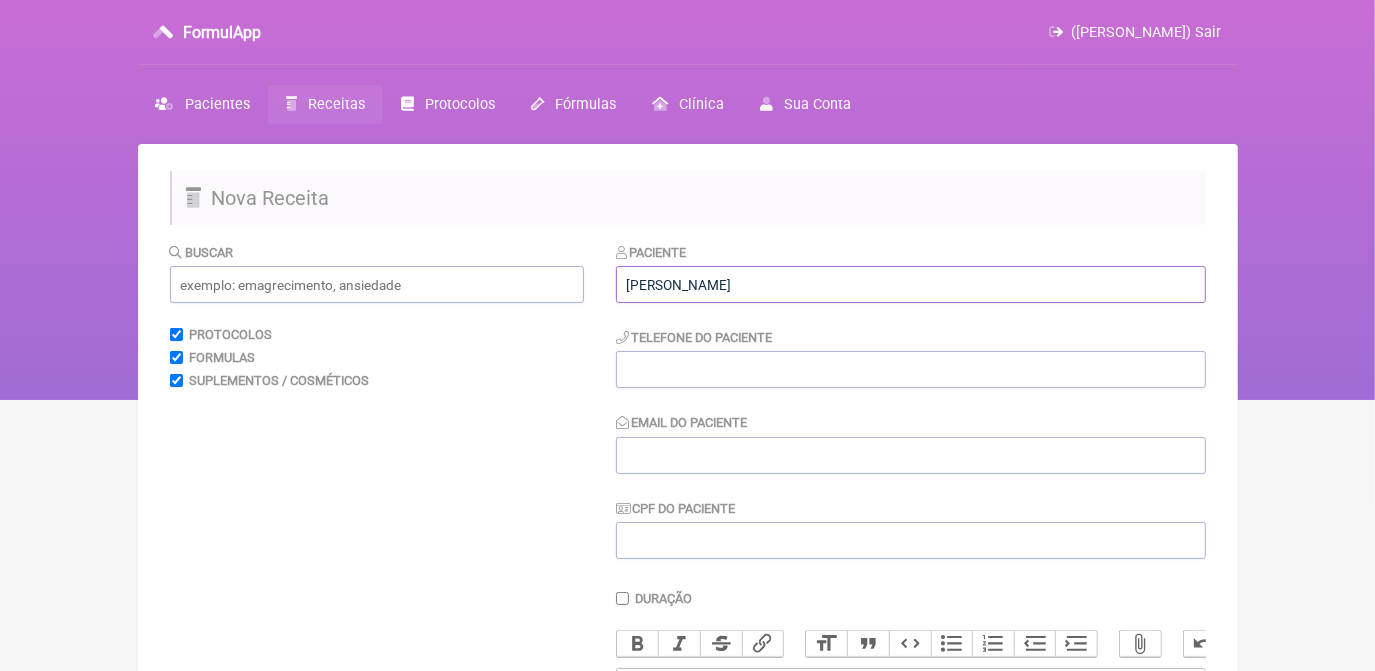 type on "[PERSON_NAME]" 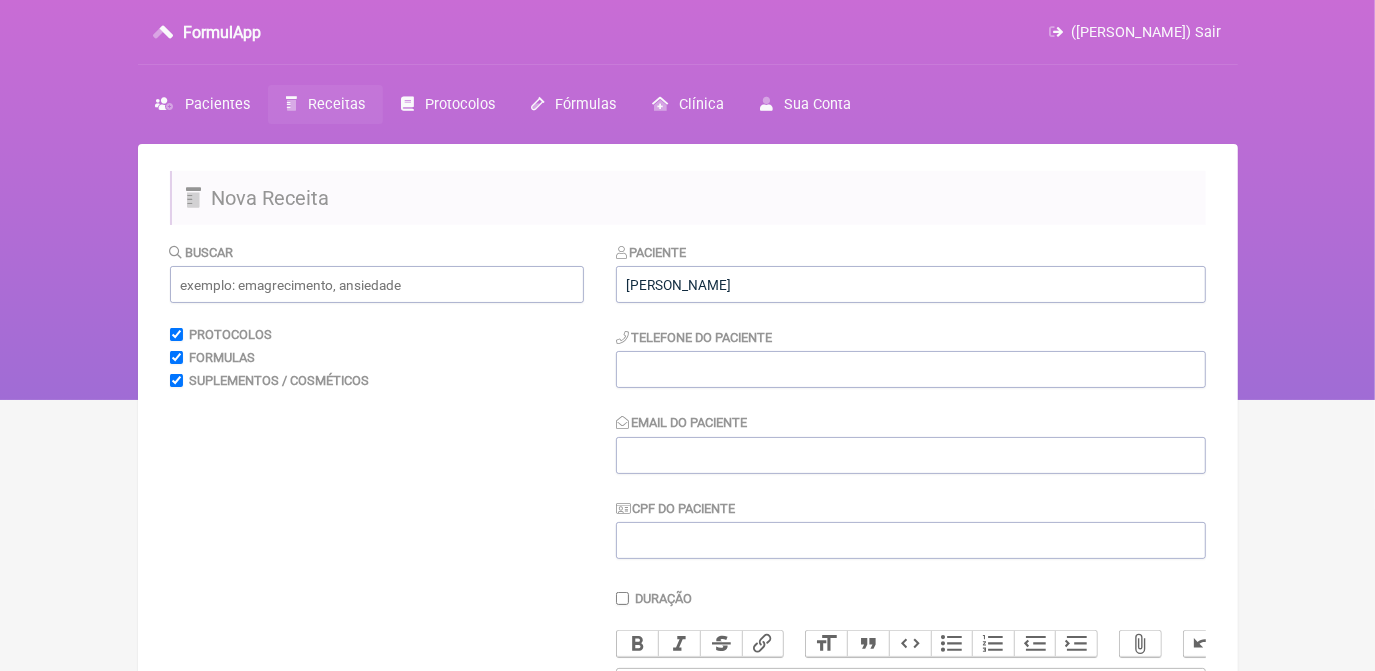 click on "Paciente Francielle Sabrina Nunes Cruz Telefone do Paciente Email do Paciente CPF do Paciente" at bounding box center (911, 401) 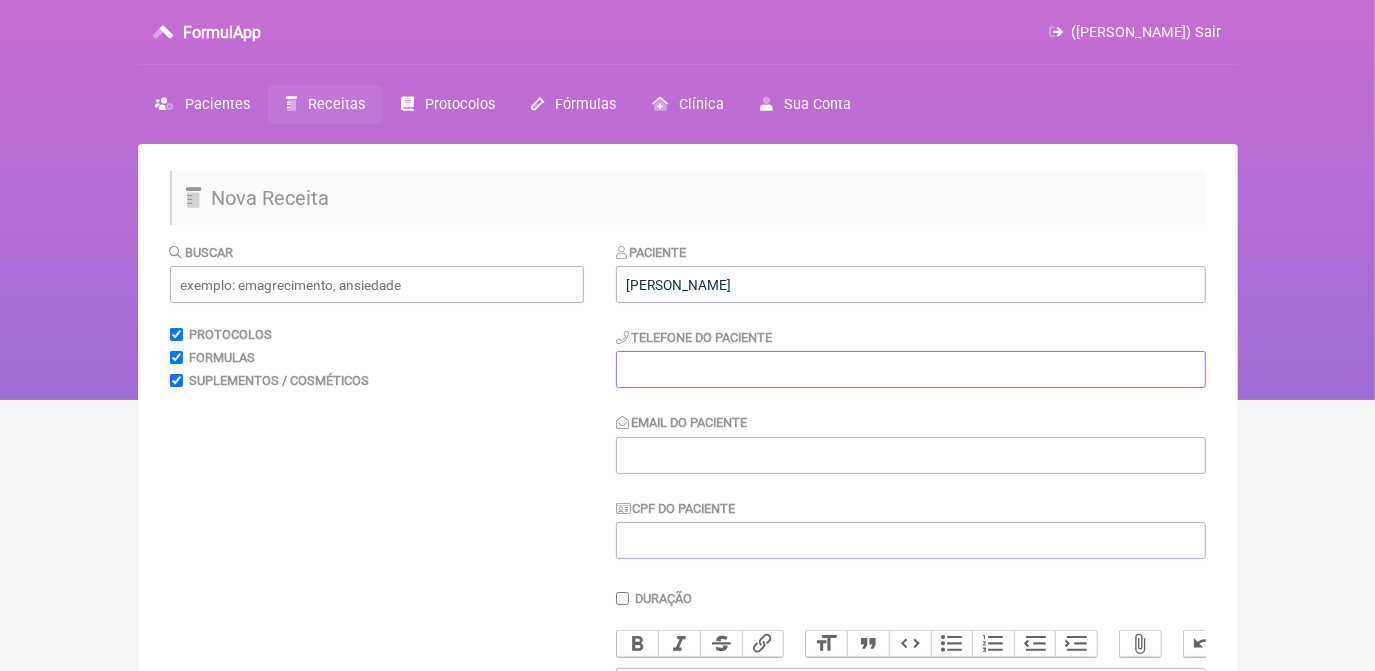 click at bounding box center [911, 369] 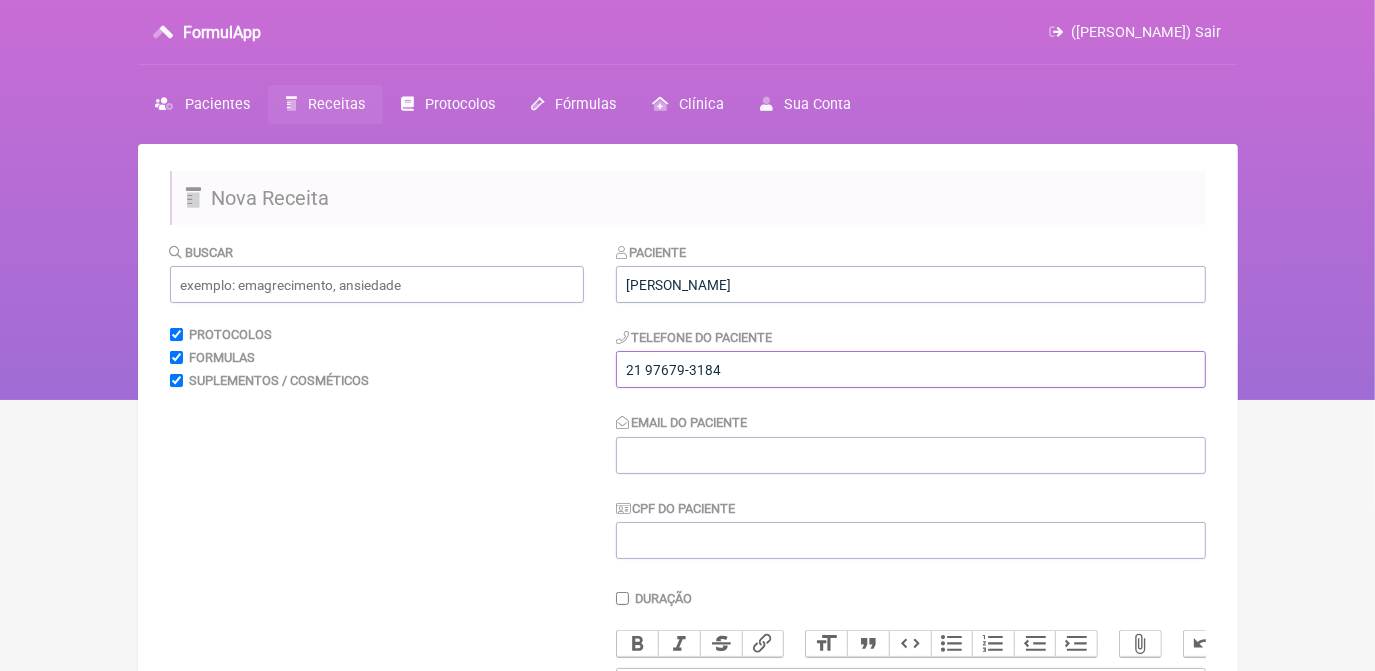 type on "21 97679-3184" 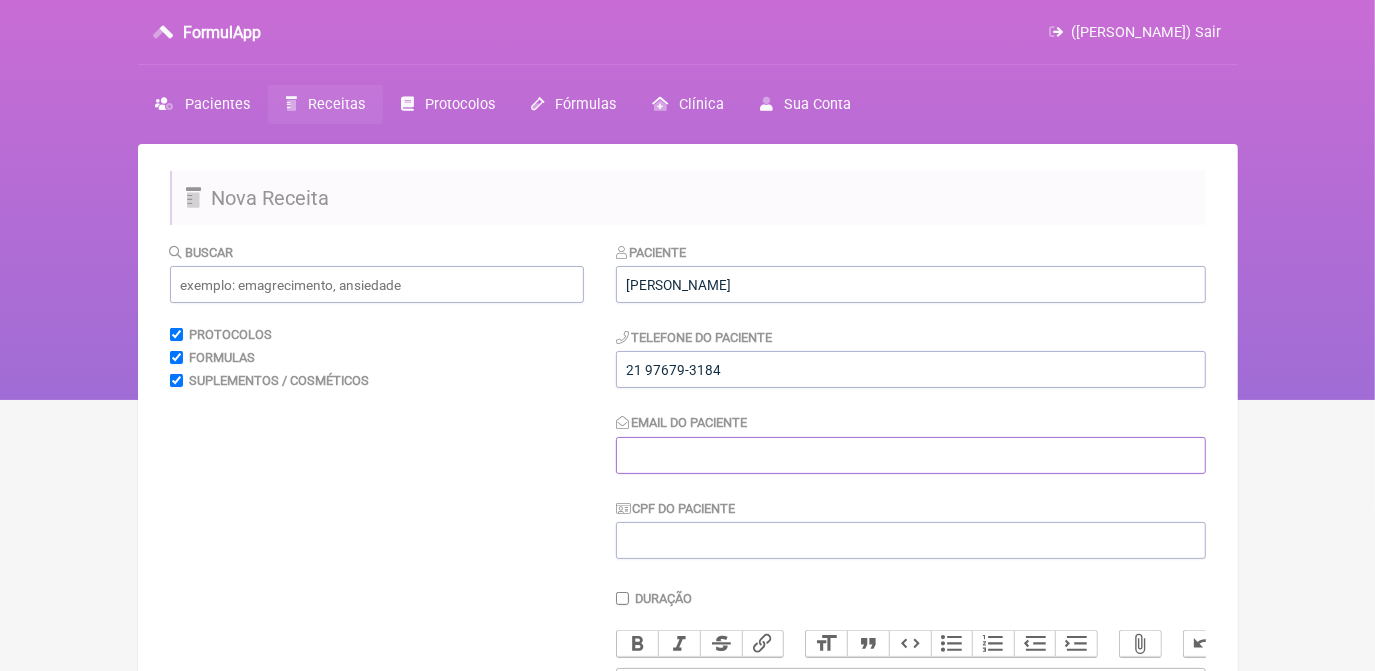 click on "Email do Paciente" at bounding box center (911, 455) 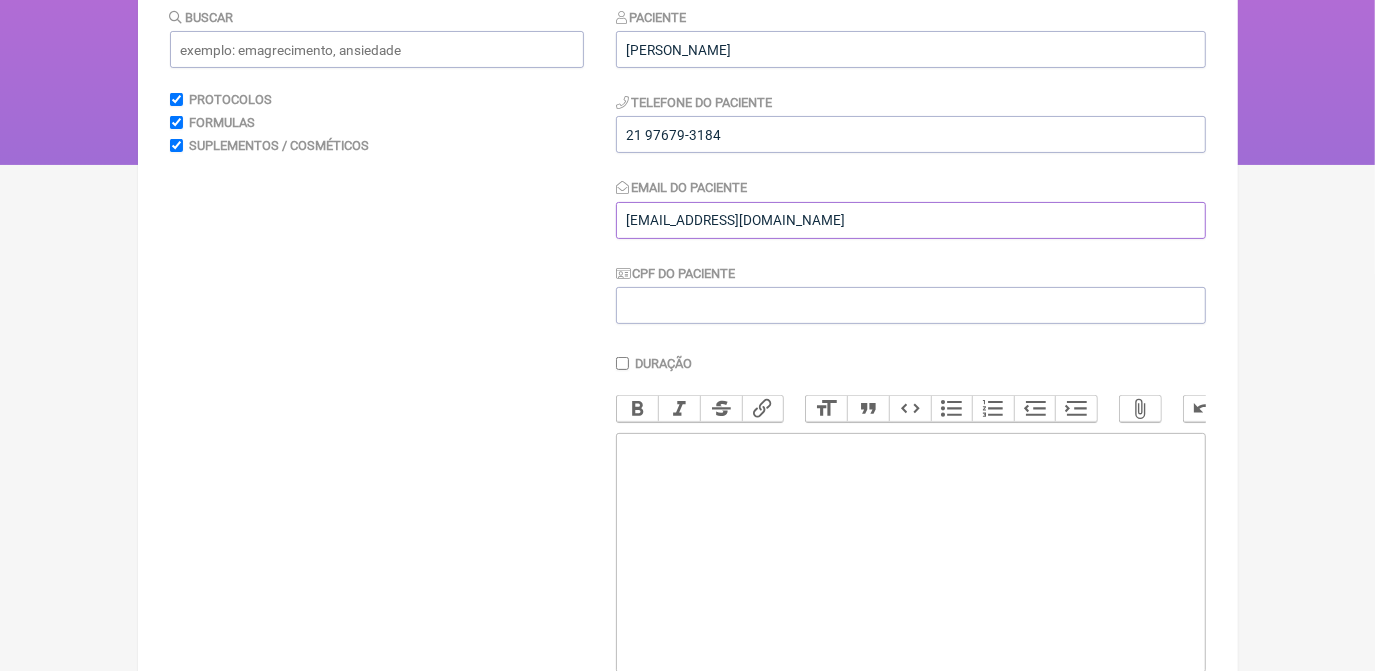 scroll, scrollTop: 272, scrollLeft: 0, axis: vertical 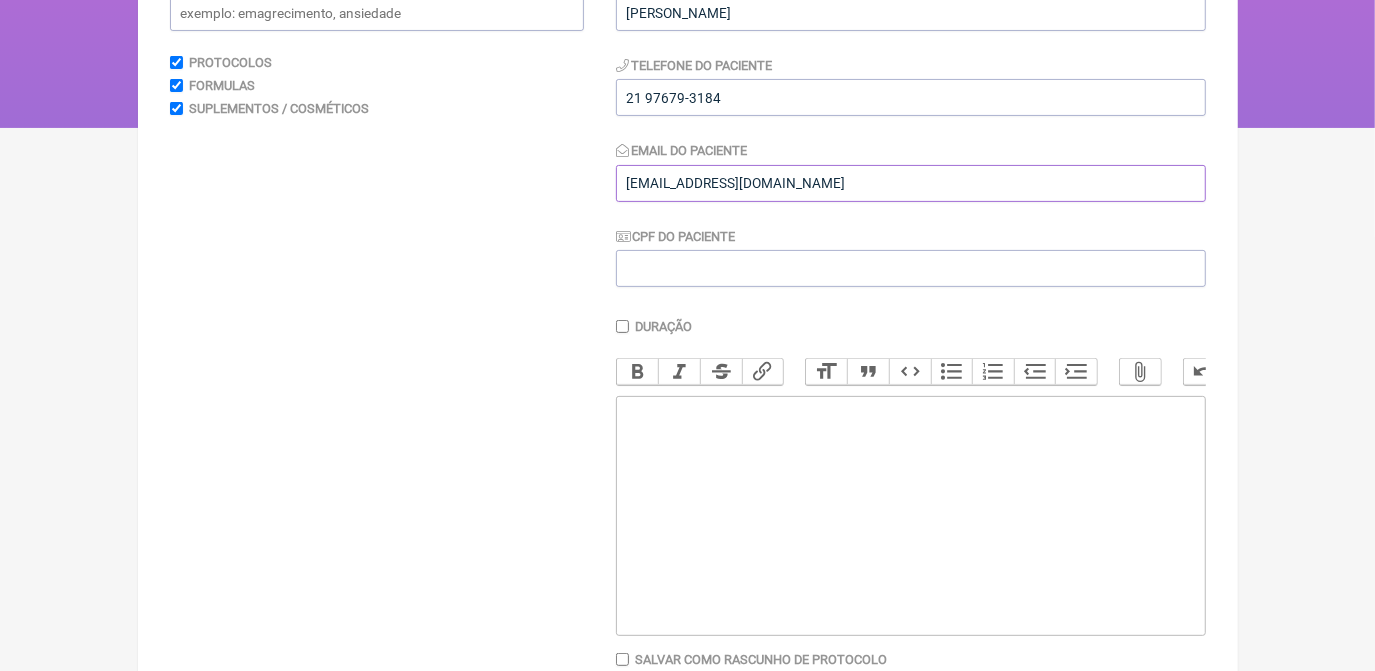 type on "[EMAIL_ADDRESS][DOMAIN_NAME]" 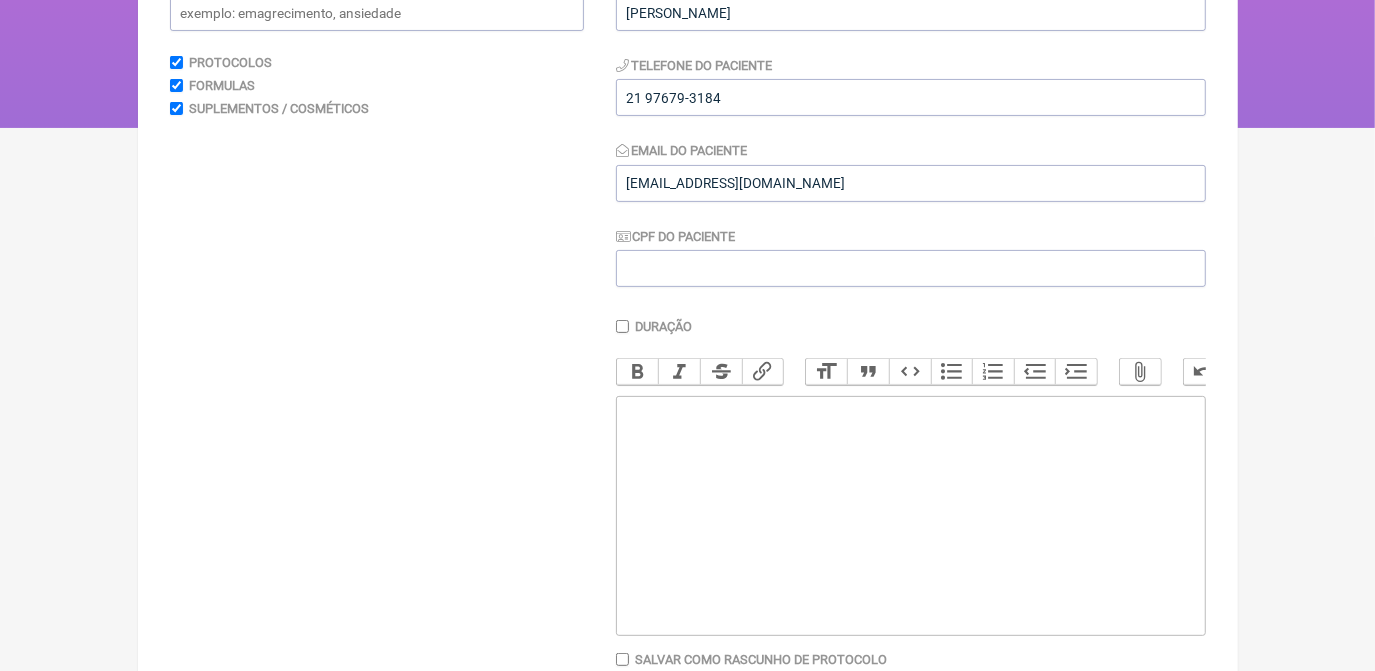 click 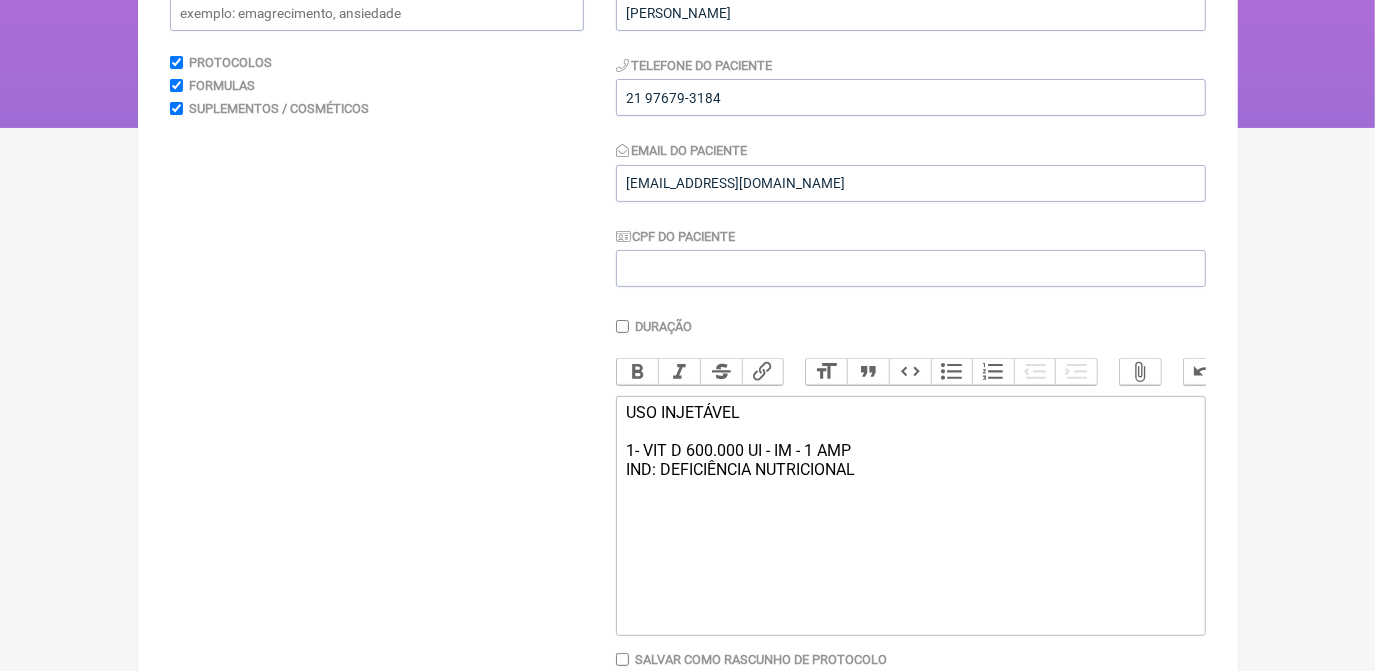 type on "<div>USO INJETÁVEL<br><br>1- VIT D 600.000 UI - IM - 1 AMP<br>IND: DEFICIÊNCIA NUTRICIONAL<br><br><br></div>" 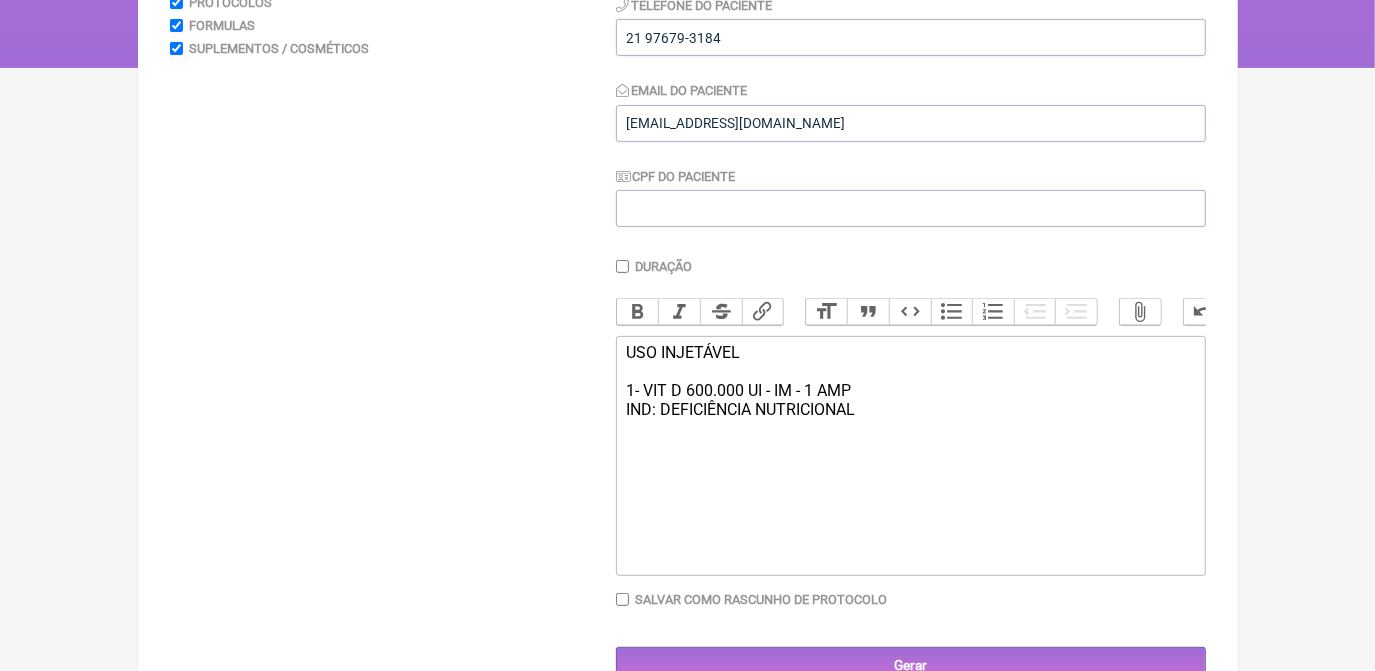 scroll, scrollTop: 392, scrollLeft: 0, axis: vertical 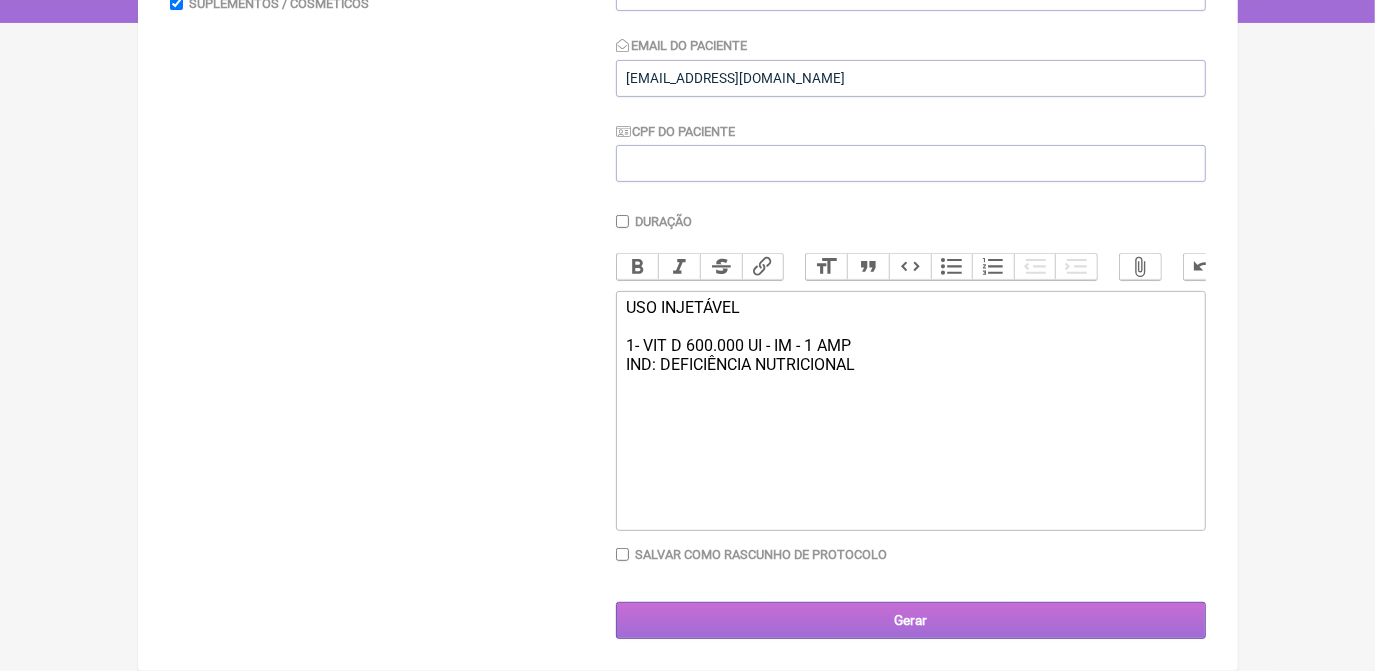 click on "Gerar" at bounding box center [911, 620] 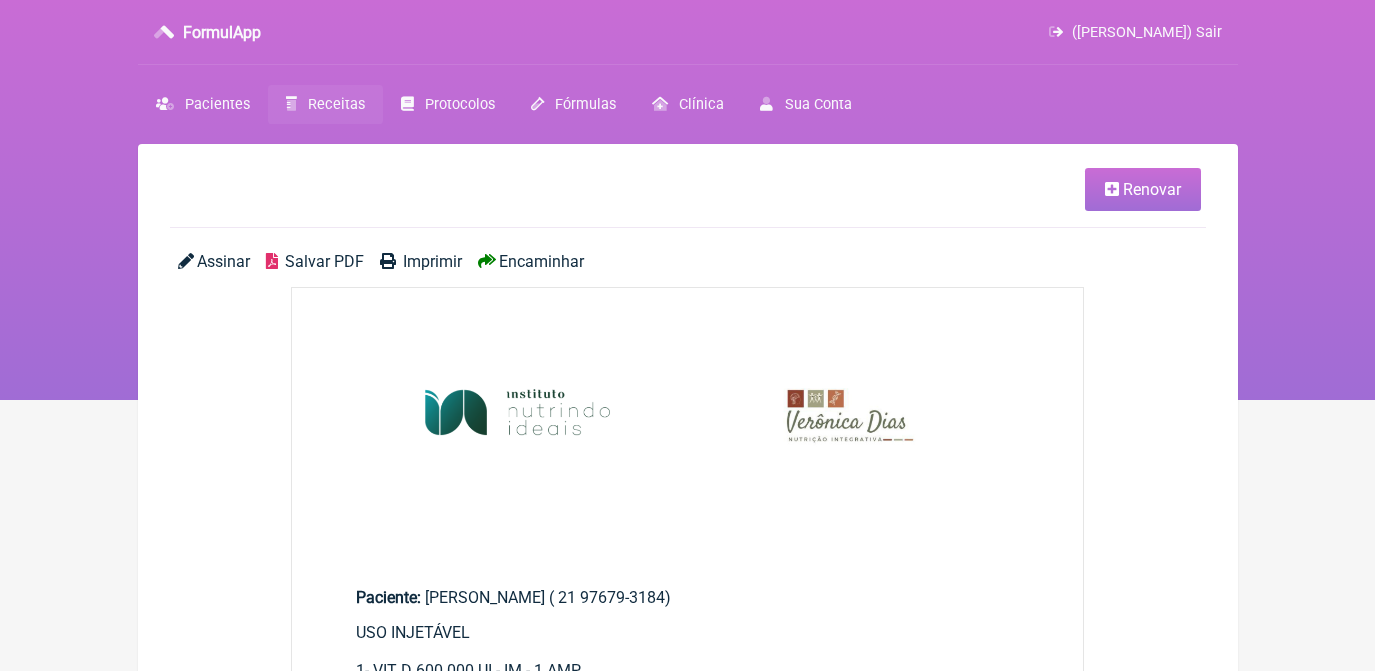 scroll, scrollTop: 0, scrollLeft: 0, axis: both 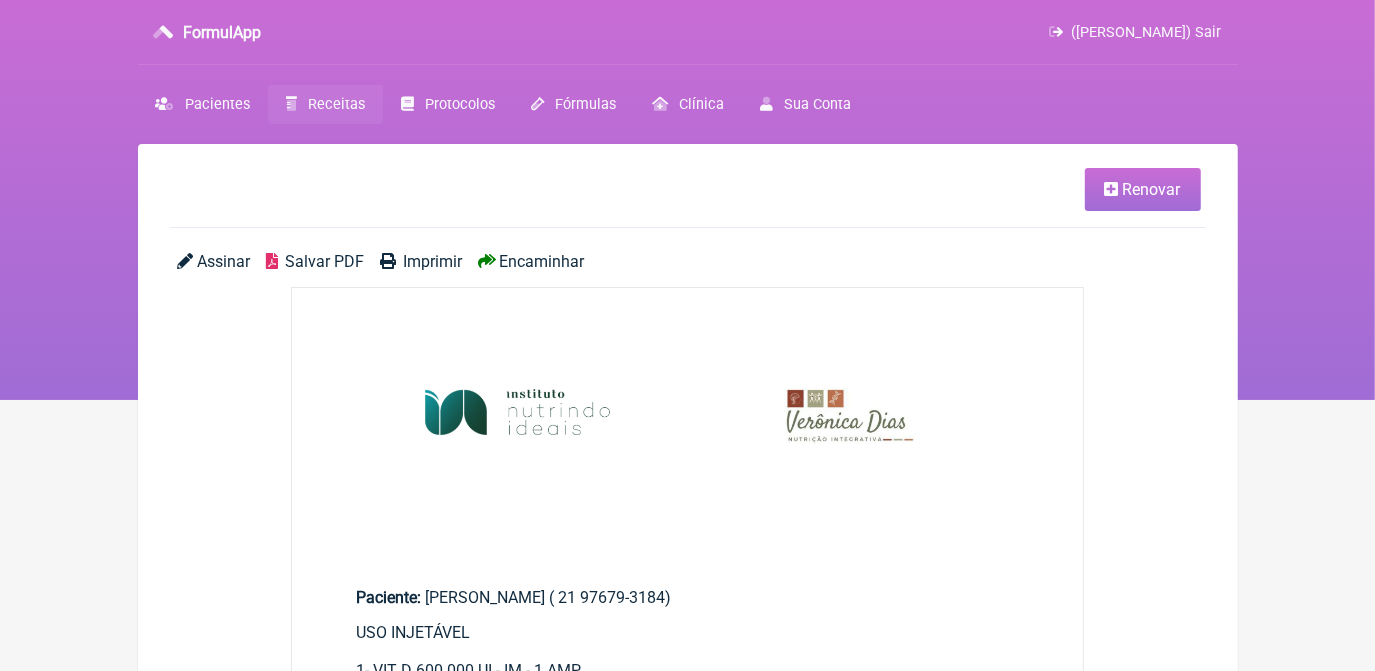 click on "Salvar PDF" at bounding box center [324, 261] 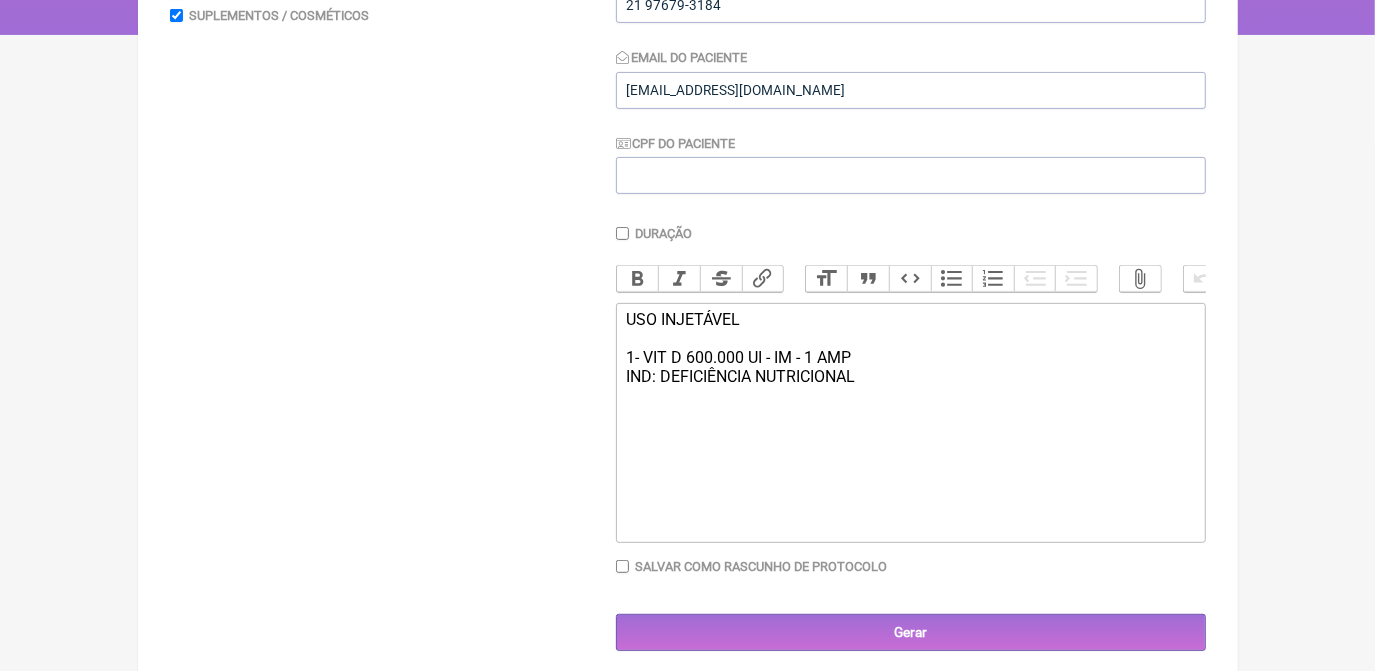 scroll, scrollTop: 392, scrollLeft: 0, axis: vertical 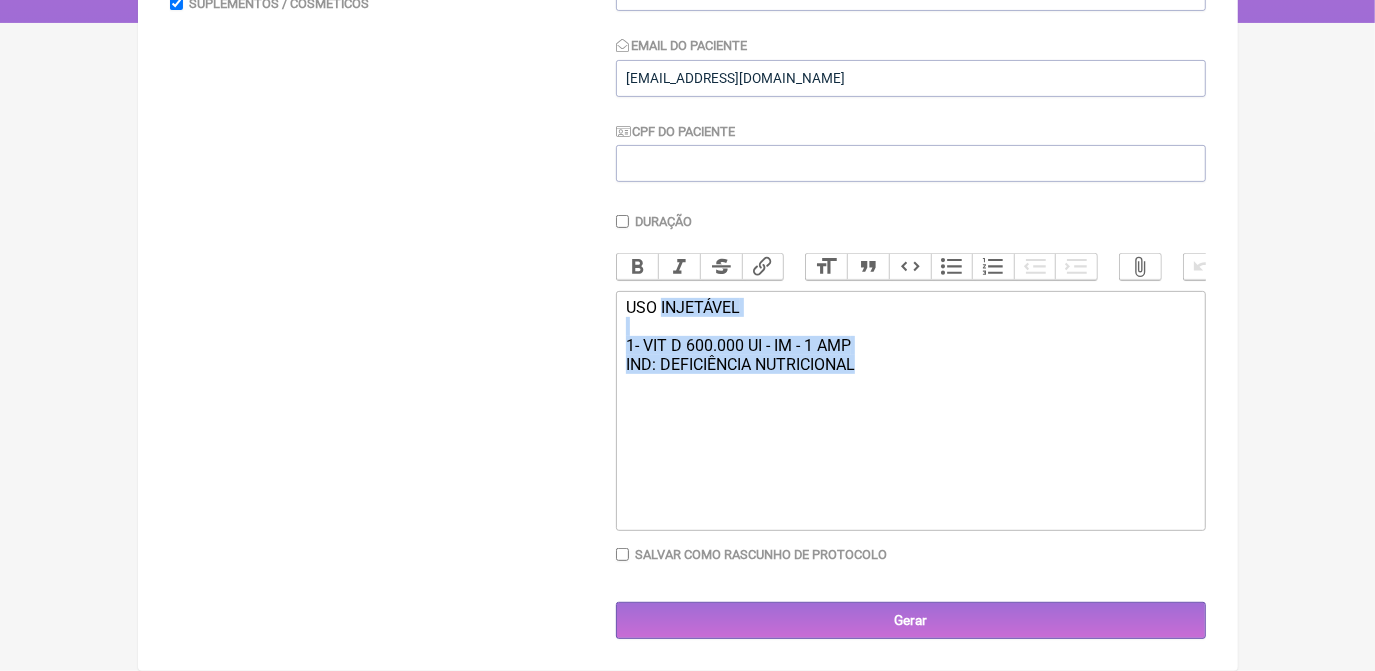 drag, startPoint x: 849, startPoint y: 372, endPoint x: 662, endPoint y: 313, distance: 196.08672 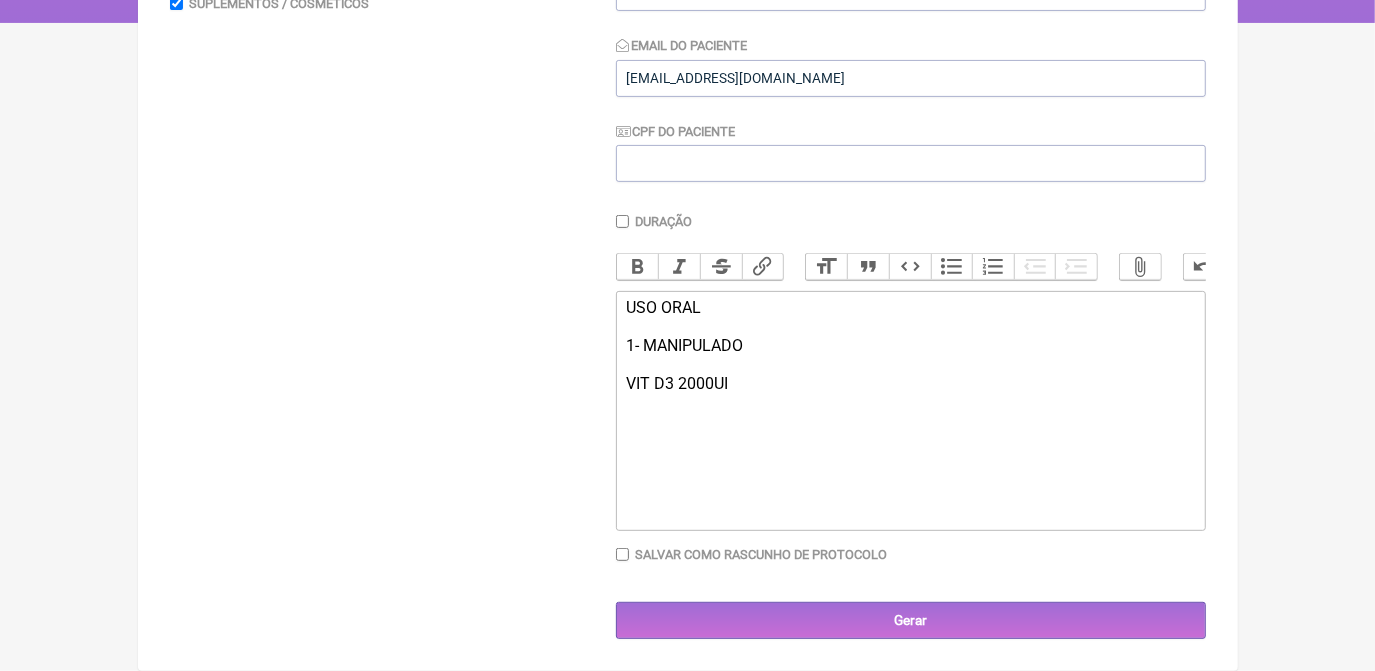 type on "<div>USO ORAL<br><br>1- MANIPULADO<br><br>VIT D3 2000UI<br><br><br><br></div>" 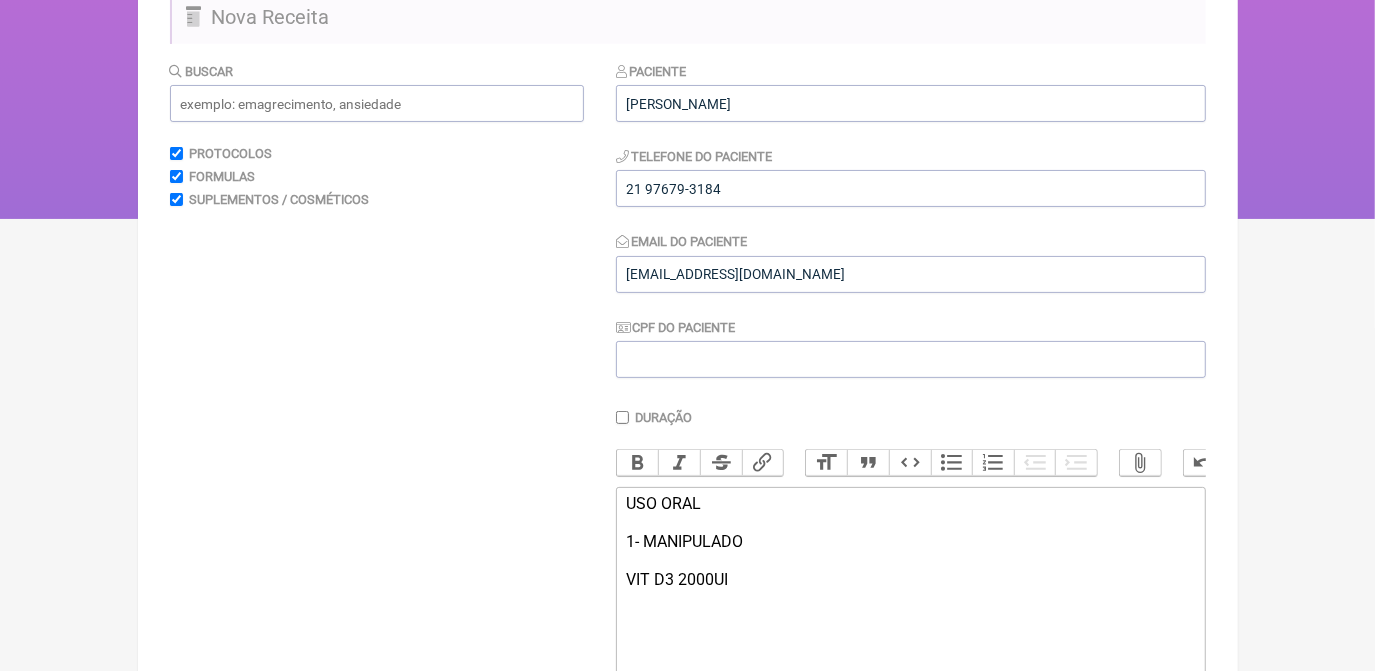 scroll, scrollTop: 0, scrollLeft: 0, axis: both 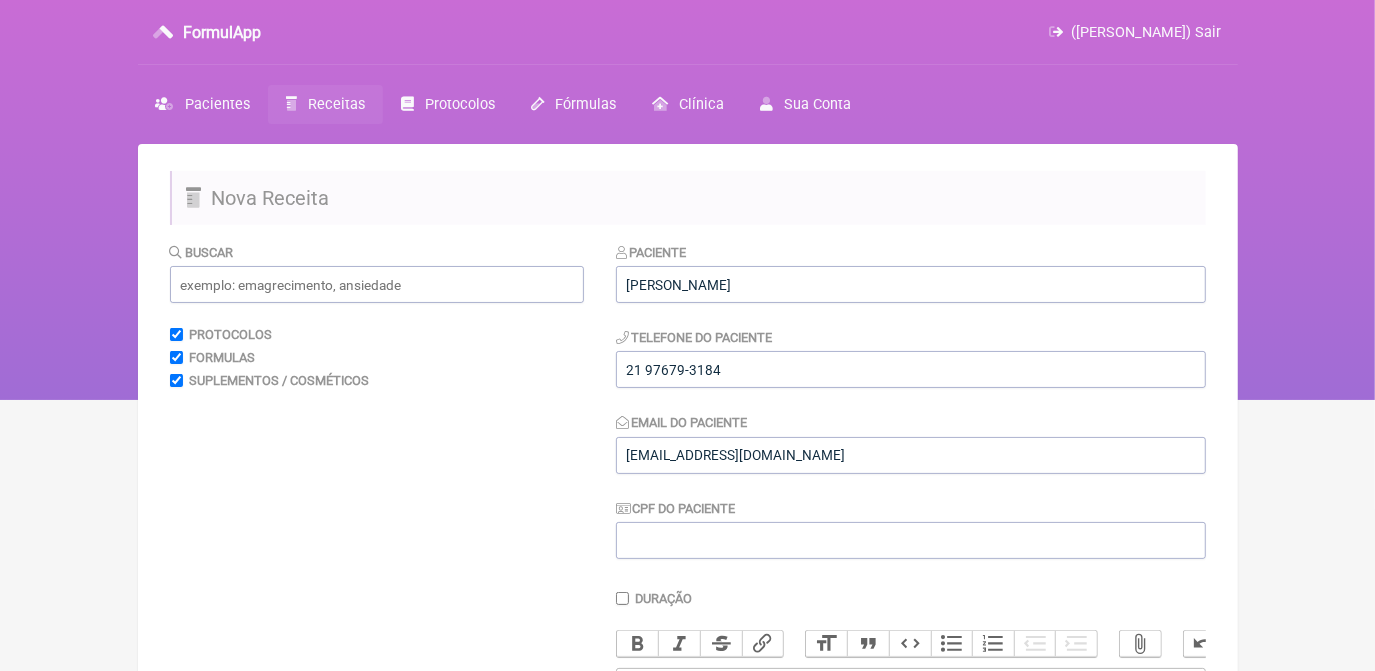 click on "Receitas" at bounding box center [325, 104] 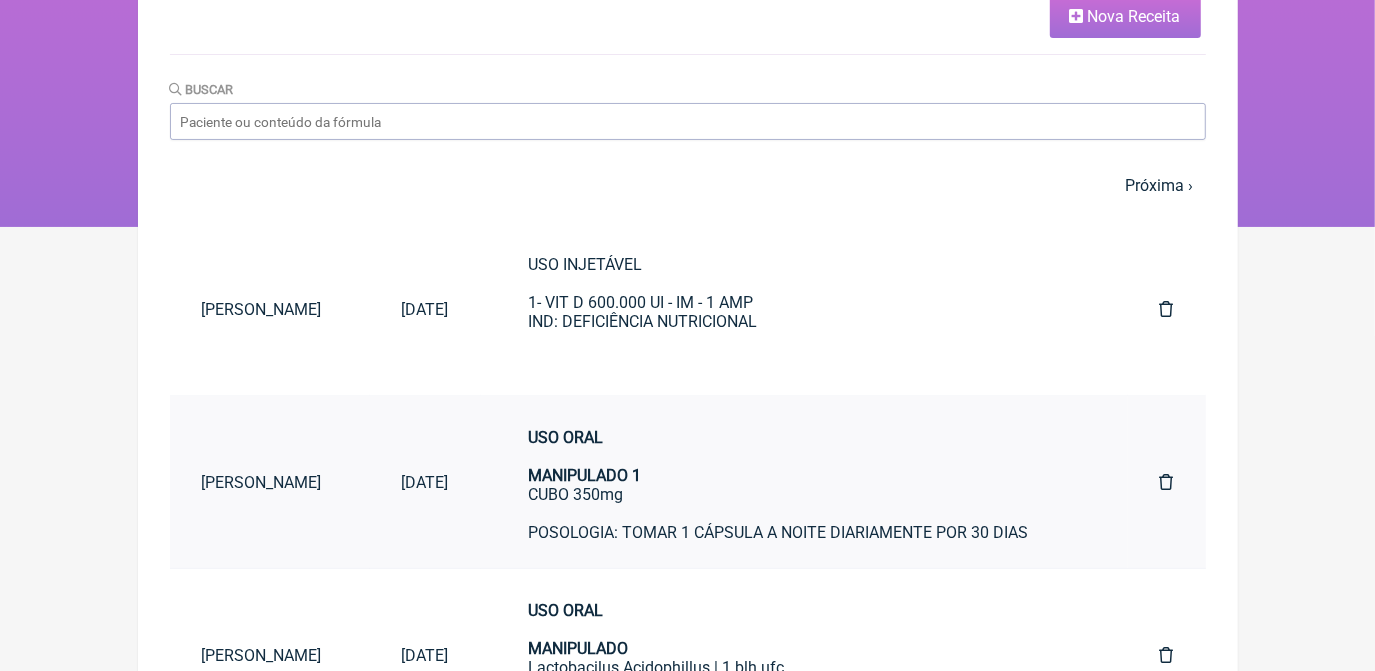 scroll, scrollTop: 181, scrollLeft: 0, axis: vertical 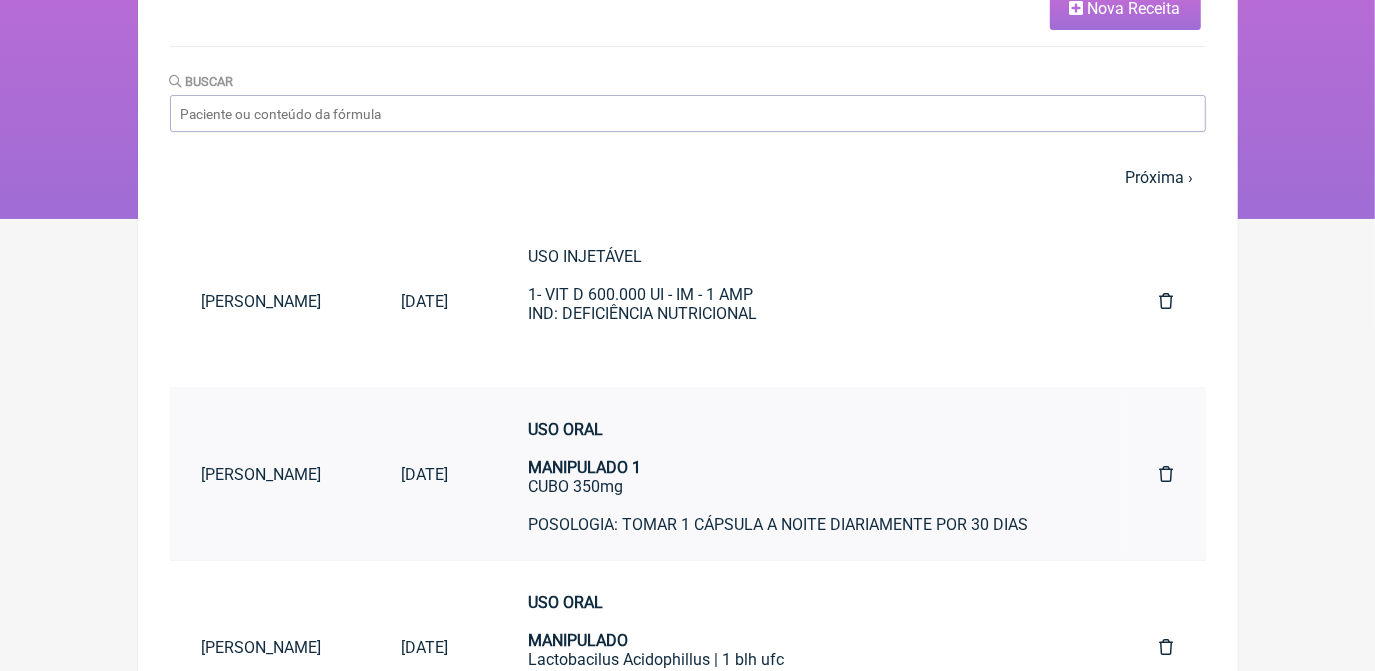 click on "[DATE]" at bounding box center (425, 474) 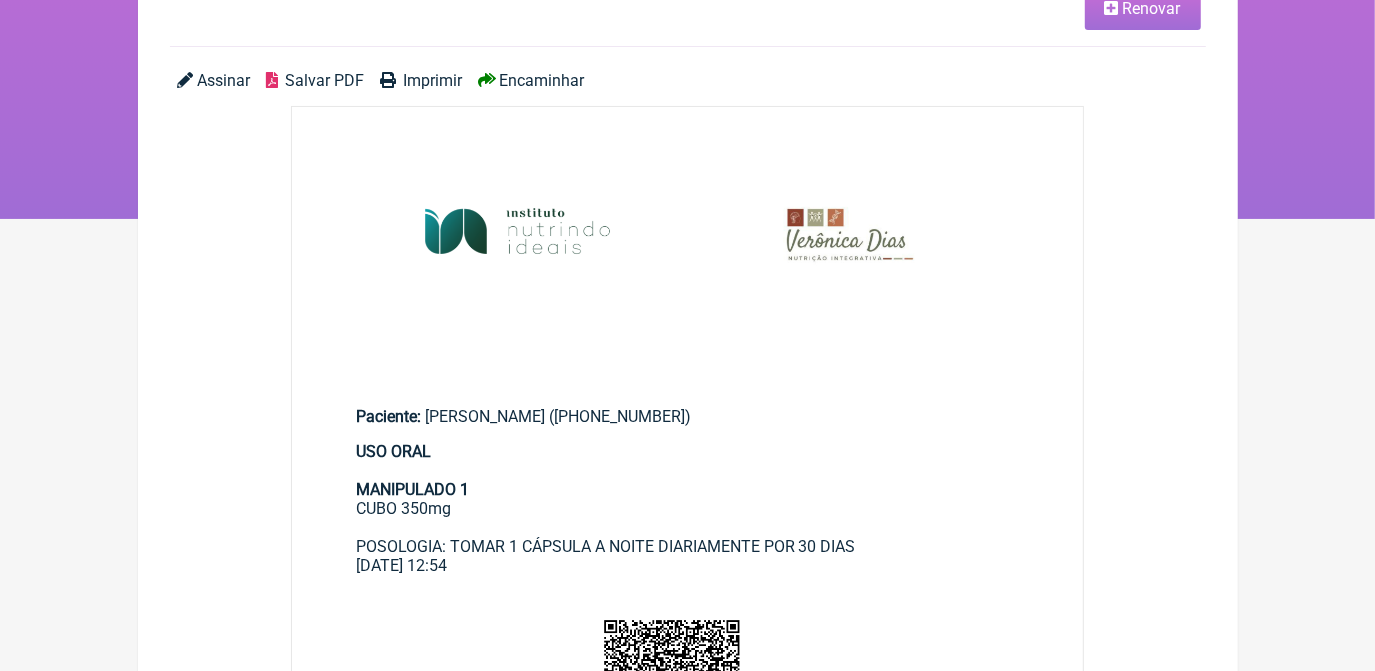 scroll, scrollTop: 0, scrollLeft: 0, axis: both 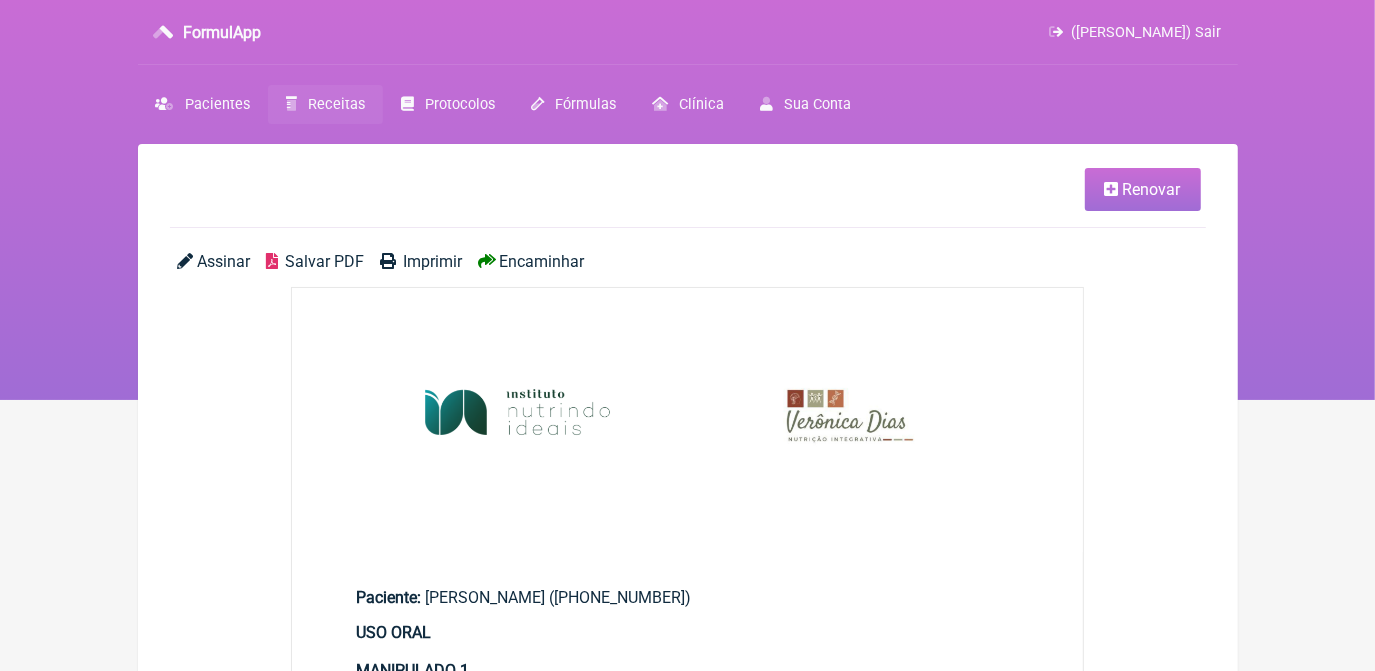 click on "Renovar" at bounding box center (1152, 189) 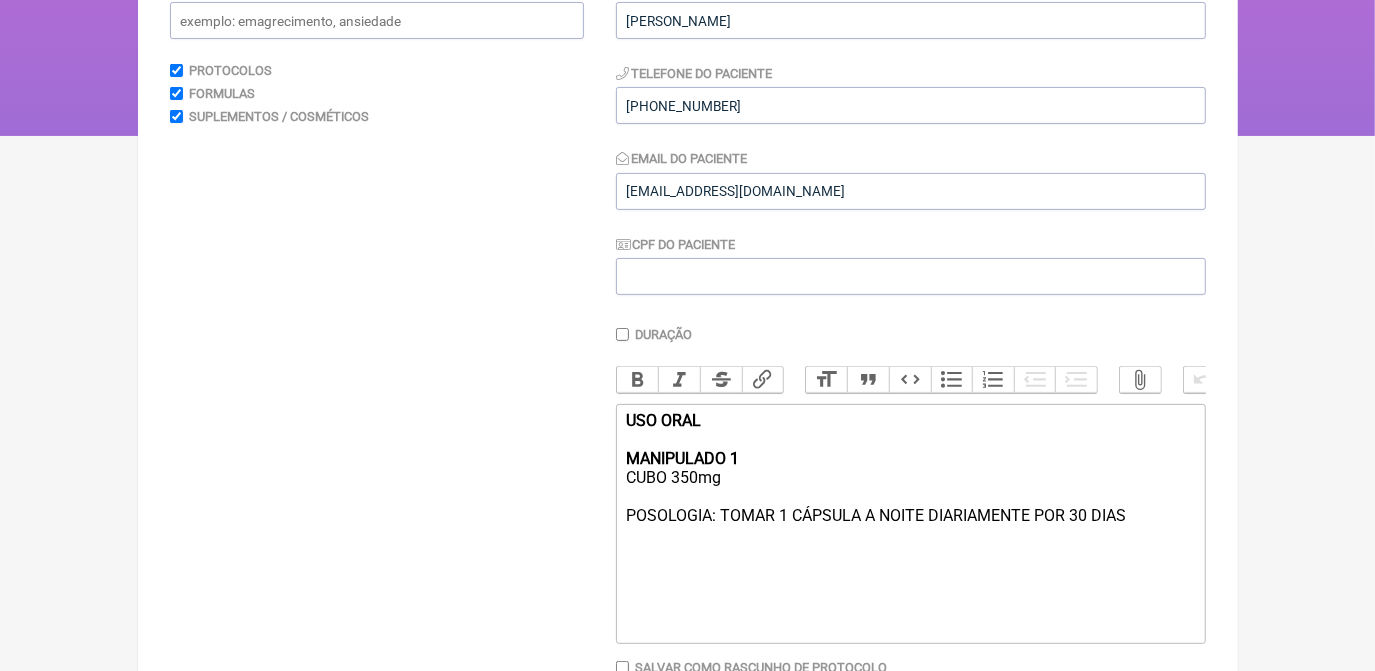scroll, scrollTop: 272, scrollLeft: 0, axis: vertical 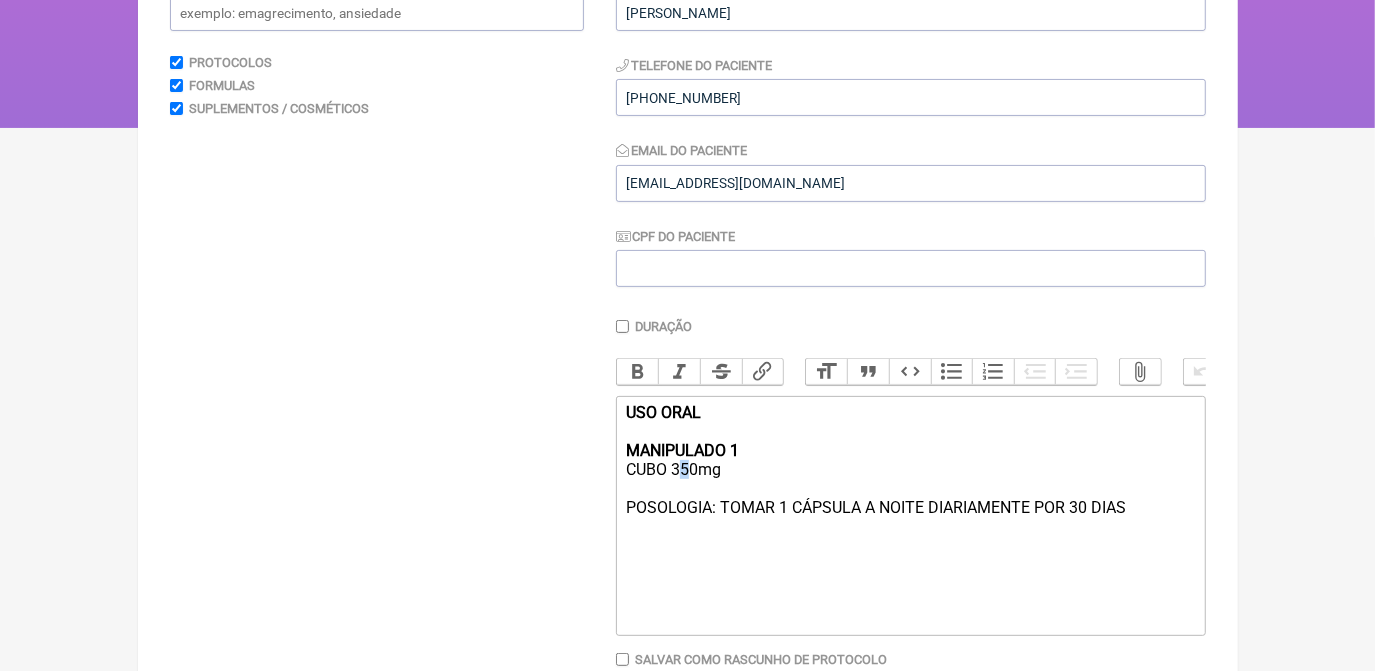 click on "USO ORAL MANIPULADO 1 CUBO 350mg POSOLOGIA: TOMAR 1 CÁPSULA A NOITE DIARIAMENTE POR 30 DIAS" 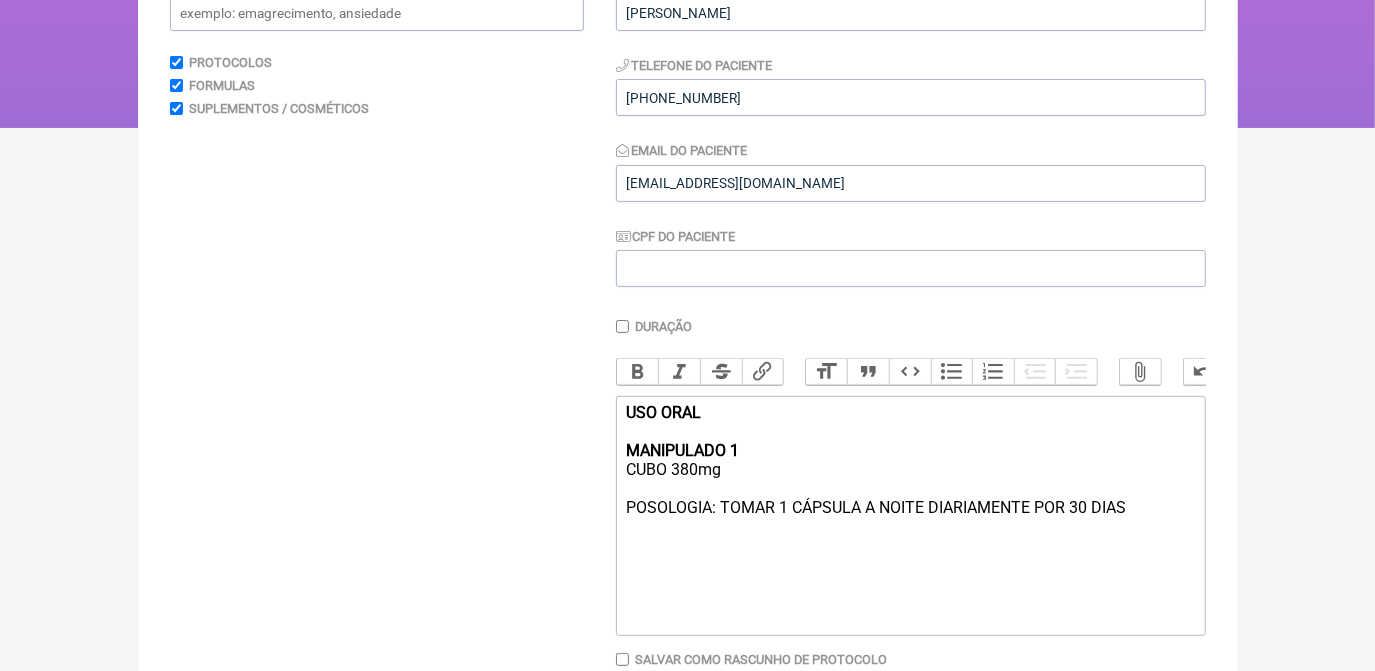 type on "<div><strong>USO ORAL<br><br>MANIPULADO 1</strong><br>CUBO 380mg<br><br>POSOLOGIA: TOMAR 1 CÁPSULA A NOITE DIARIAMENTE POR 30 DIAS</div>" 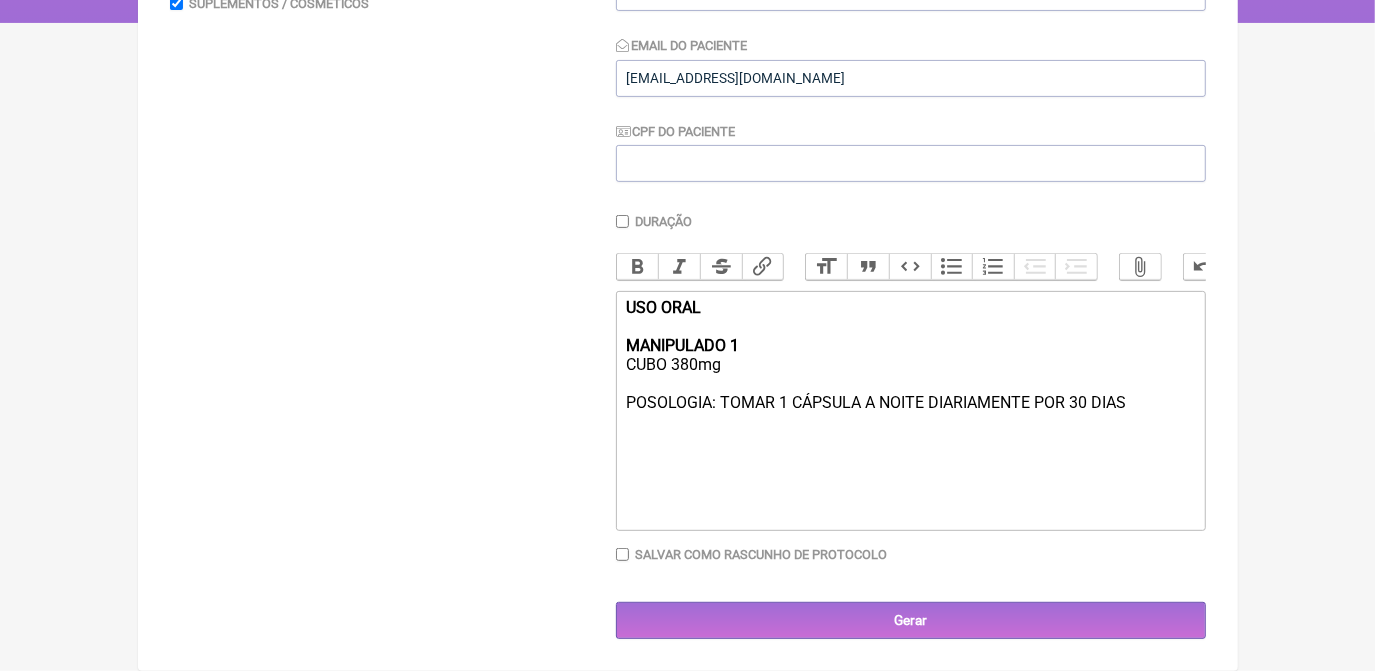 scroll, scrollTop: 392, scrollLeft: 0, axis: vertical 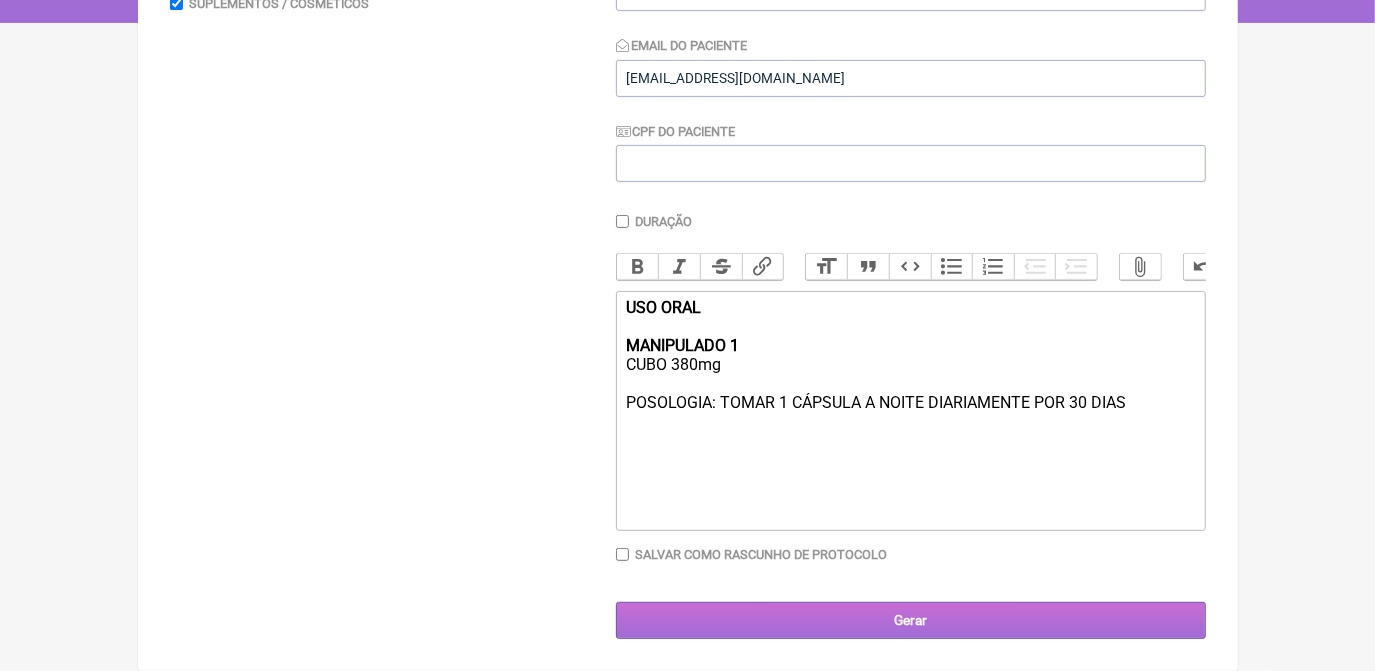 click on "Gerar" at bounding box center [911, 620] 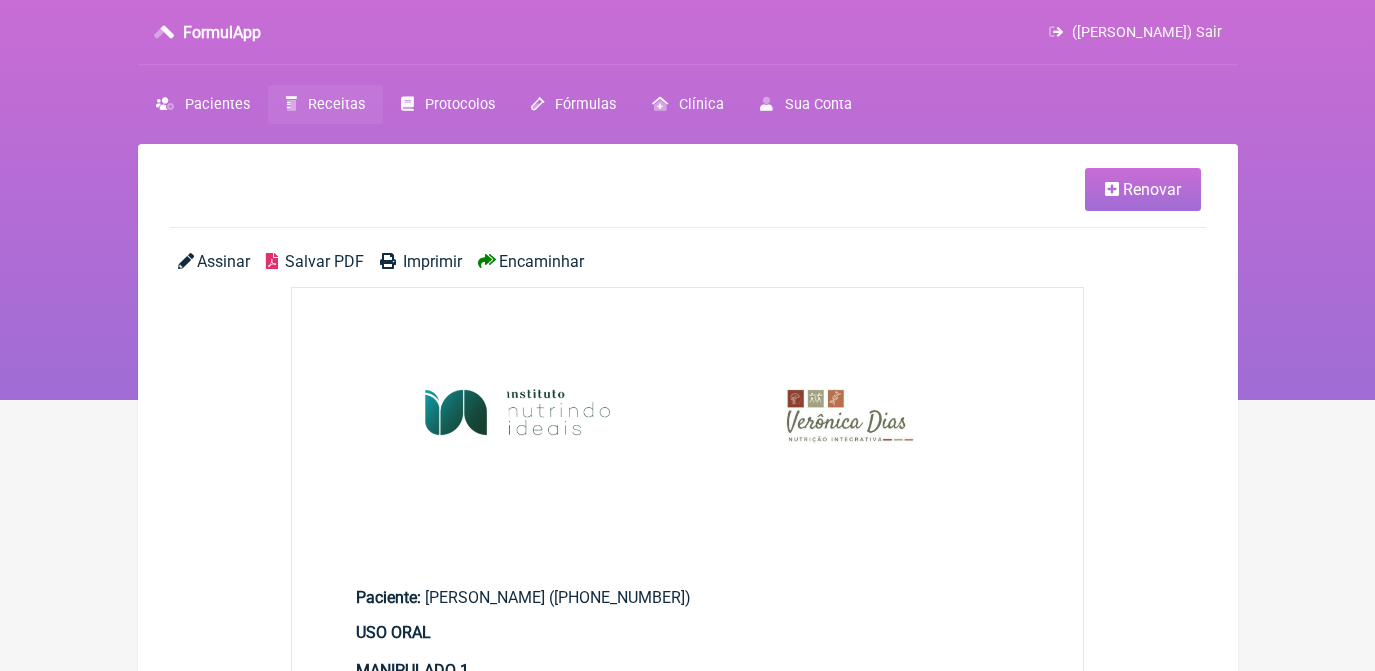 scroll, scrollTop: 0, scrollLeft: 0, axis: both 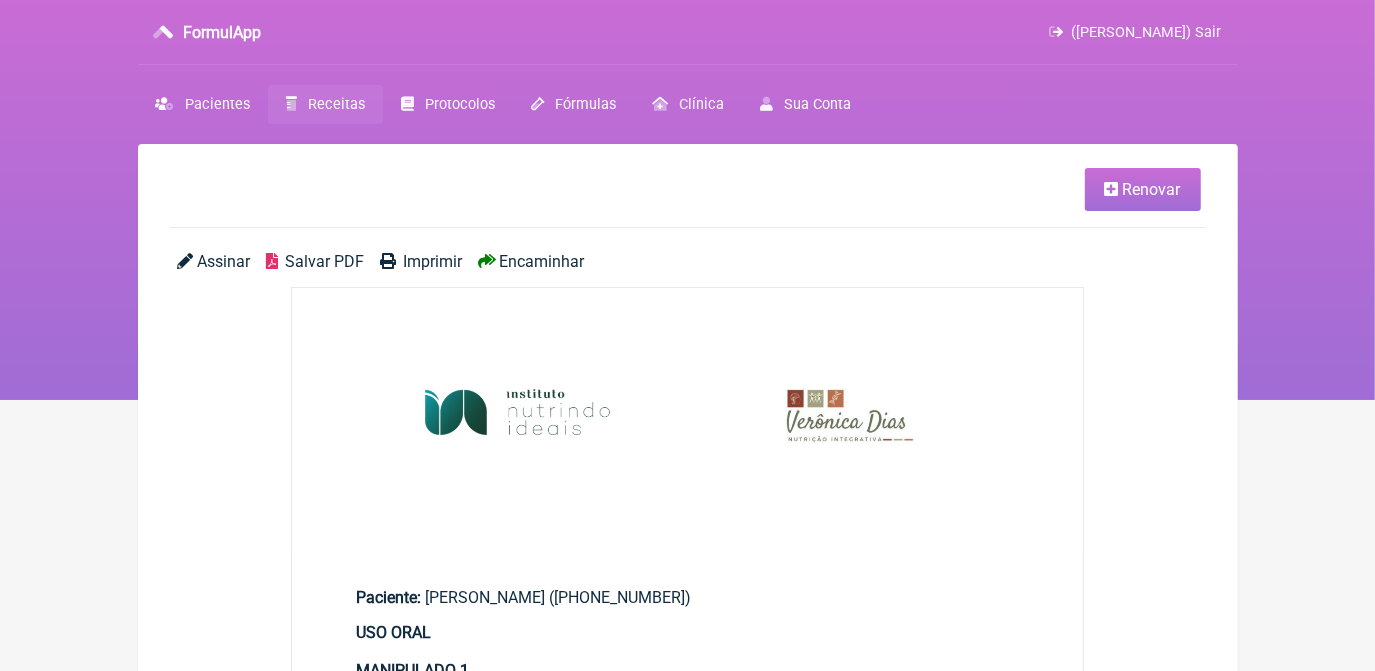 click on "Receitas" at bounding box center (336, 104) 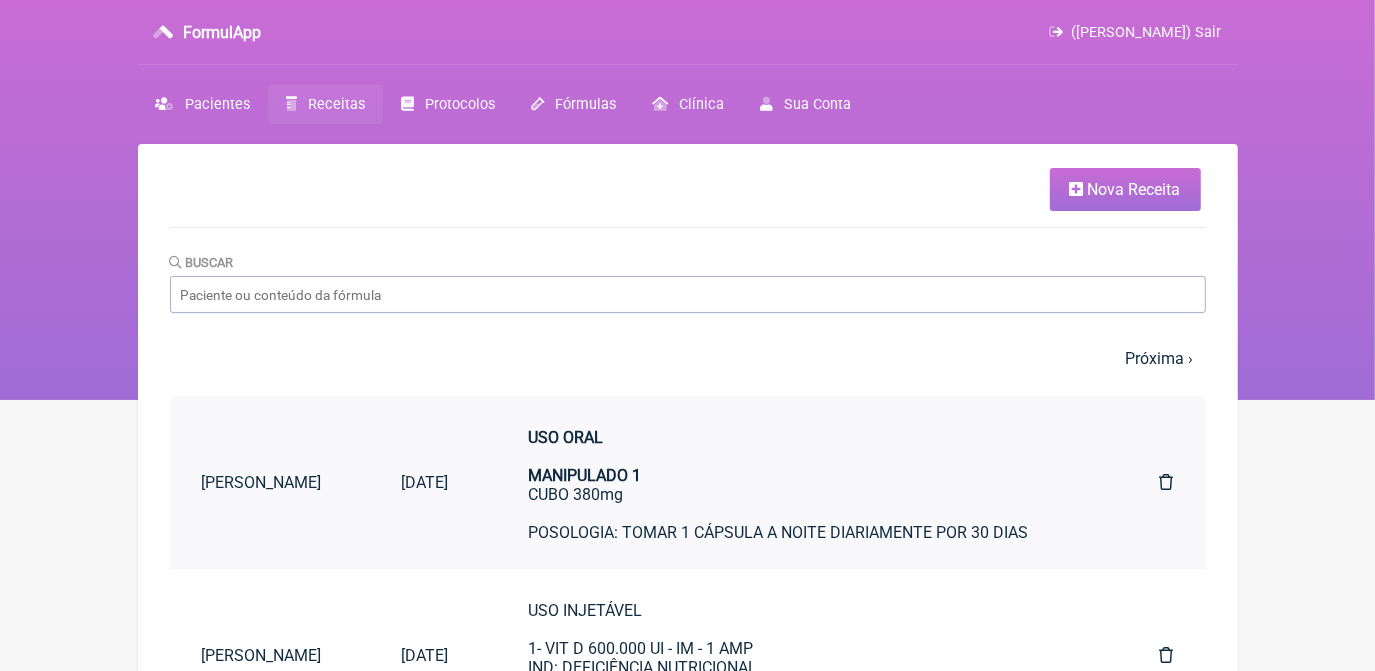 click on "USO ORAL MANIPULADO 1 CUBO 380mg POSOLOGIA: TOMAR 1 CÁPSULA A NOITE DIARIAMENTE POR 30 DIAS" at bounding box center (804, 482) 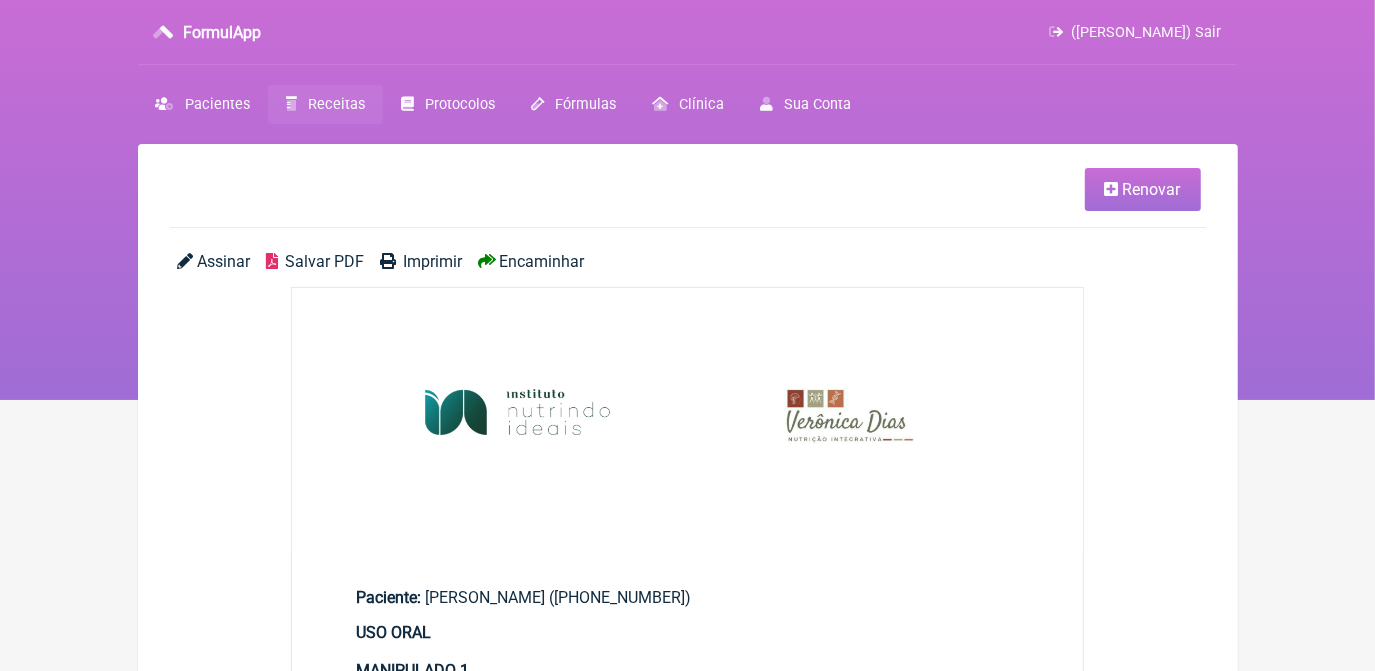 click on "Salvar PDF" at bounding box center (324, 261) 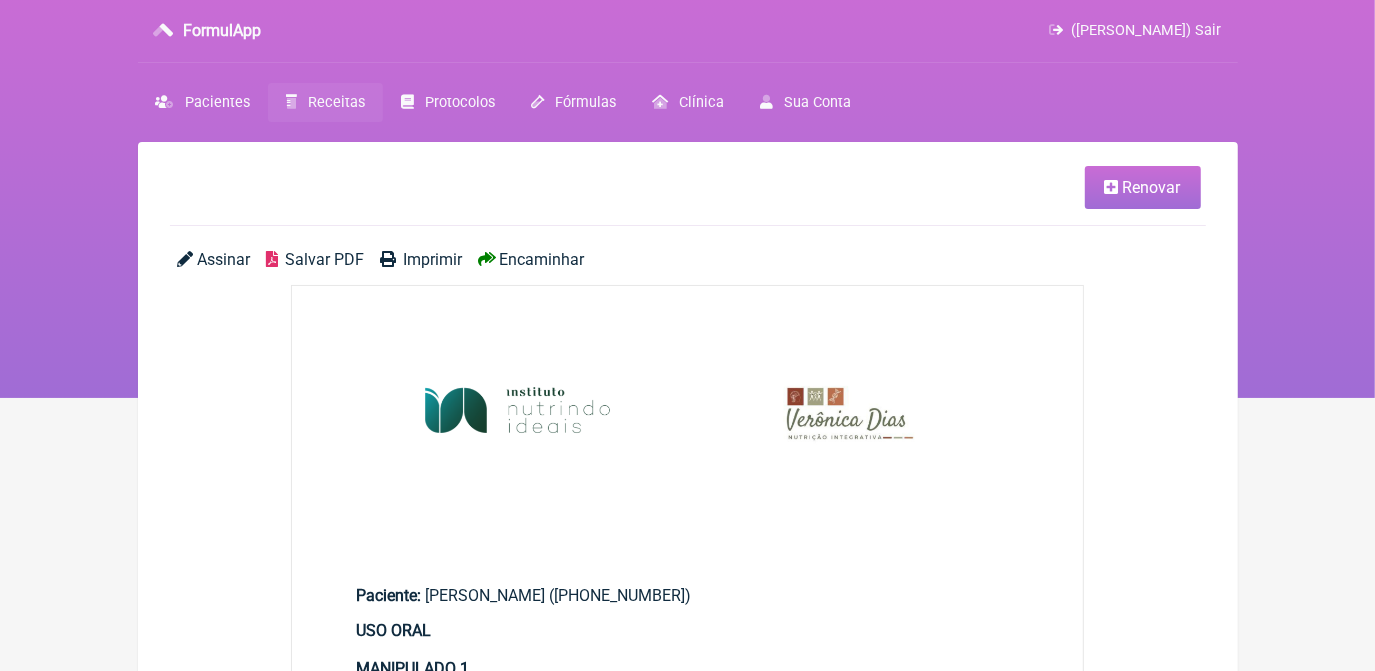 scroll, scrollTop: 0, scrollLeft: 0, axis: both 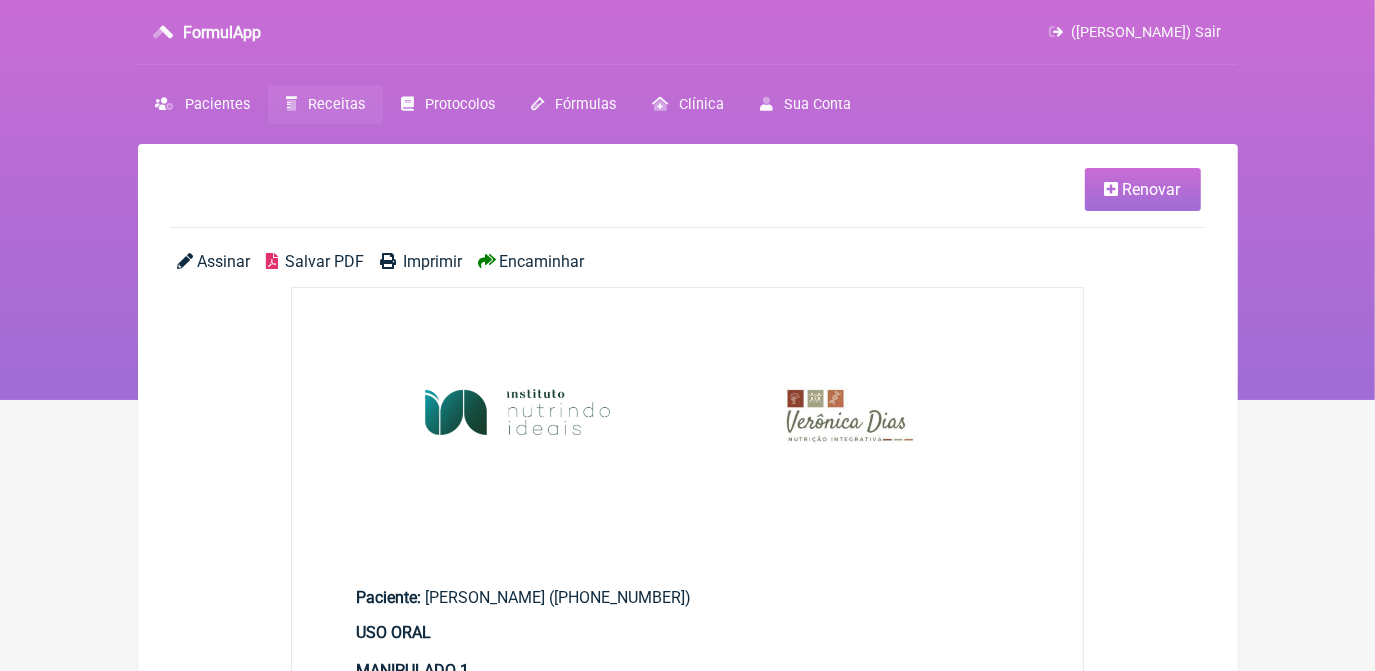 click on "Receitas" at bounding box center (336, 104) 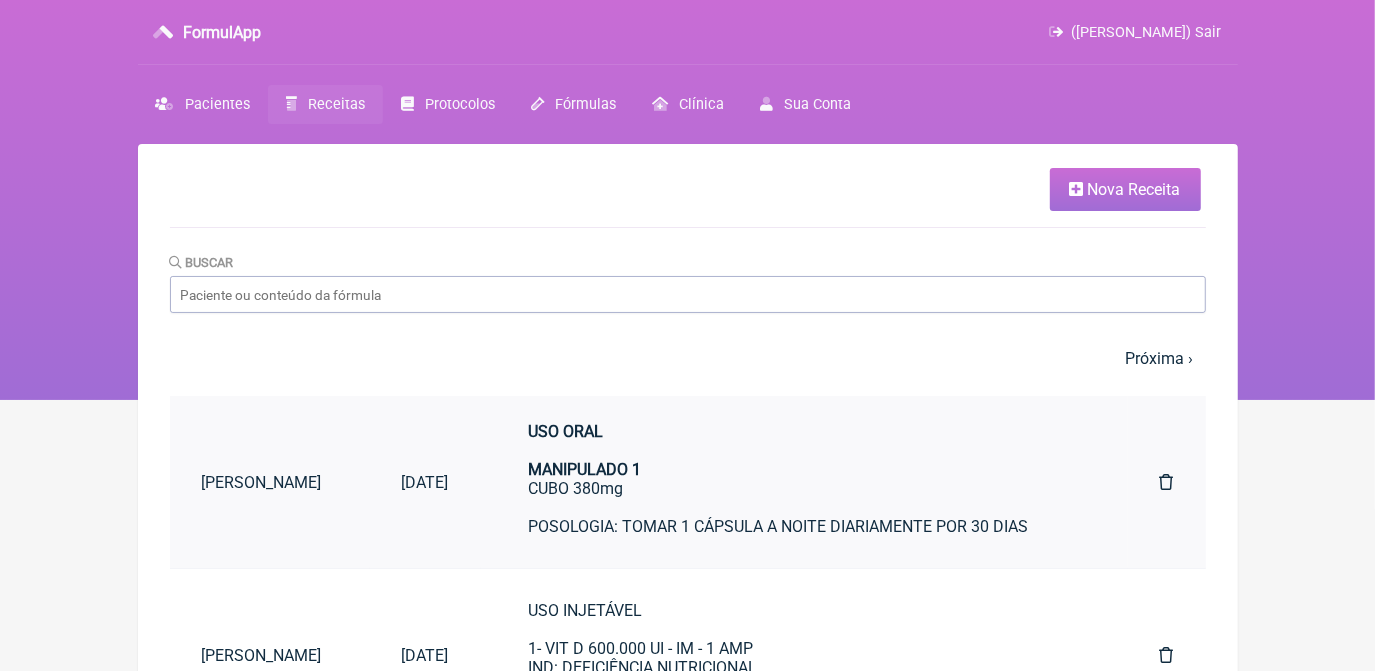 scroll, scrollTop: 29, scrollLeft: 0, axis: vertical 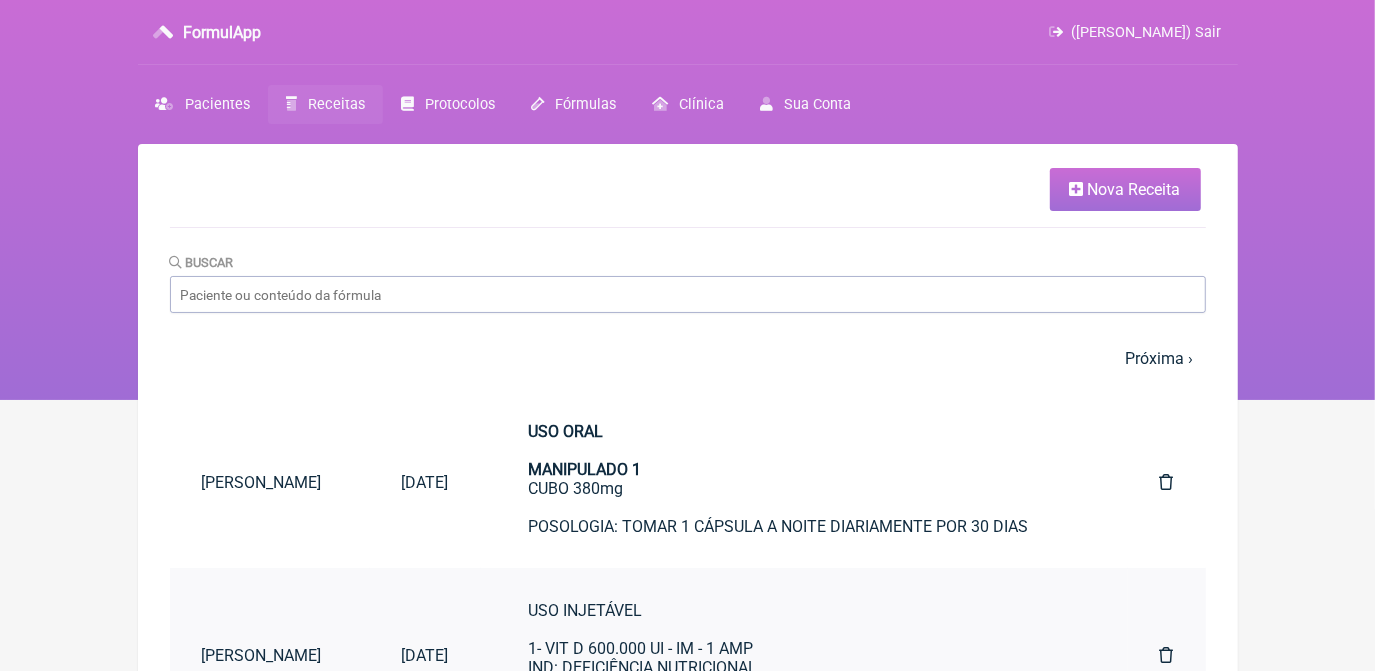 click on "USO INJETÁVEL 1- VIT D 600.000 UI - IM - 1 AMP IND: DEFICIÊNCIA NUTRICIONAL" at bounding box center (804, 658) 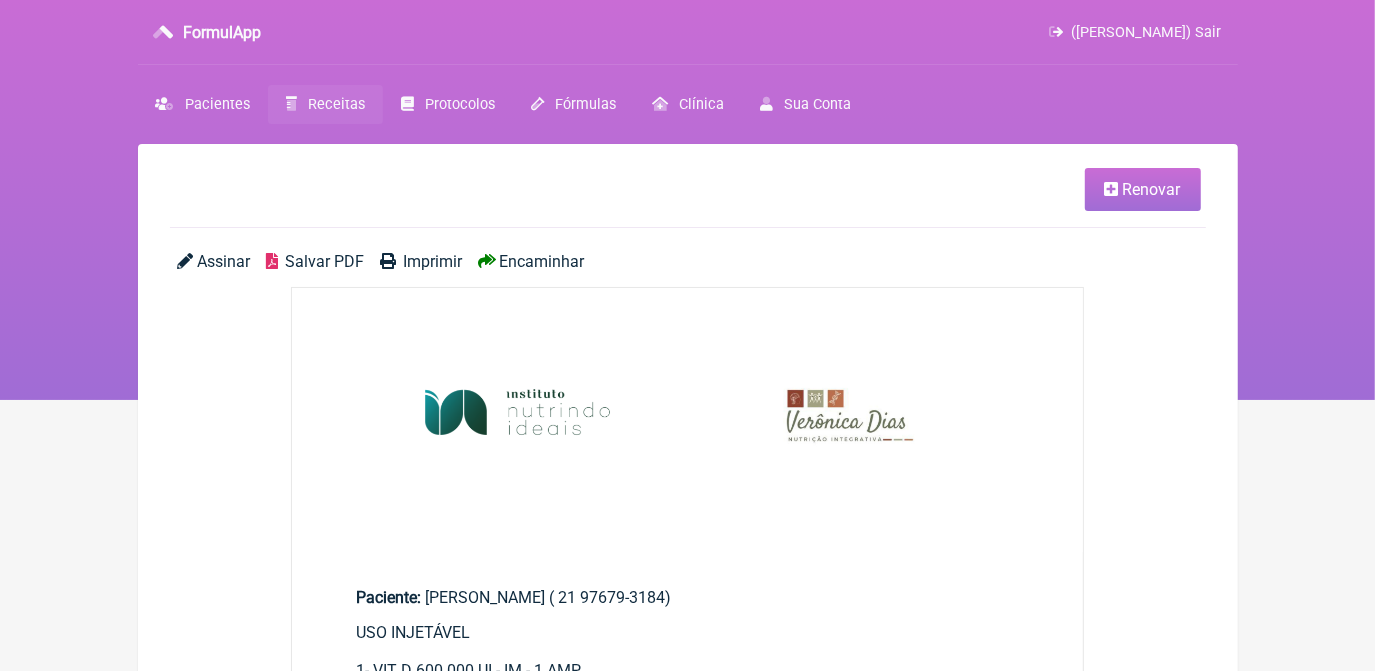 click on "Renovar" at bounding box center (1143, 189) 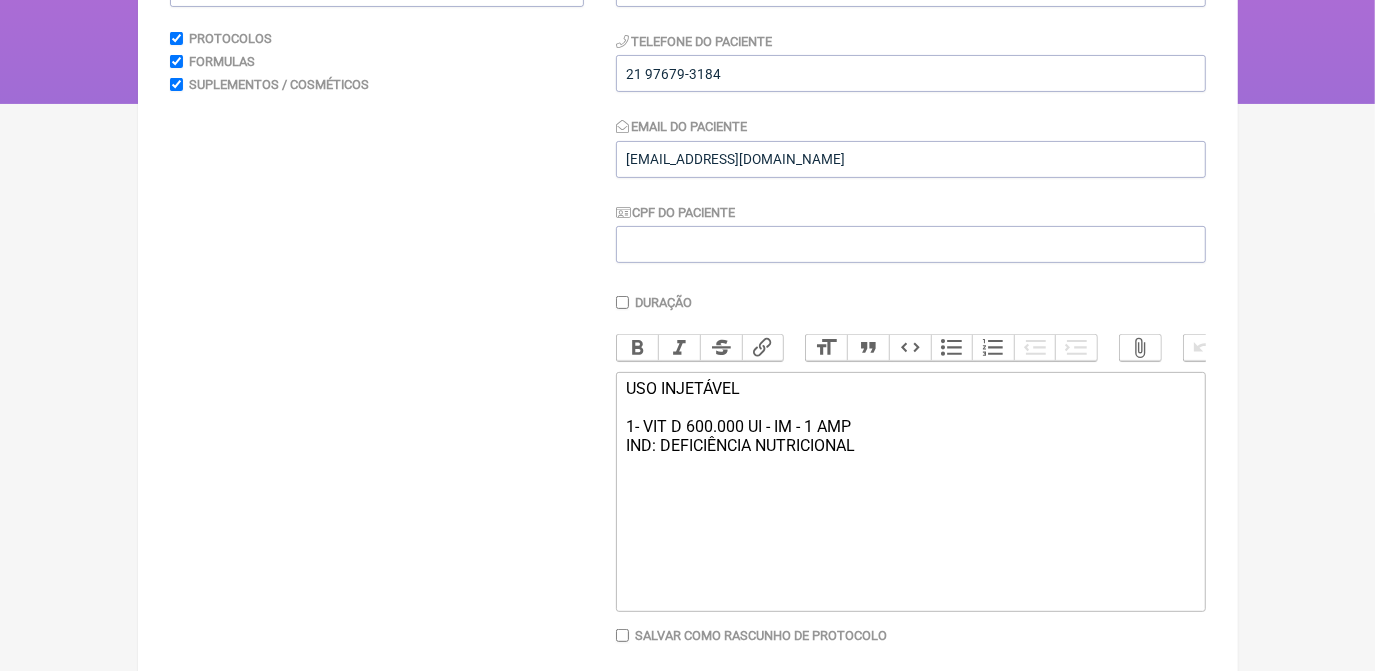scroll, scrollTop: 363, scrollLeft: 0, axis: vertical 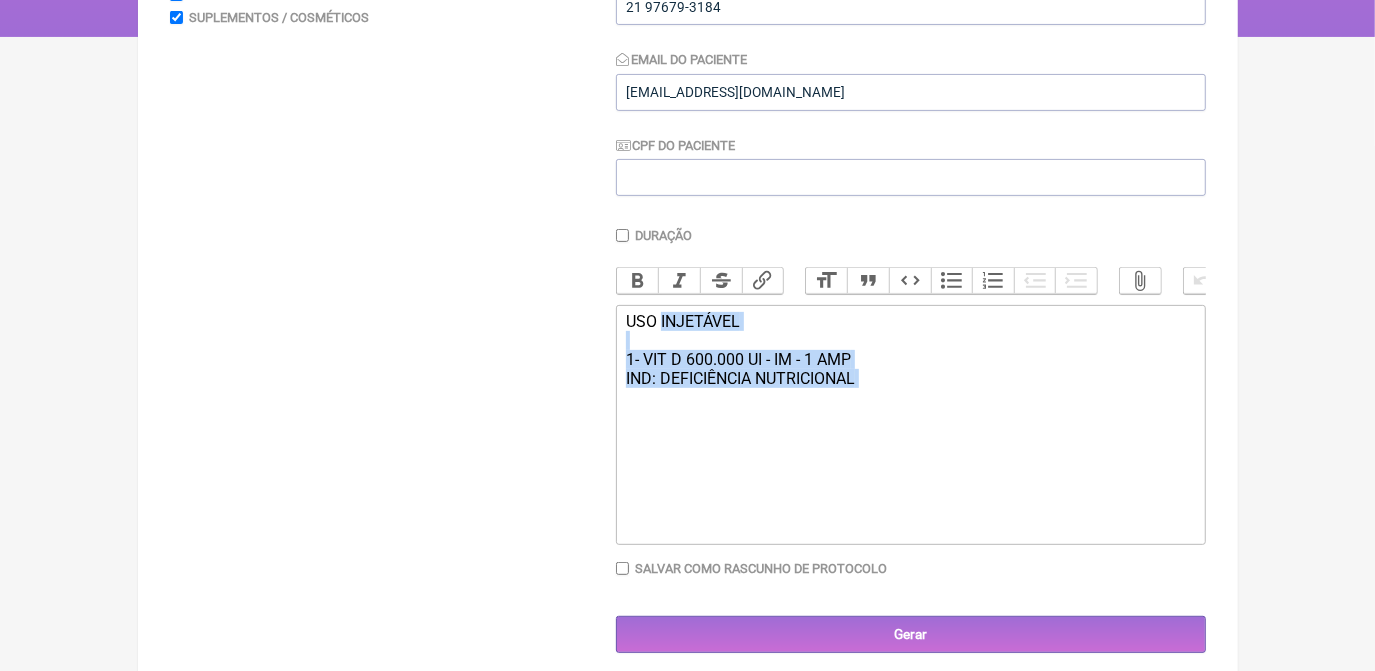 drag, startPoint x: 661, startPoint y: 336, endPoint x: 858, endPoint y: 405, distance: 208.73428 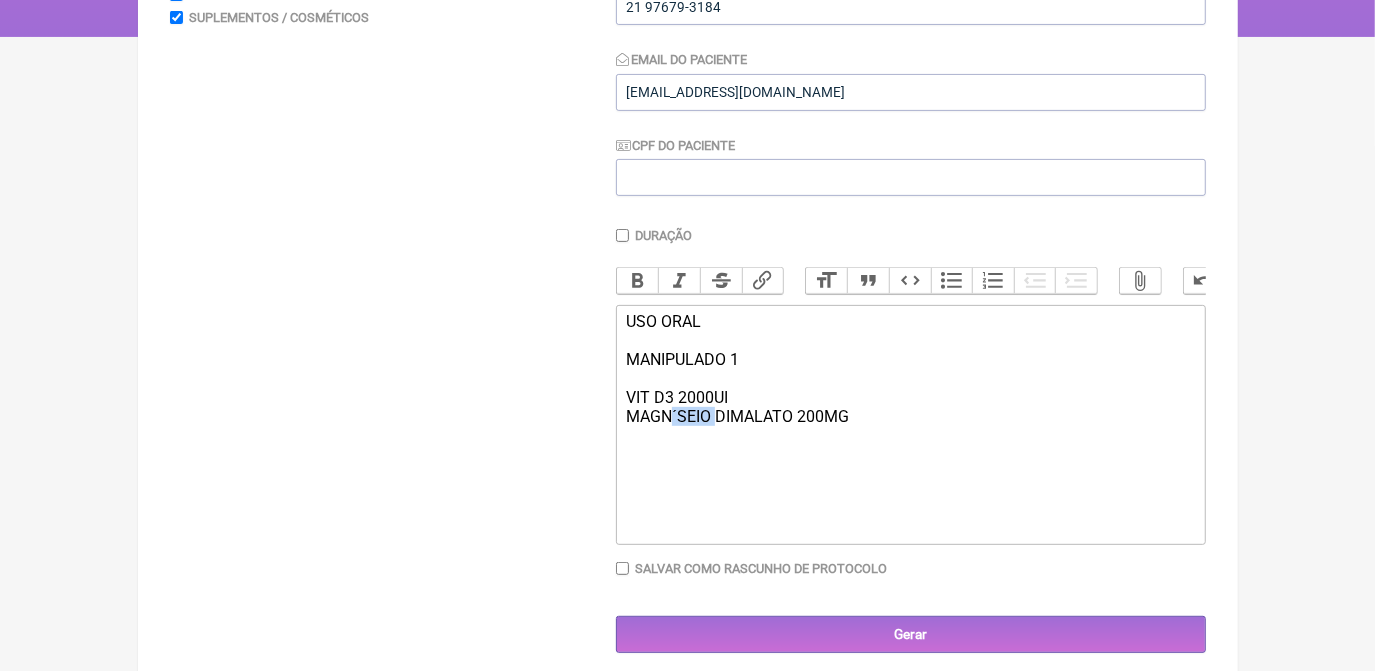 drag, startPoint x: 673, startPoint y: 430, endPoint x: 716, endPoint y: 441, distance: 44.38468 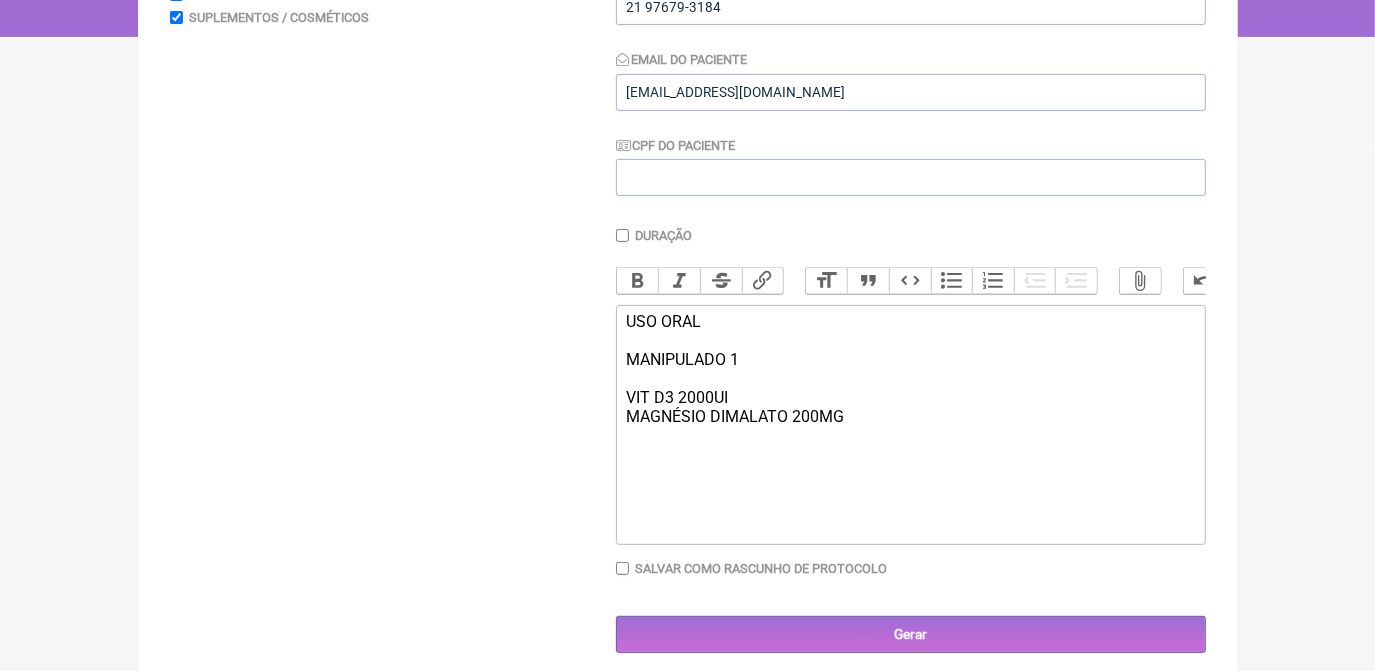 click on "USO ORAL MANIPULADO 1 VIT D3 2000UI  MAGNÉSIO DIMALATO 200MG" 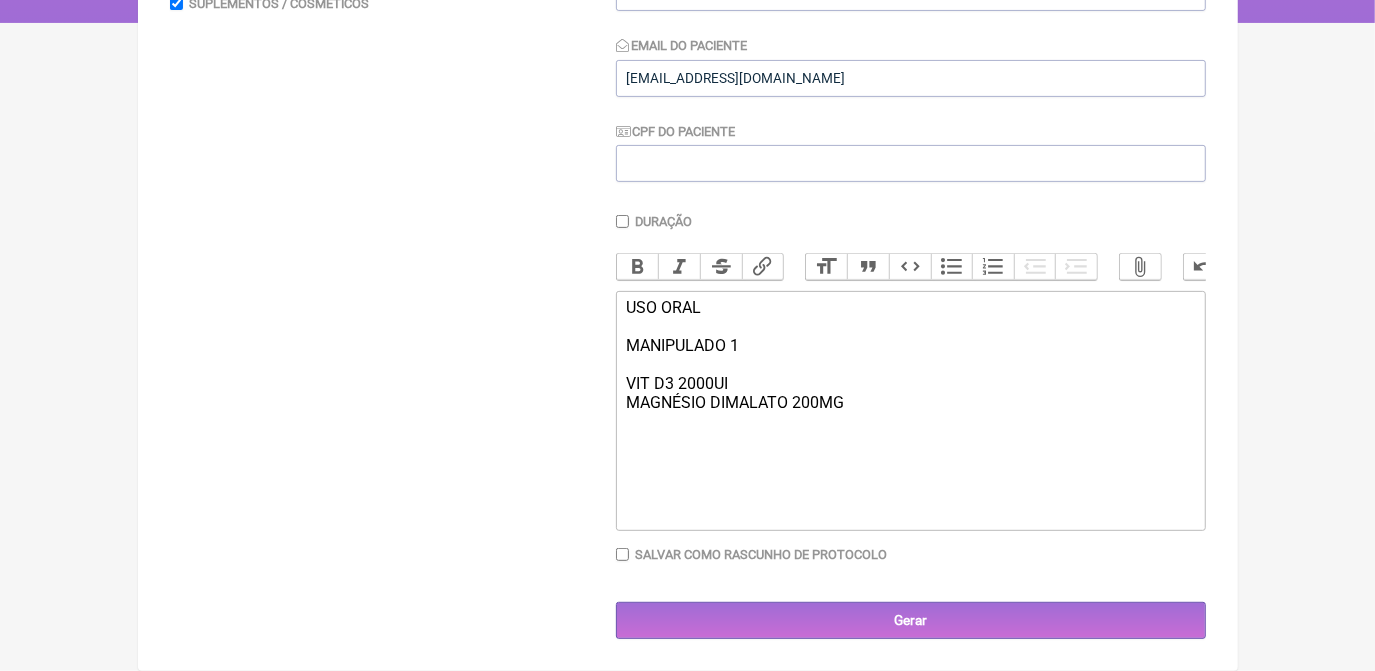 scroll, scrollTop: 392, scrollLeft: 0, axis: vertical 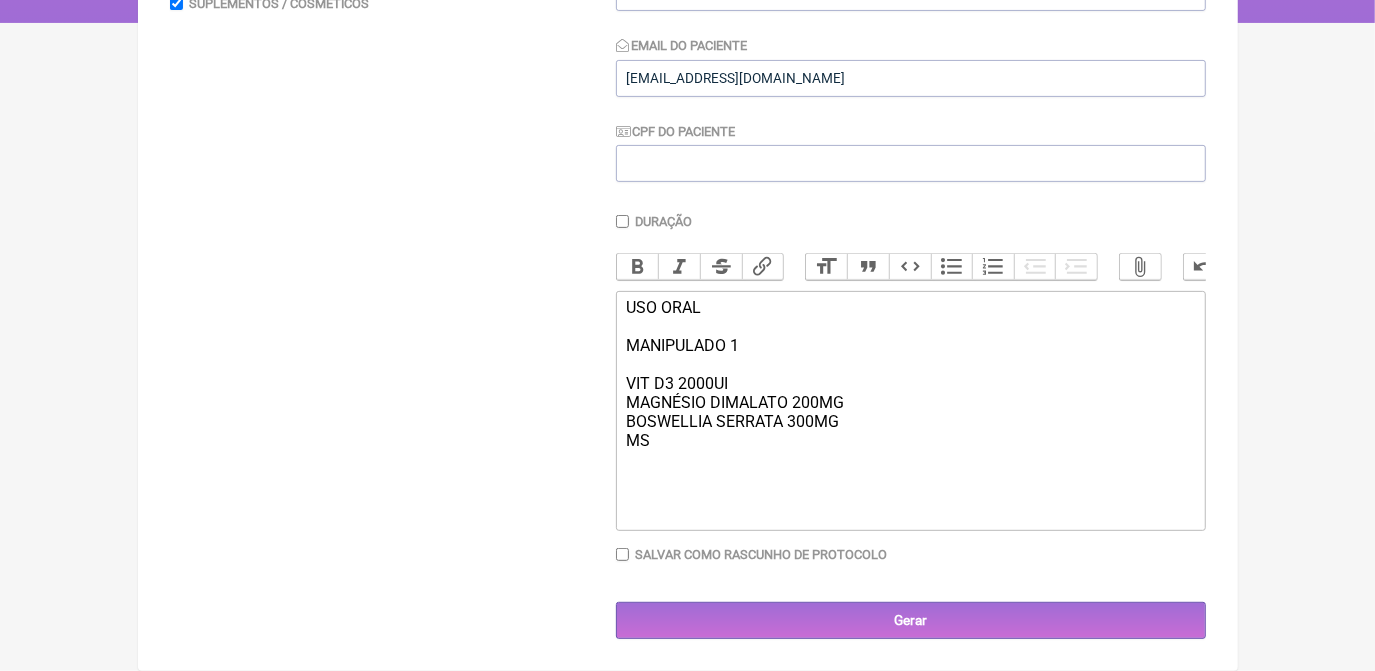 type on "<div>USO ORAL<br><br>MANIPULADO 1<br><br>VIT D3 2000UI&nbsp;<br>MAGNÉSIO DIMALATO 200MG<br>BOSWELLIA SERRATA 300MG<br>MSN<br><br><br></div>" 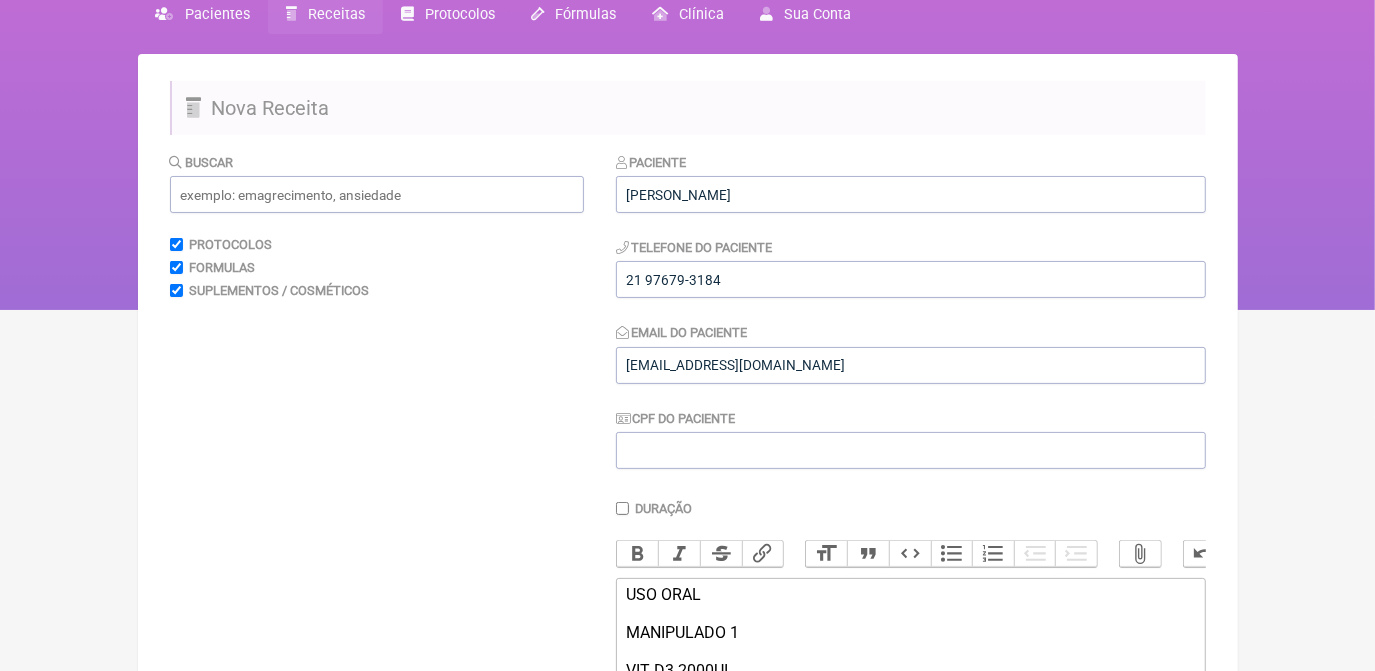 scroll, scrollTop: 0, scrollLeft: 0, axis: both 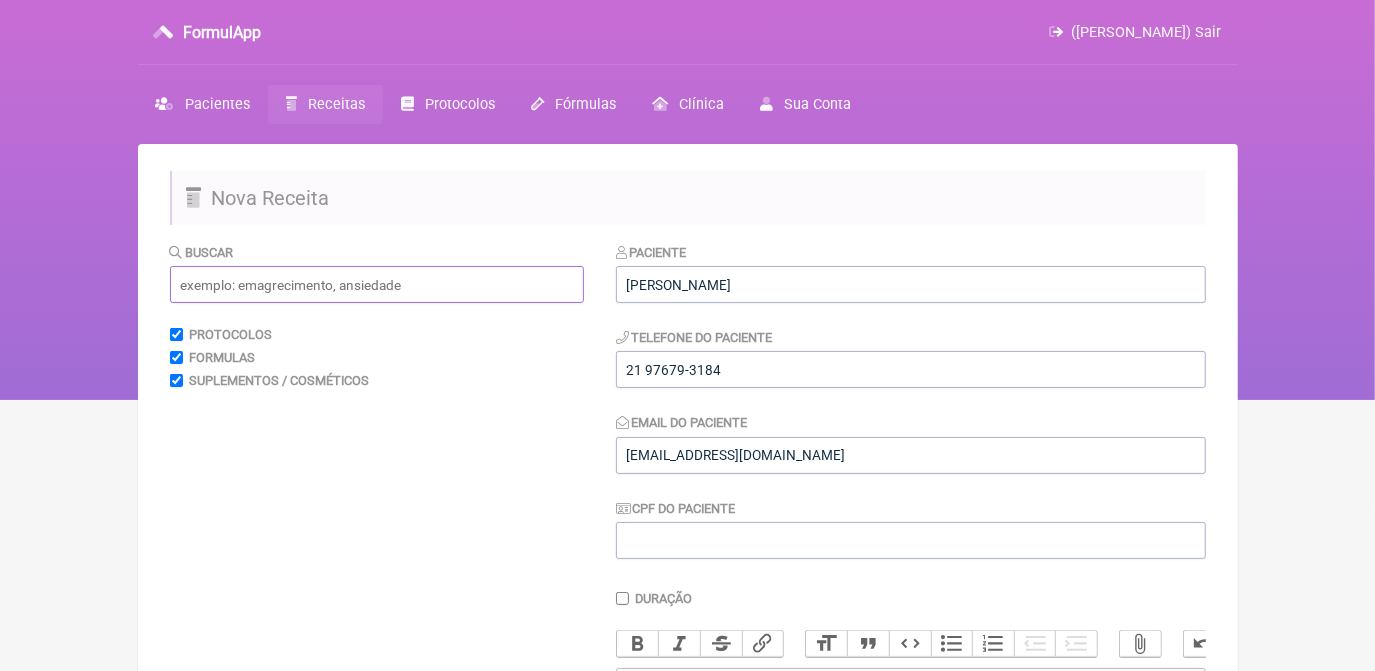 click at bounding box center (377, 284) 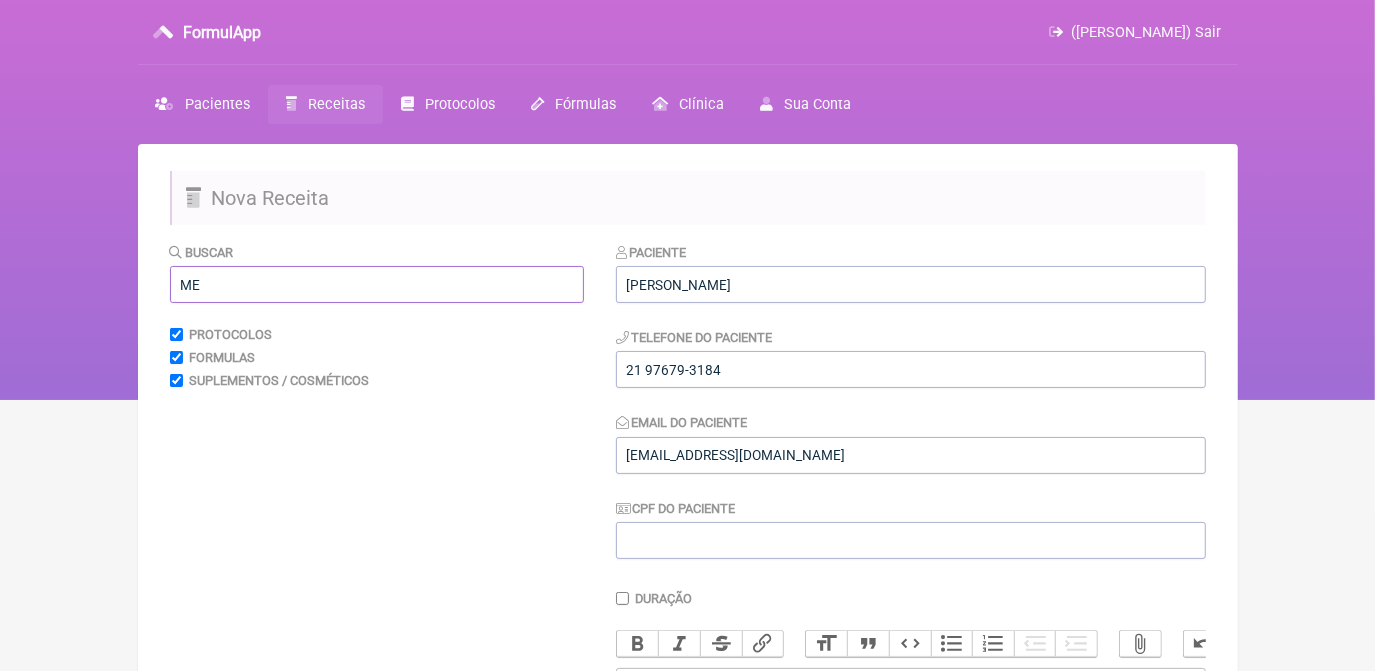 type on "M" 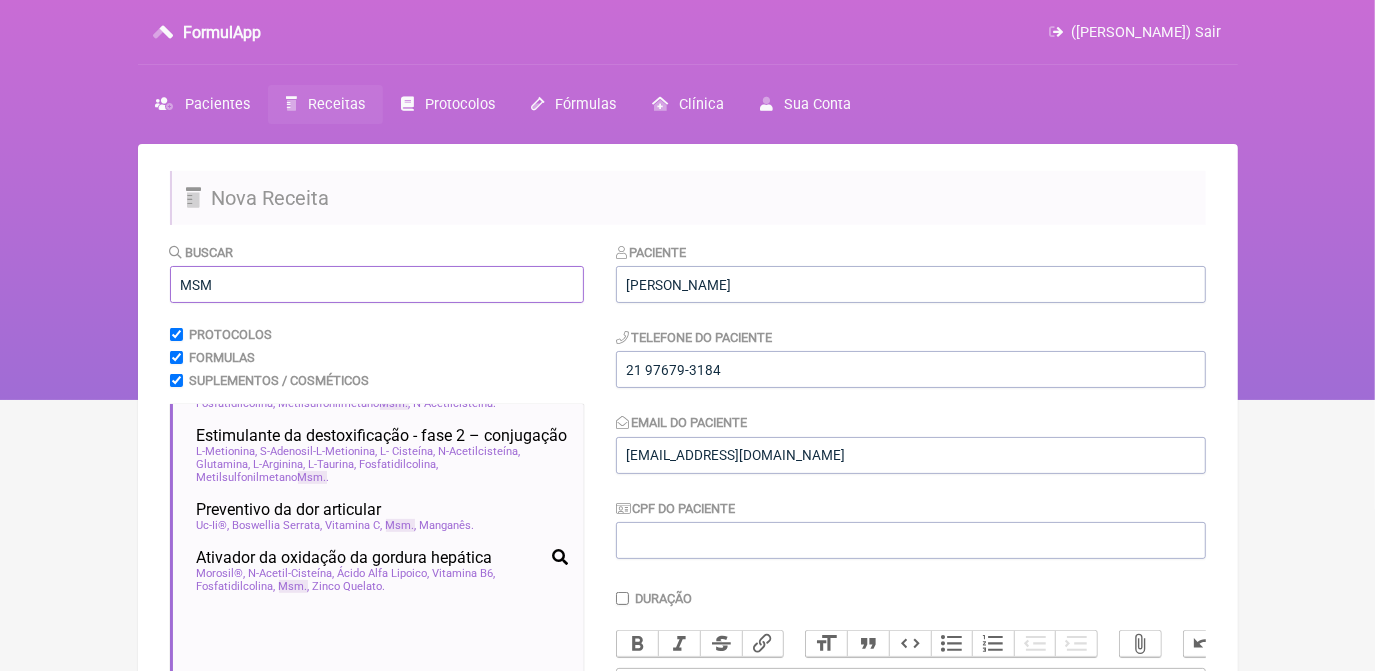 scroll, scrollTop: 0, scrollLeft: 0, axis: both 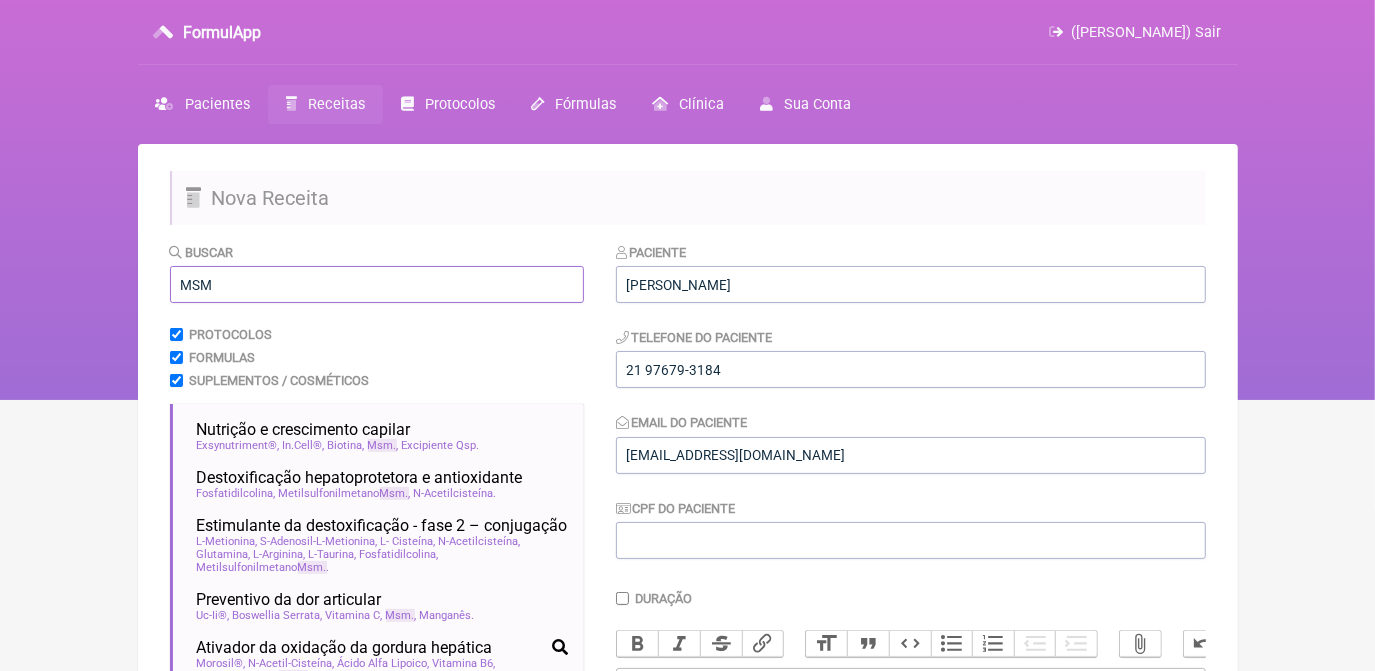 type on "MSM" 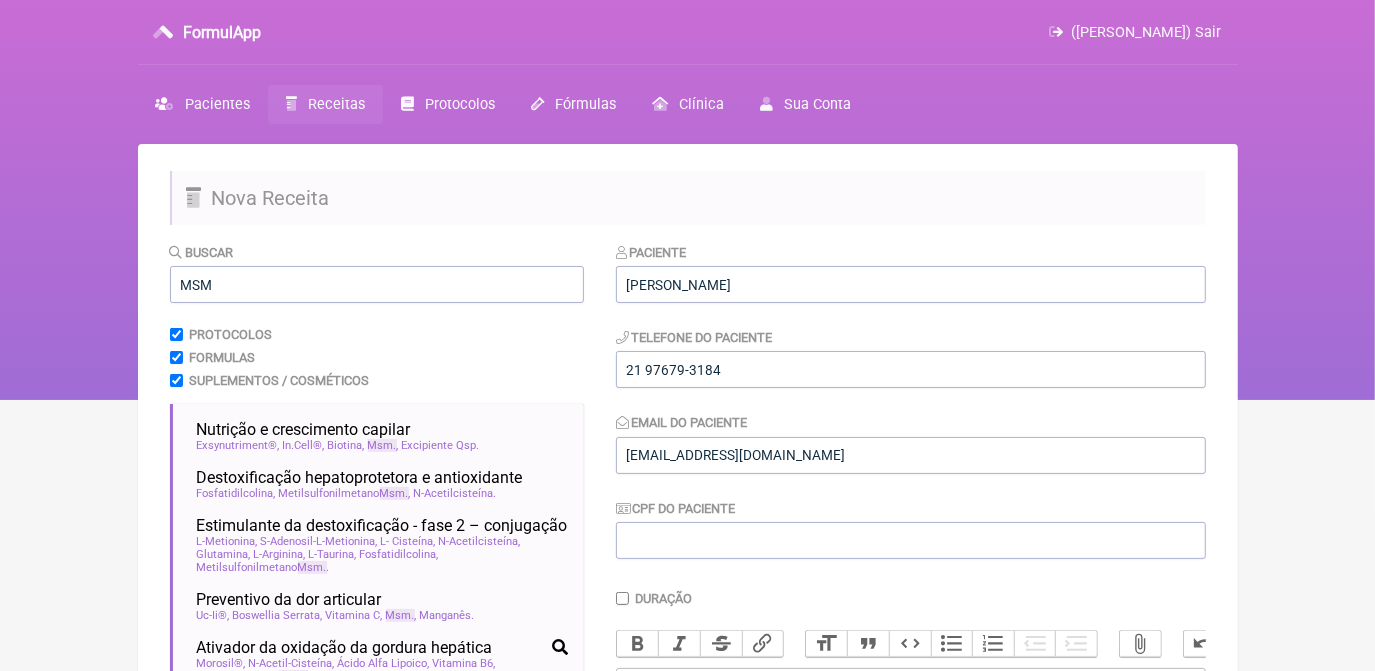 click on "Preventivo da dor articular" at bounding box center (382, 599) 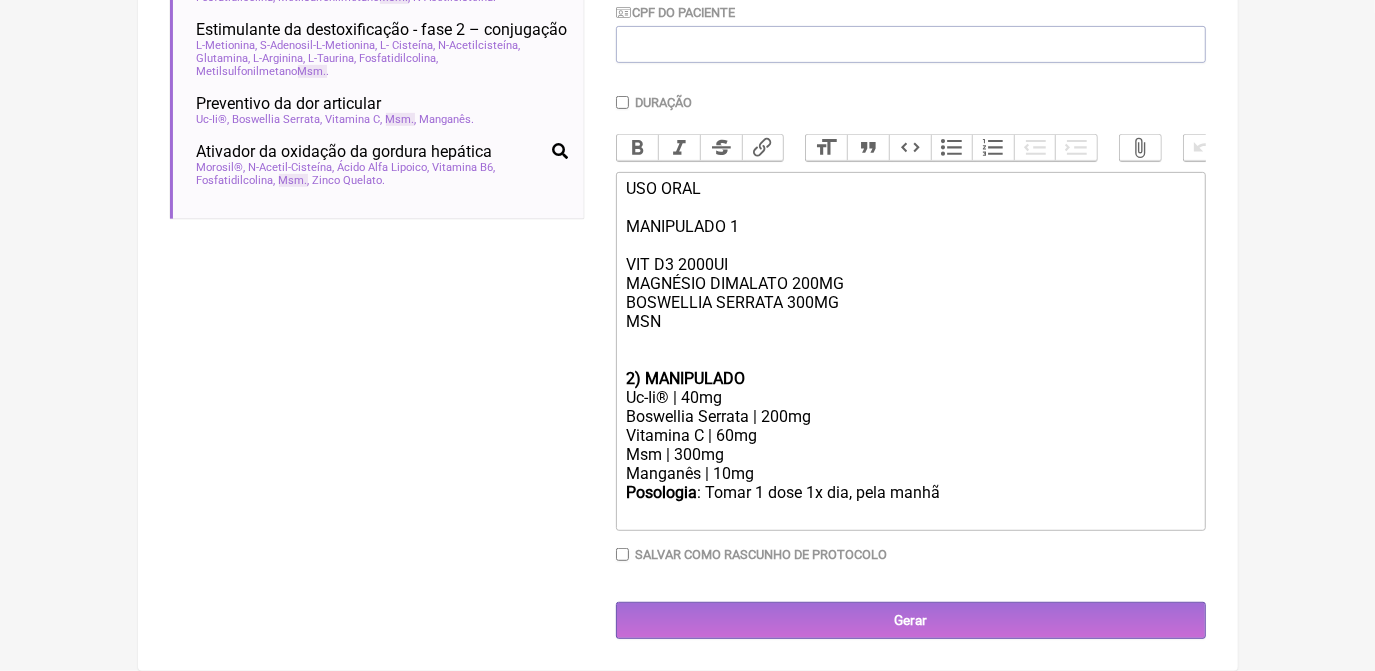 scroll, scrollTop: 521, scrollLeft: 0, axis: vertical 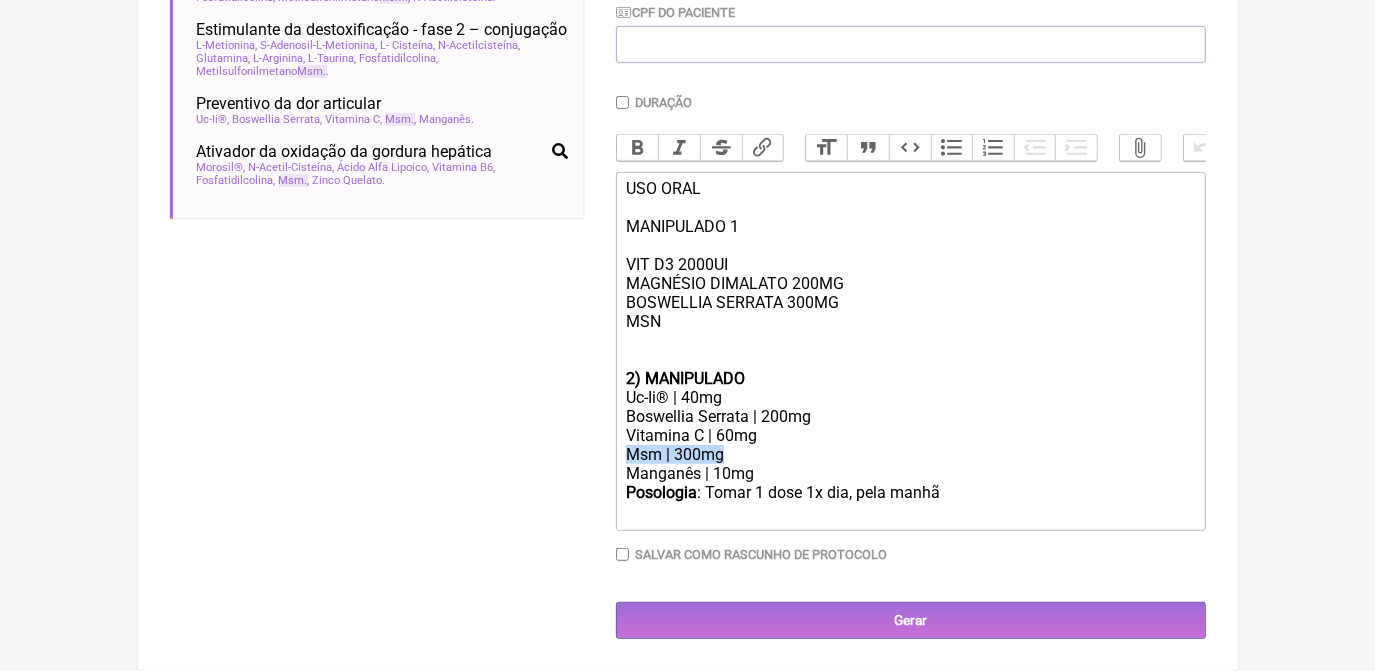 drag, startPoint x: 626, startPoint y: 459, endPoint x: 741, endPoint y: 459, distance: 115 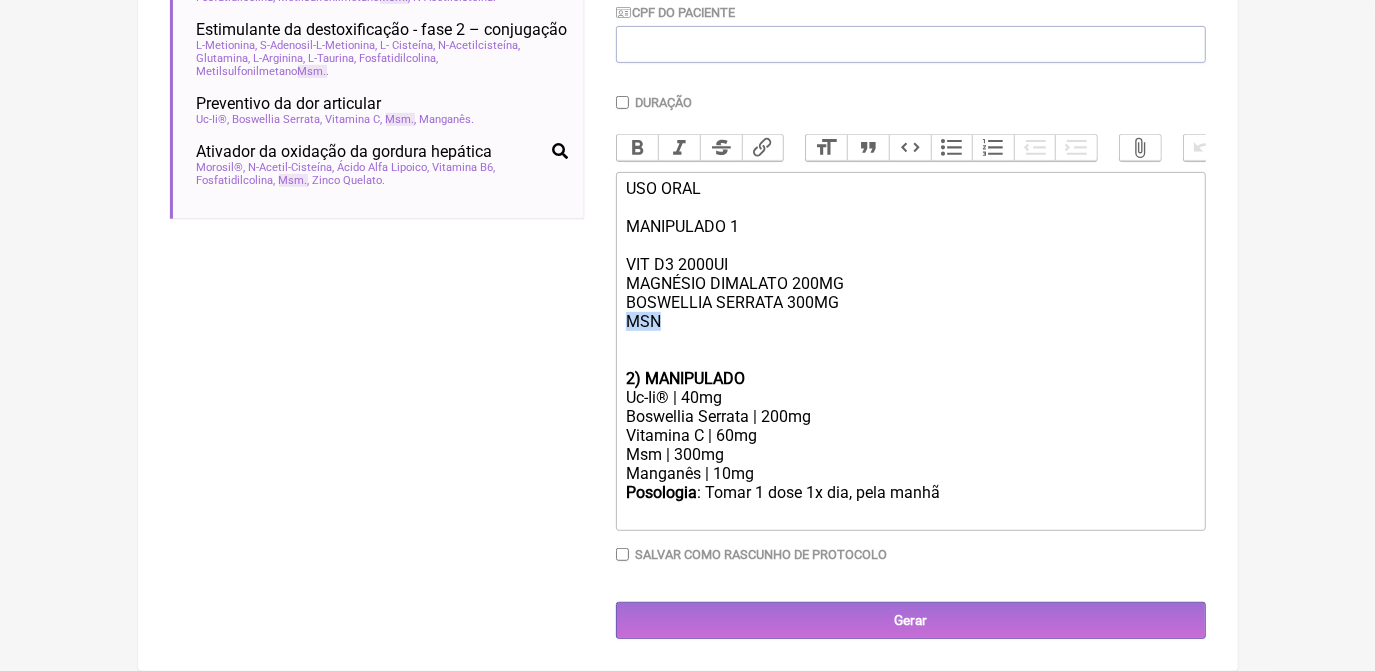 drag, startPoint x: 626, startPoint y: 317, endPoint x: 676, endPoint y: 321, distance: 50.159744 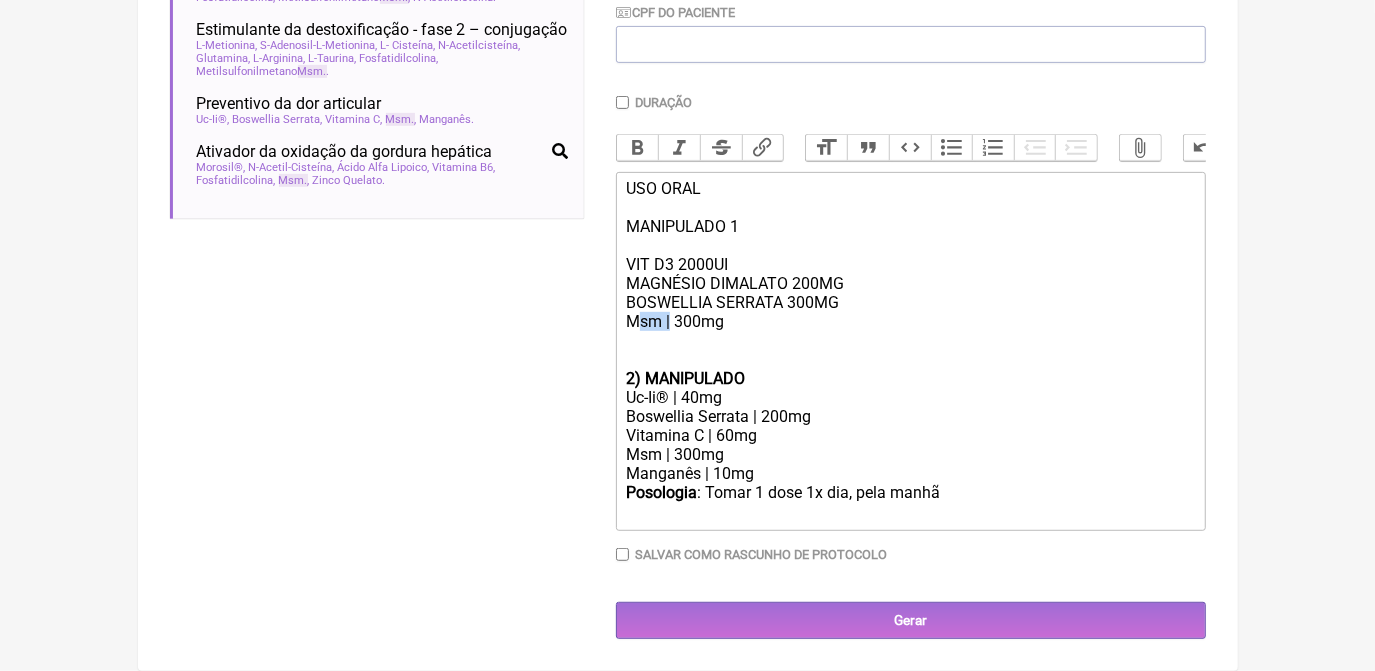 drag, startPoint x: 640, startPoint y: 316, endPoint x: 671, endPoint y: 321, distance: 31.400637 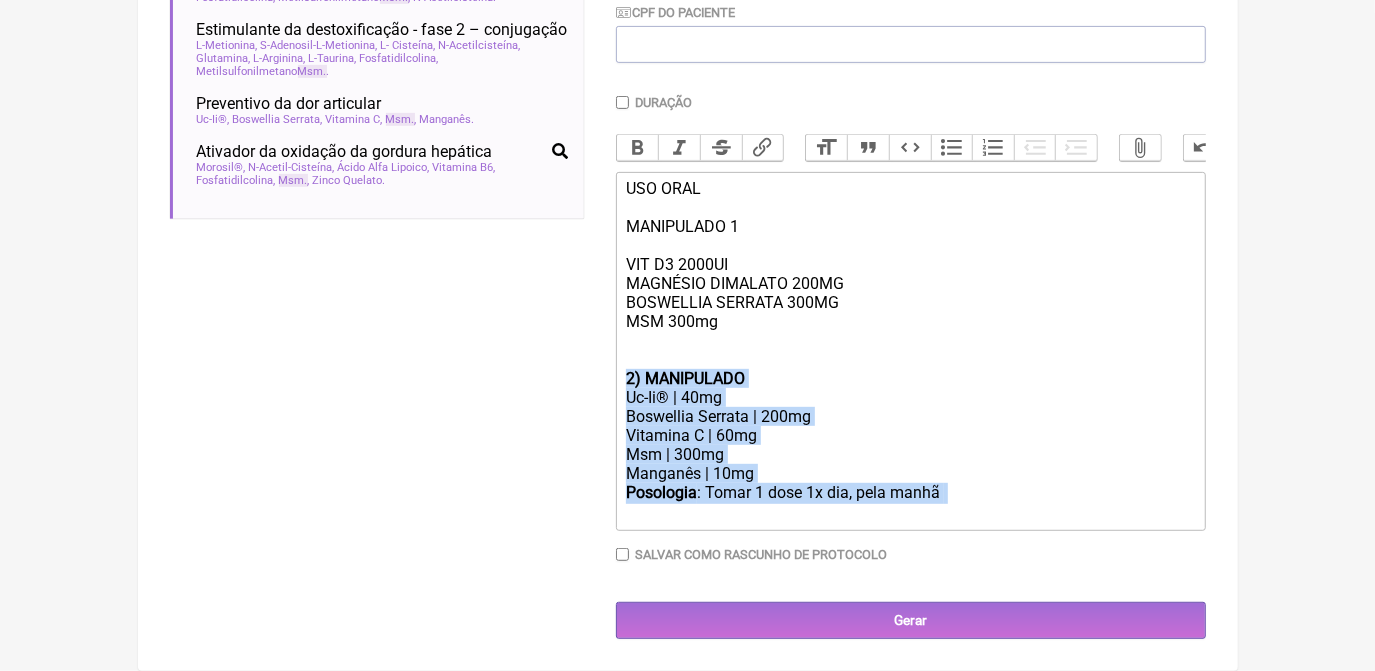 drag, startPoint x: 953, startPoint y: 505, endPoint x: 610, endPoint y: 374, distance: 367.16483 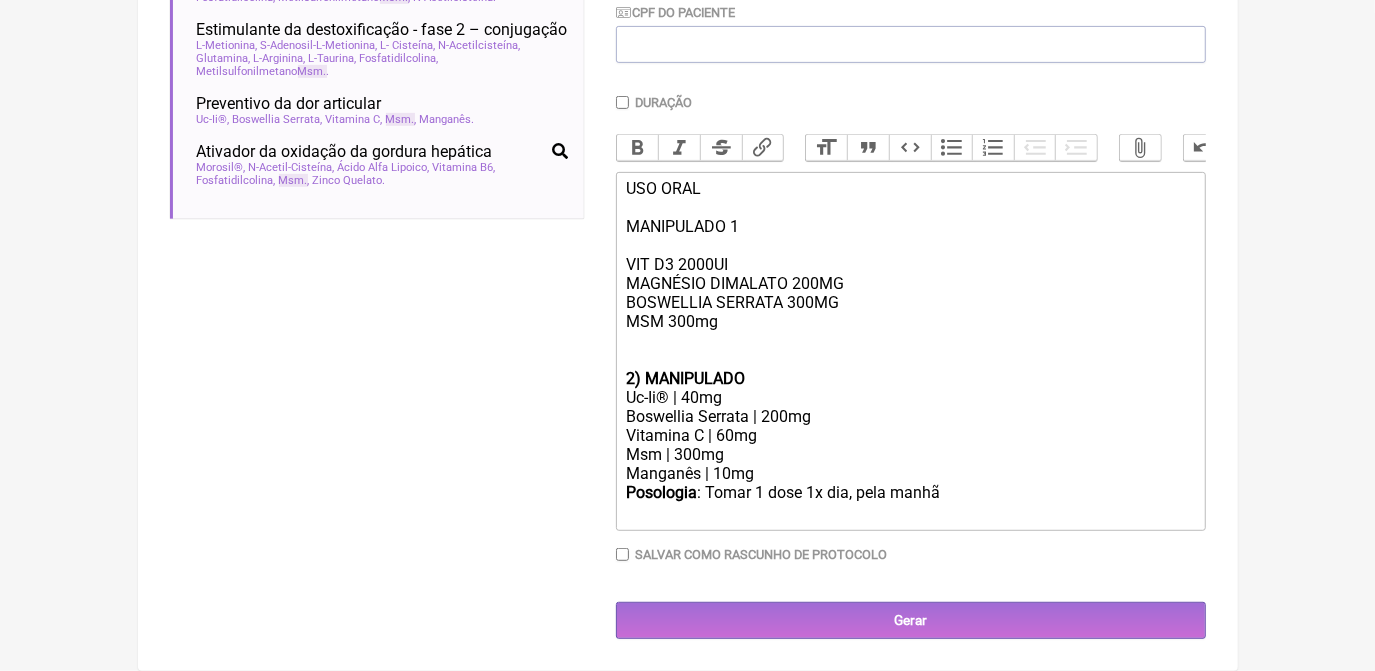 type on "<div>USO ORAL<br><br>MANIPULADO 1<br><br>VIT D3 2000UI&nbsp;<br>MAGNÉSIO DIMALATO 200MG<br>BOSWELLIA SERRATA 300MG<br>MSM 300mg<br><br><br></div><div><br></div>" 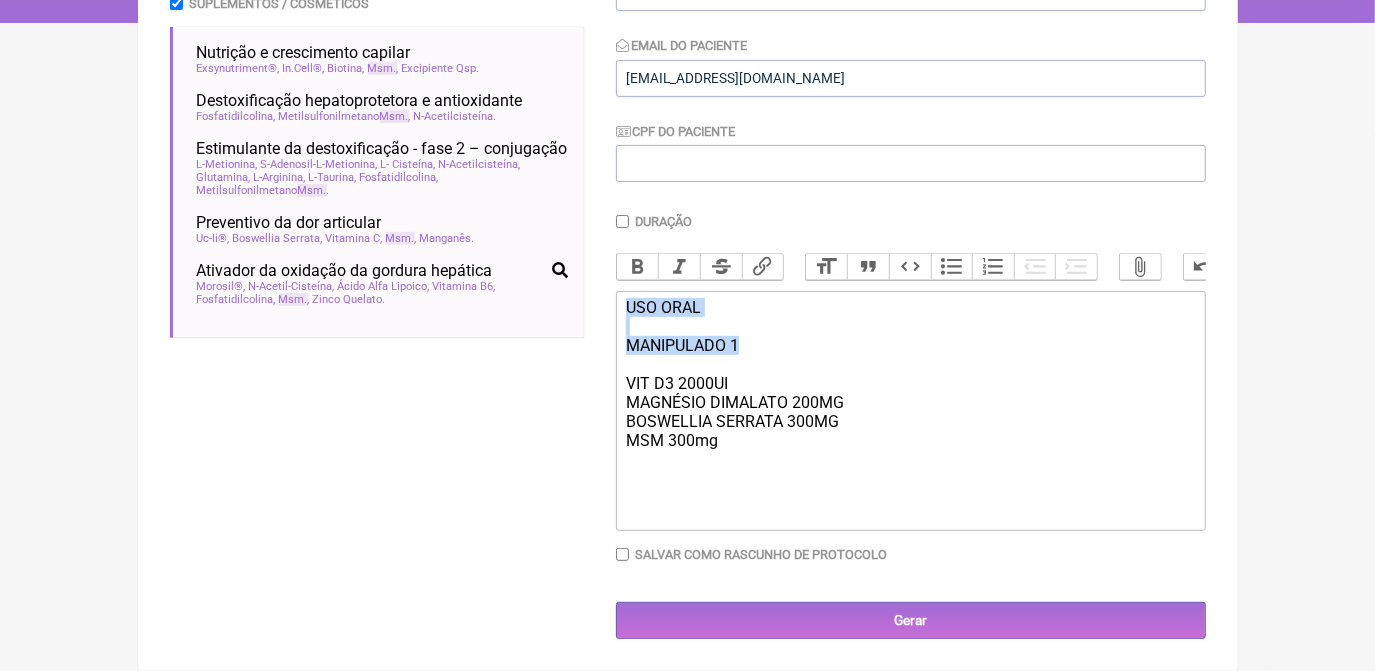 drag, startPoint x: 626, startPoint y: 302, endPoint x: 754, endPoint y: 341, distance: 133.80957 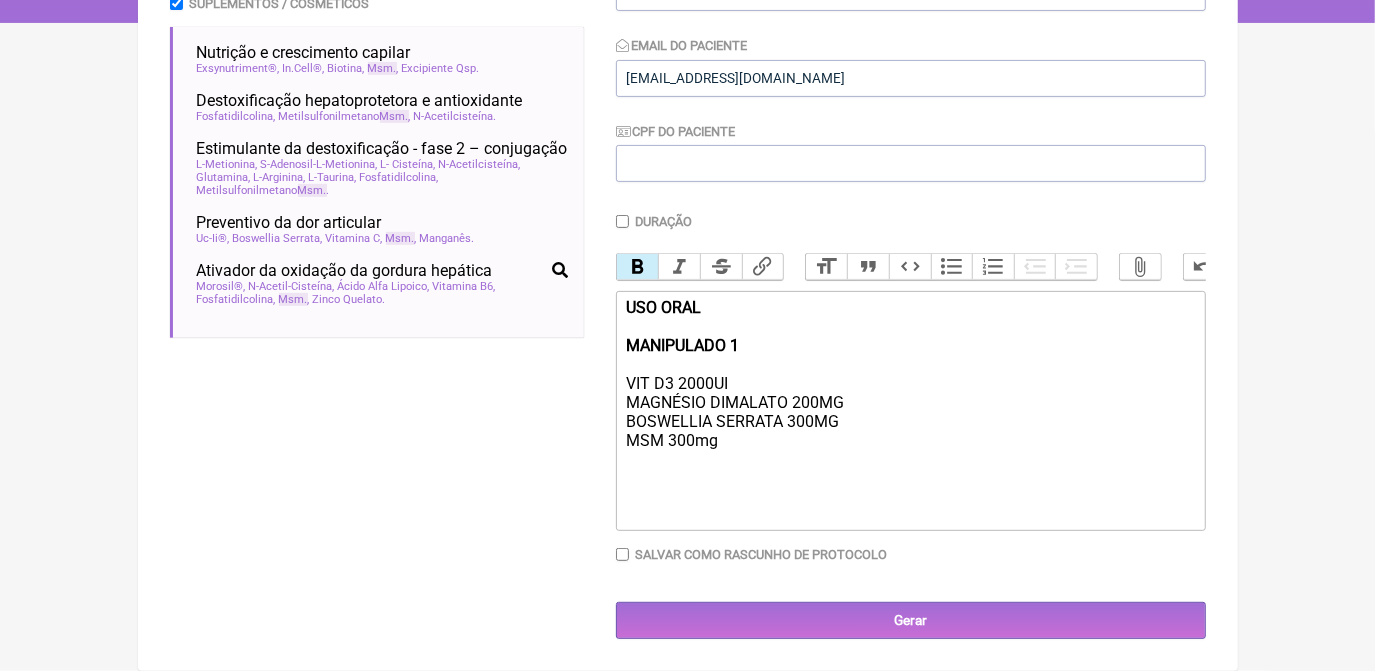 click on "Bold" at bounding box center (638, 267) 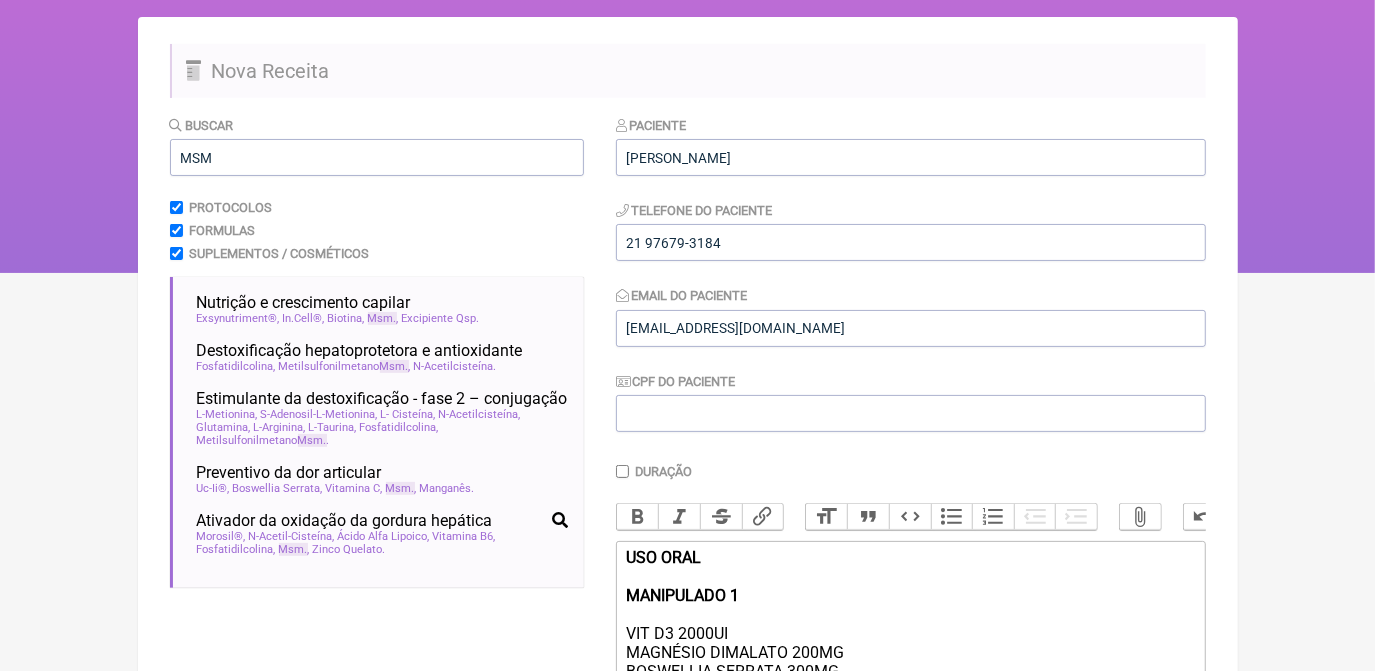 scroll, scrollTop: 0, scrollLeft: 0, axis: both 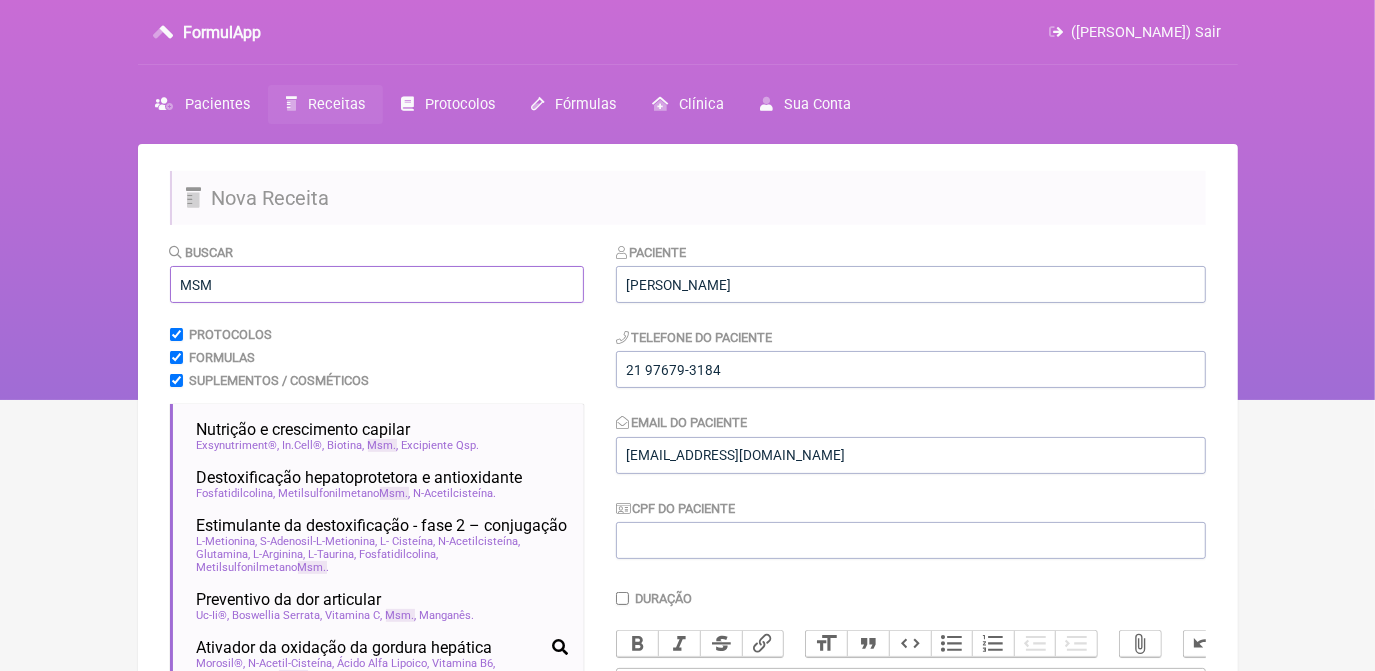 drag, startPoint x: 324, startPoint y: 278, endPoint x: 155, endPoint y: 278, distance: 169 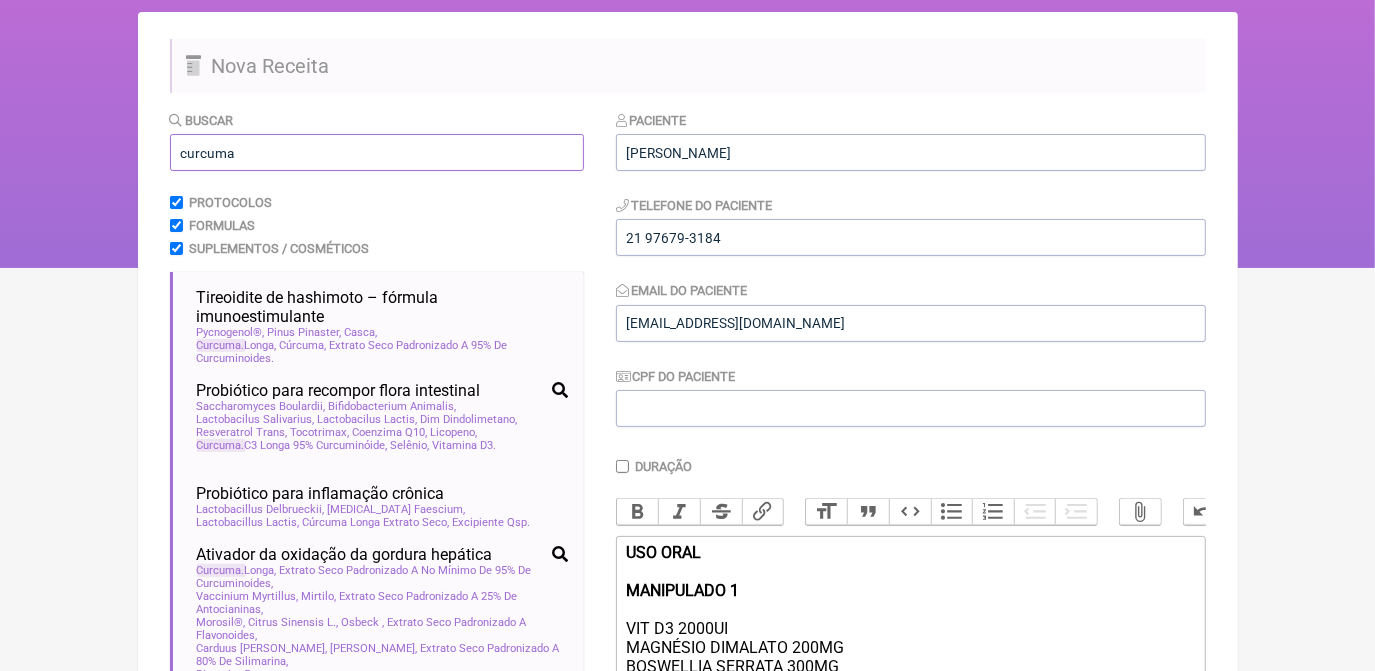 scroll, scrollTop: 181, scrollLeft: 0, axis: vertical 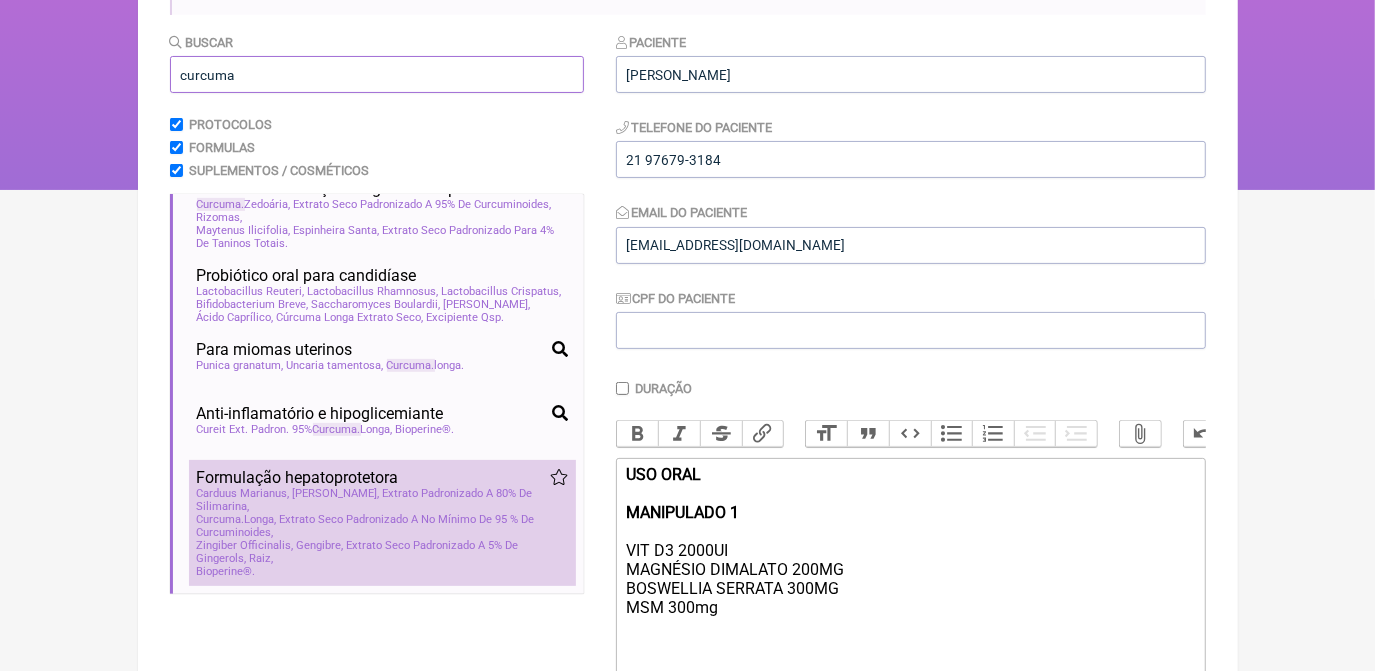 type on "curcuma" 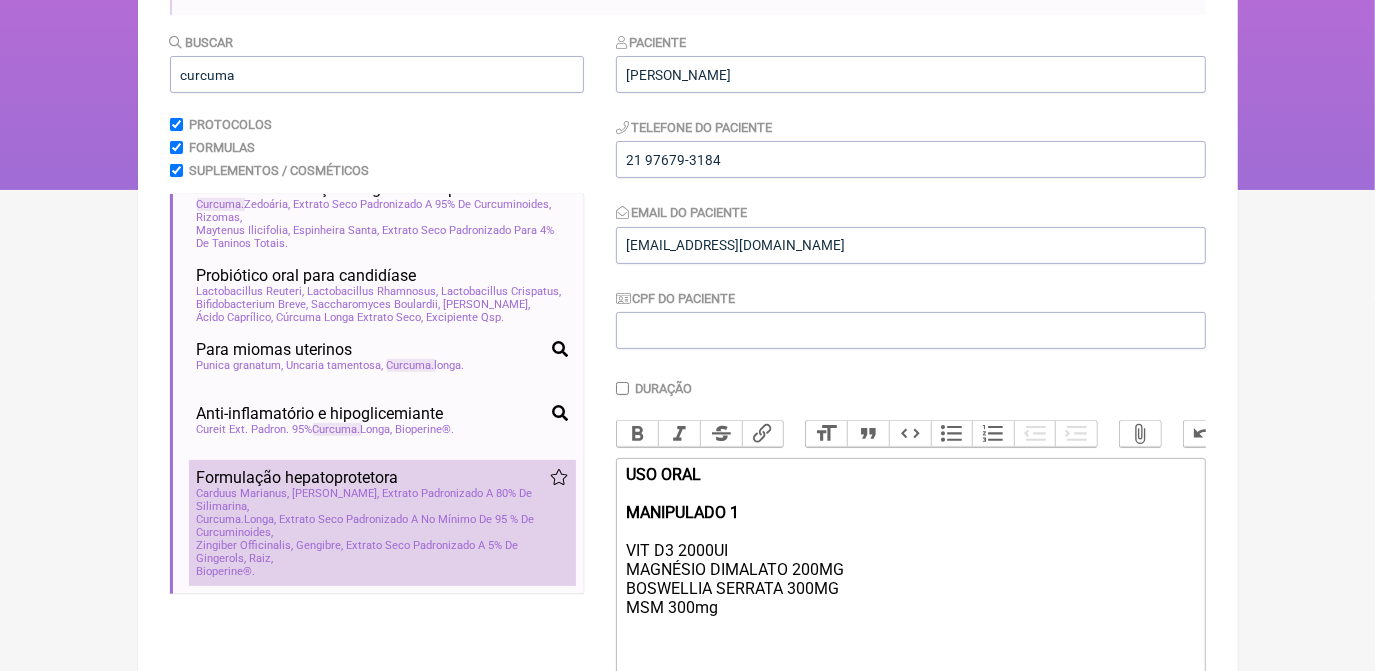 click on "Curcuma  Longa, Extrato Seco Padronizado A No Mínimo De 95 % De Curcuminoides" at bounding box center (382, 526) 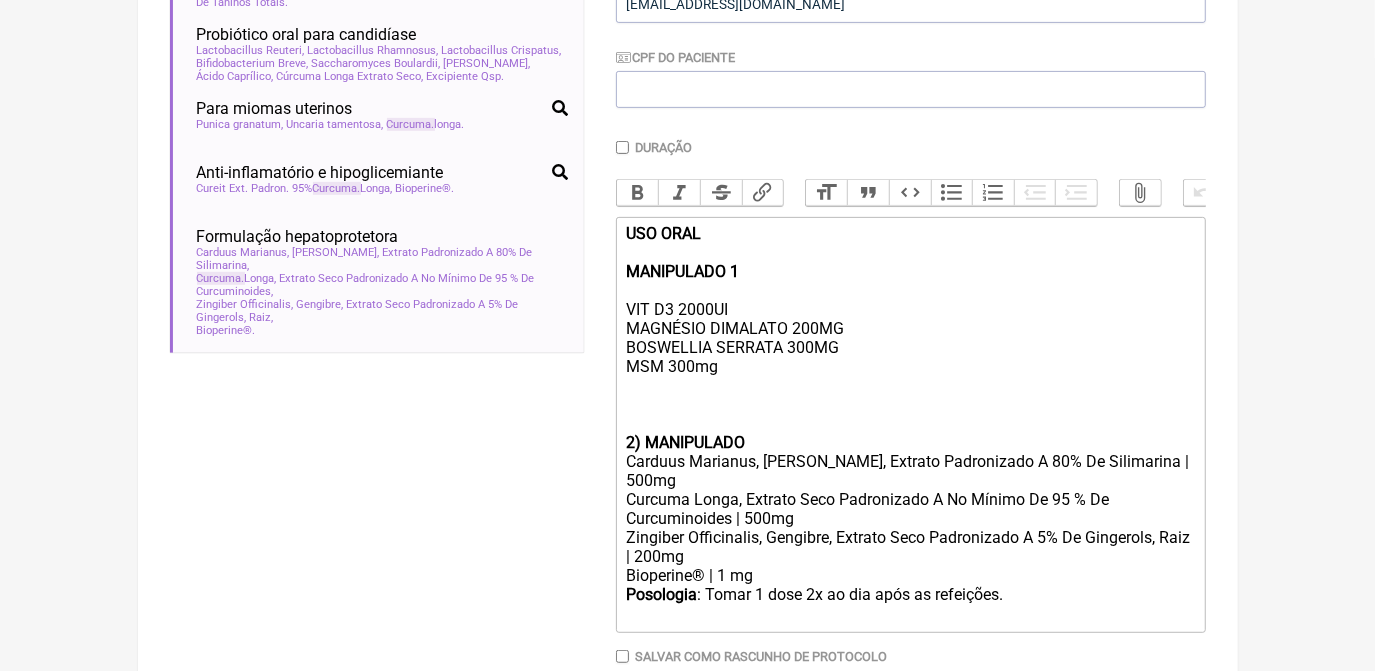 scroll, scrollTop: 482, scrollLeft: 0, axis: vertical 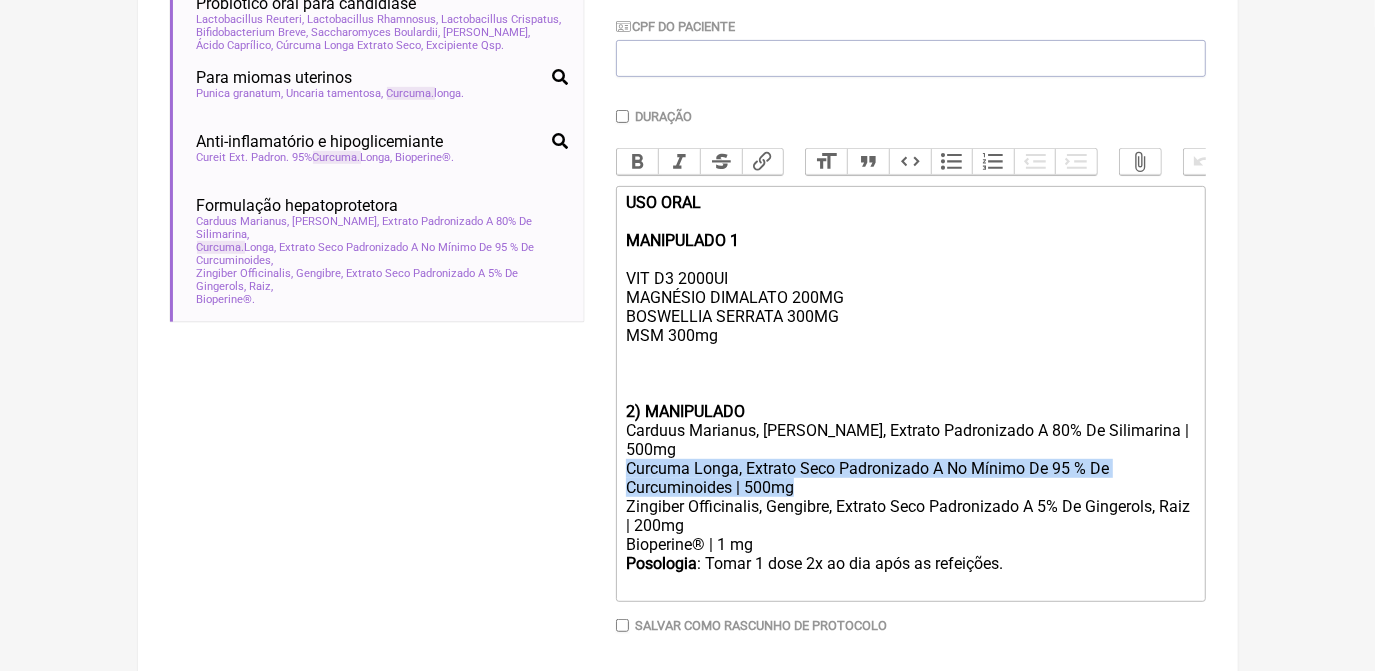 drag, startPoint x: 629, startPoint y: 494, endPoint x: 799, endPoint y: 510, distance: 170.75128 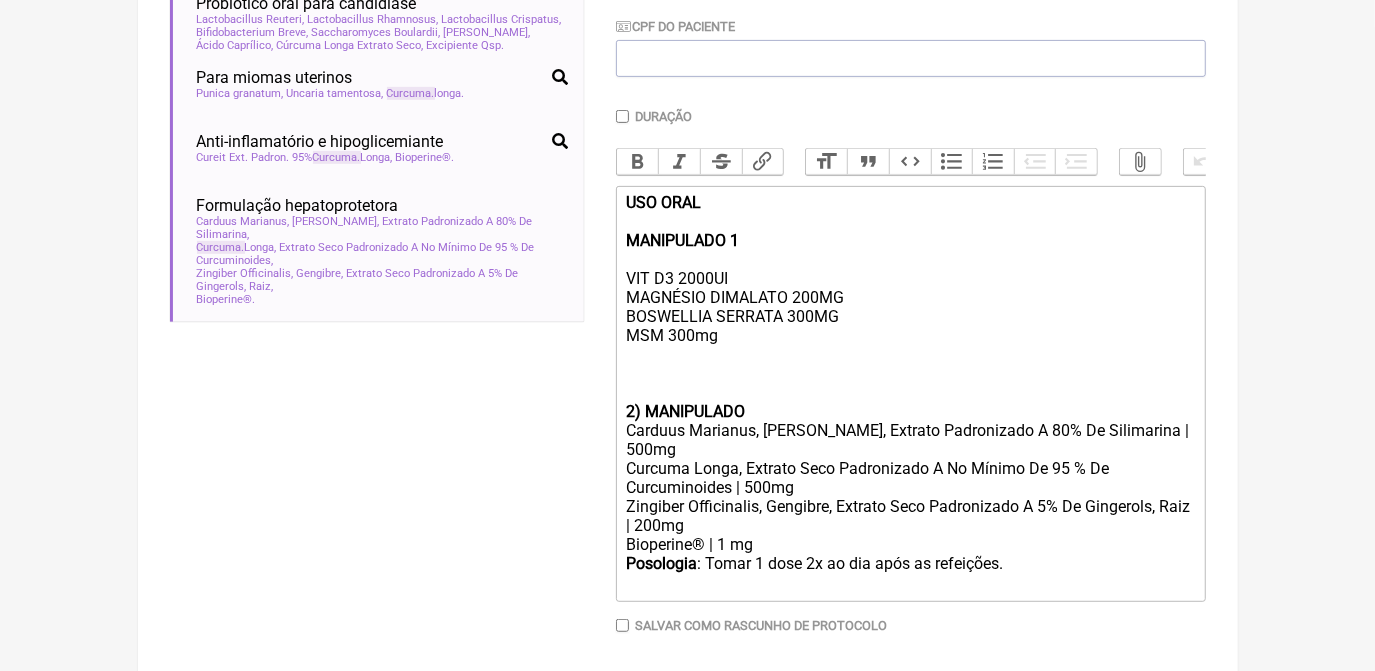click on "USO ORAL MANIPULADO 1 VIT D3 2000UI  MAGNÉSIO DIMALATO 200MG BOSWELLIA SERRATA 300MG MSM 300mg" 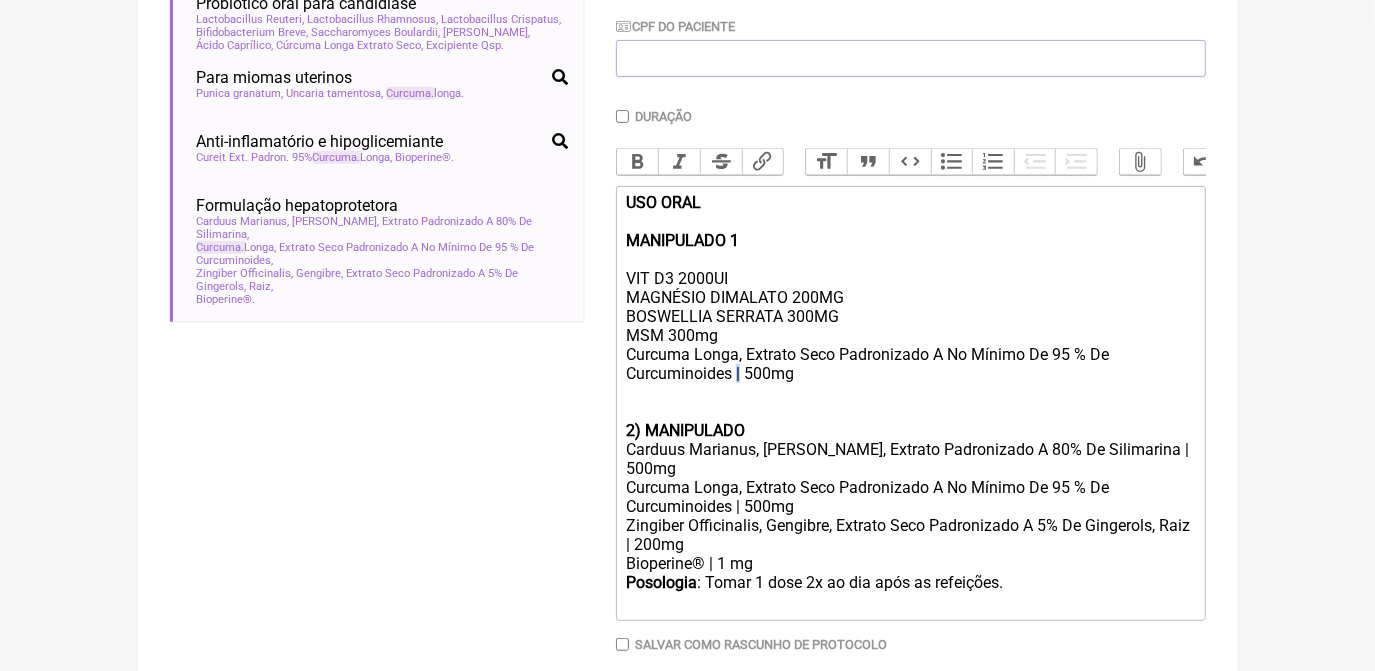 click on "USO ORAL MANIPULADO 1 VIT D3 2000UI  MAGNÉSIO DIMALATO 200MG BOSWELLIA SERRATA 300MG MSM 300mg Curcuma Longa, Extrato Seco Padronizado A No Mínimo De 95 % De Curcuminoides | 500mg" 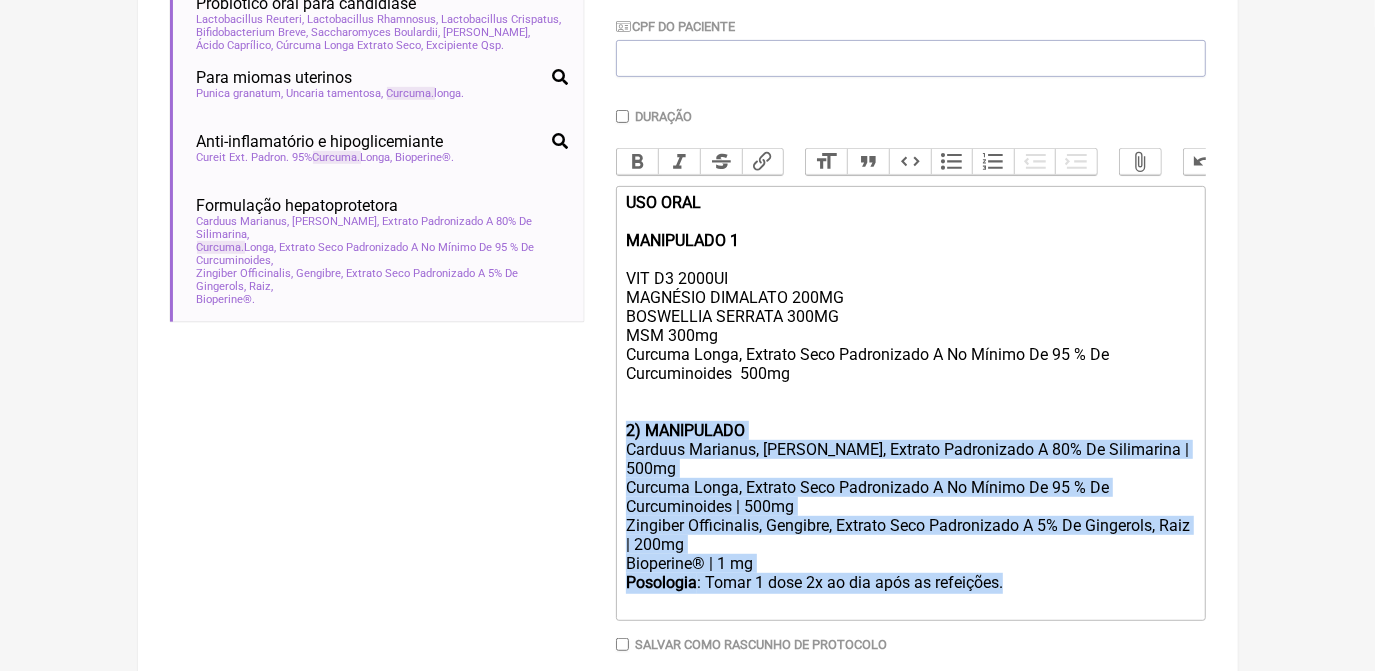 drag, startPoint x: 1003, startPoint y: 615, endPoint x: 597, endPoint y: 453, distance: 437.12698 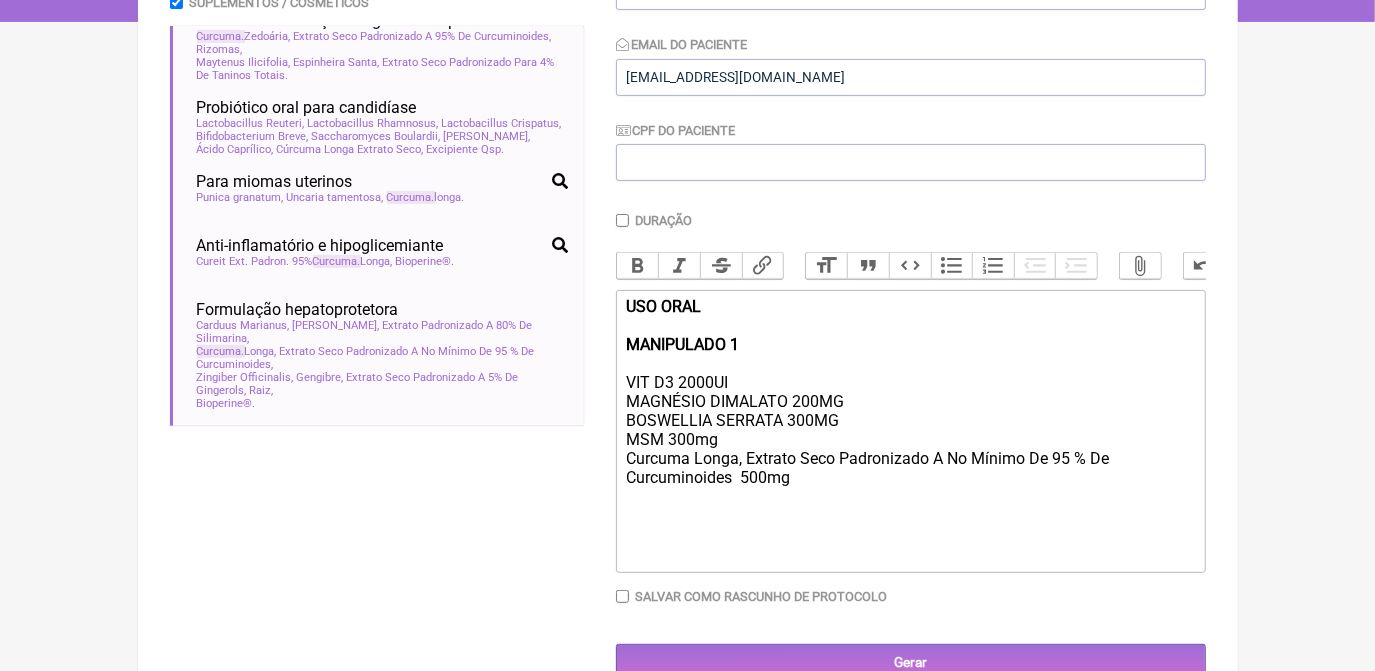 scroll, scrollTop: 352, scrollLeft: 0, axis: vertical 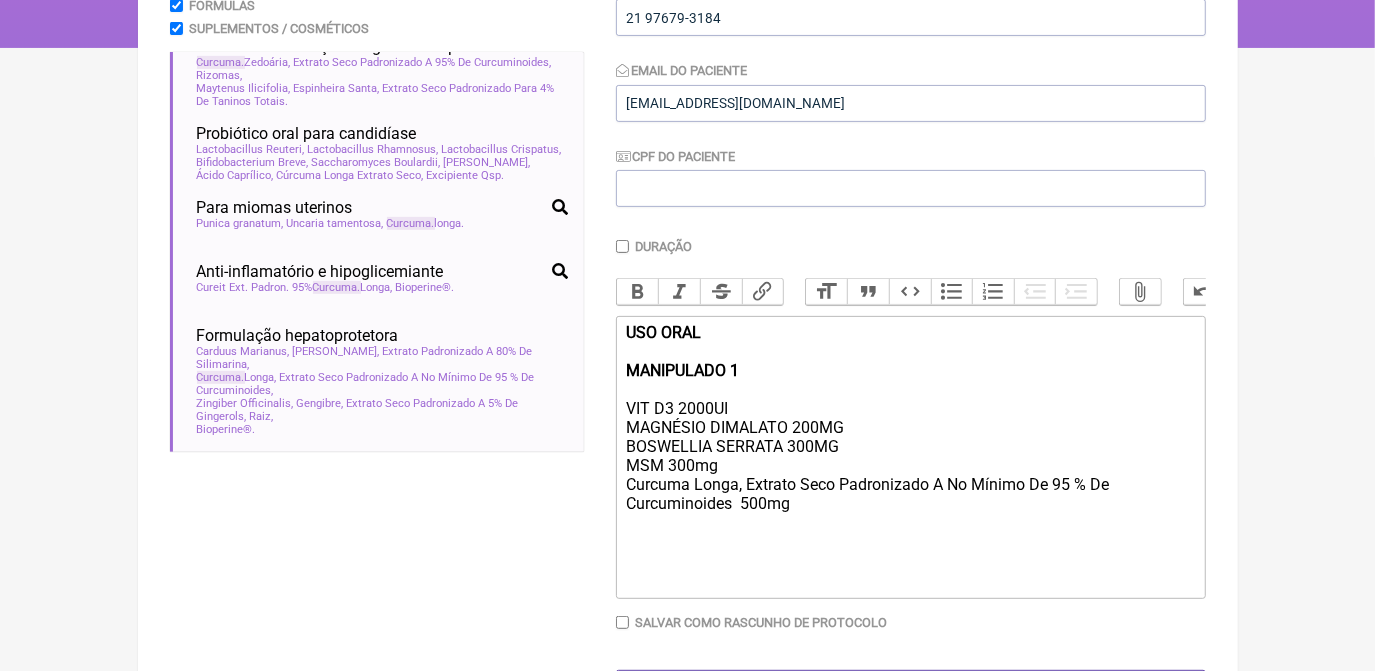 click on "USO ORAL MANIPULADO 1 VIT D3 2000UI  MAGNÉSIO DIMALATO 200MG BOSWELLIA SERRATA 300MG MSM 300mg Curcuma Longa, Extrato Seco Padronizado A No Mínimo De 95 % De Curcuminoides  500mg" 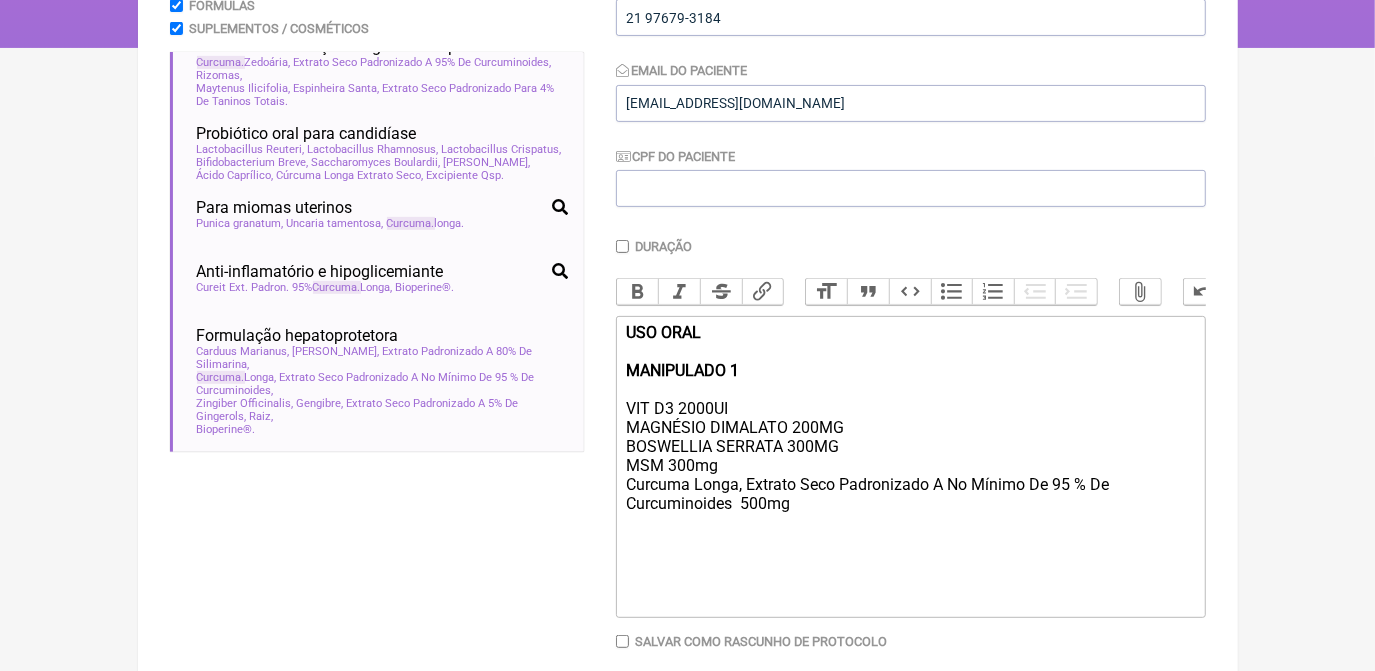 type on "<div><strong>USO ORAL<br><br>MANIPULADO 1</strong><br><br>VIT D3 2000UI&nbsp;<br>MAGNÉSIO DIMALATO 200MG<br>BOSWELLIA SERRATA 300MG<br>MSM 300mg<br>Curcuma Longa, Extrato Seco Padronizado A No Mínimo De 95 % De Curcuminoides&nbsp; 500mg<br><br><br></div><div><br></div><div>&nbsp;ㅤ<br><br></div>" 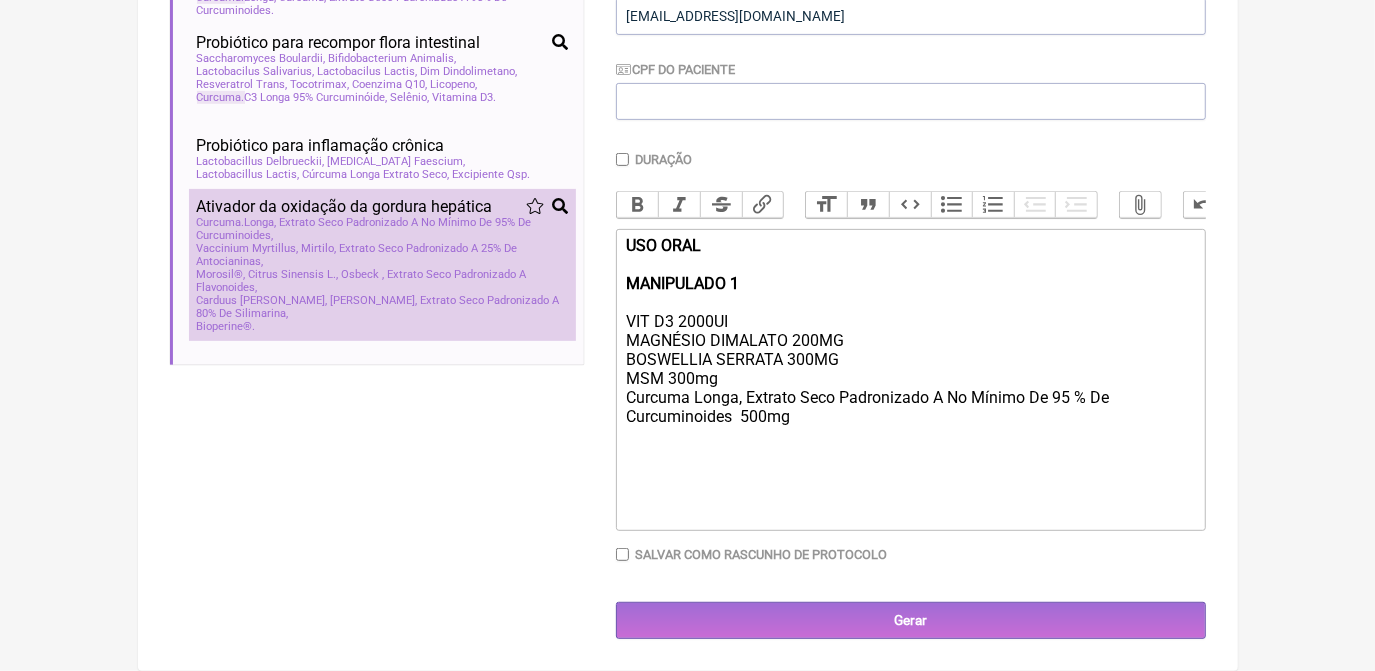 scroll, scrollTop: 0, scrollLeft: 0, axis: both 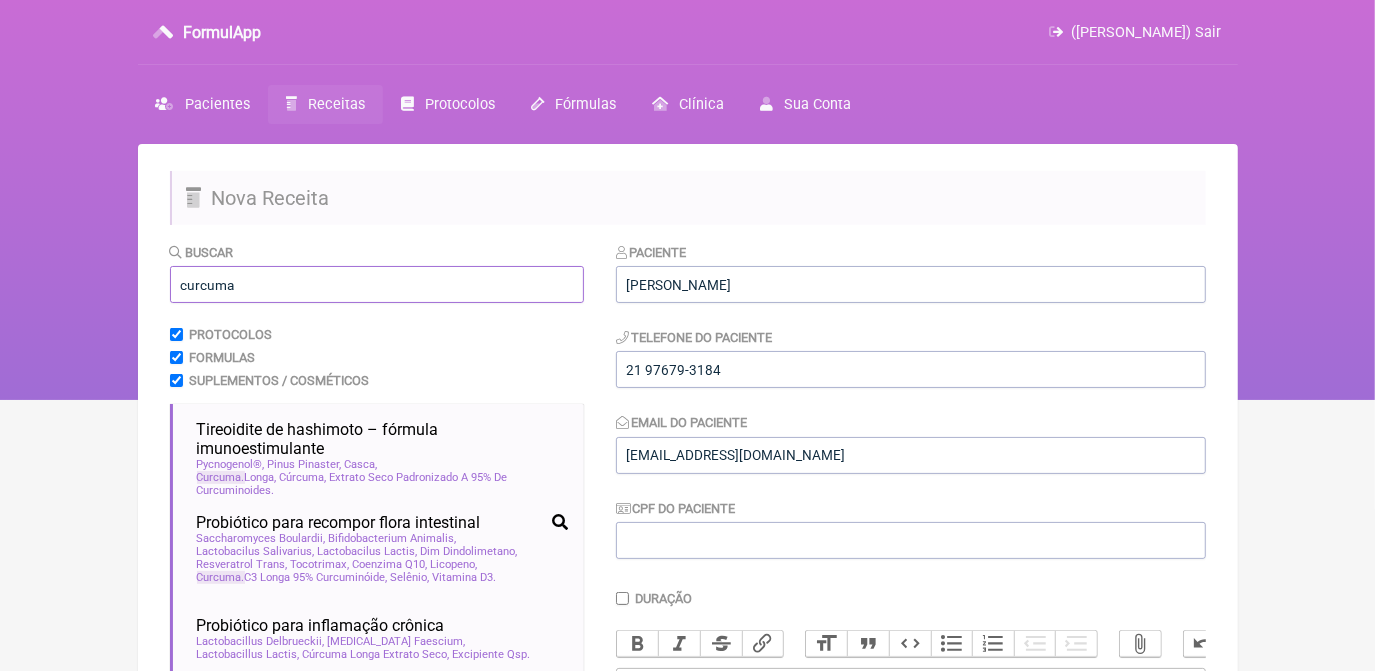 drag, startPoint x: 205, startPoint y: 281, endPoint x: 84, endPoint y: 285, distance: 121.0661 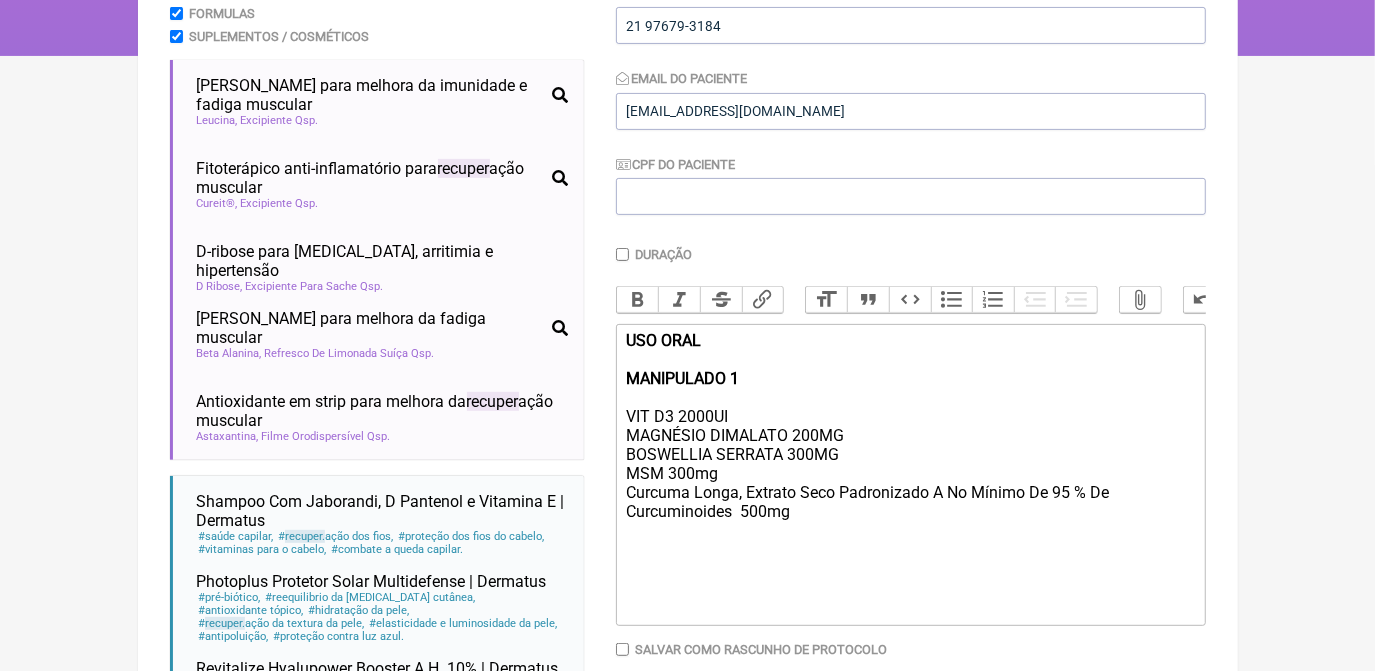 scroll, scrollTop: 363, scrollLeft: 0, axis: vertical 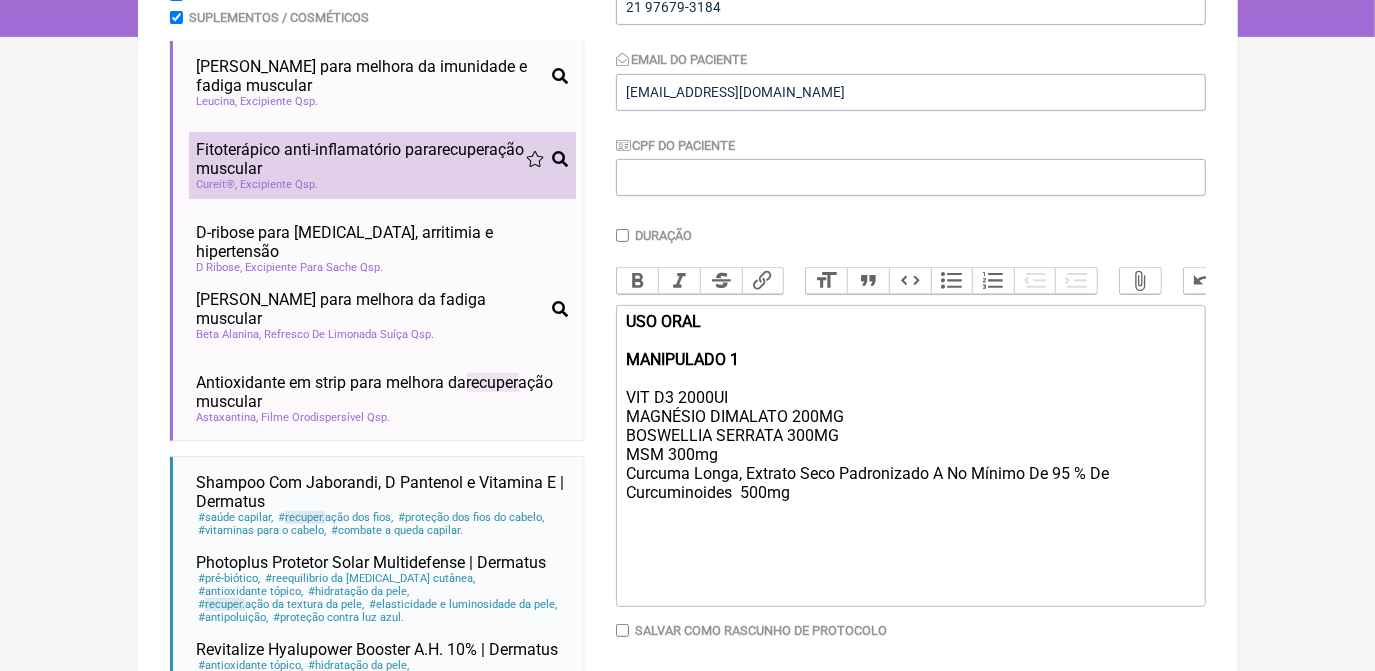 type on "recuper" 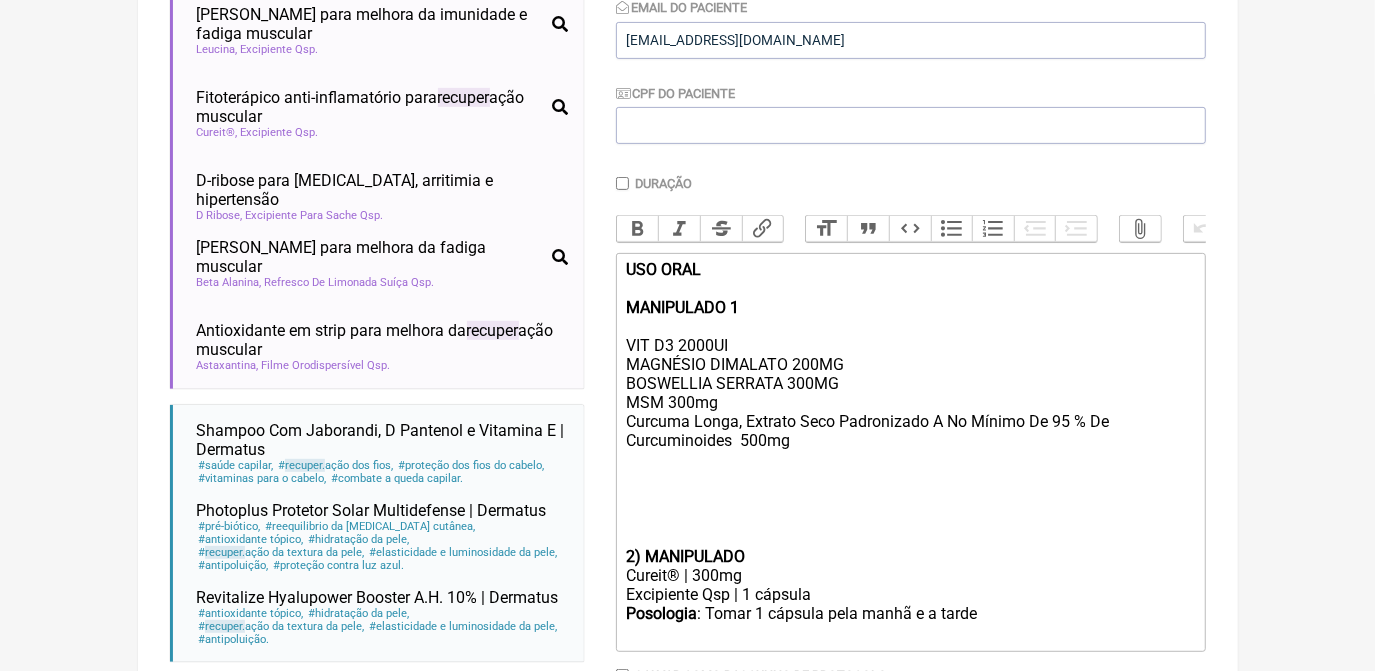 scroll, scrollTop: 454, scrollLeft: 0, axis: vertical 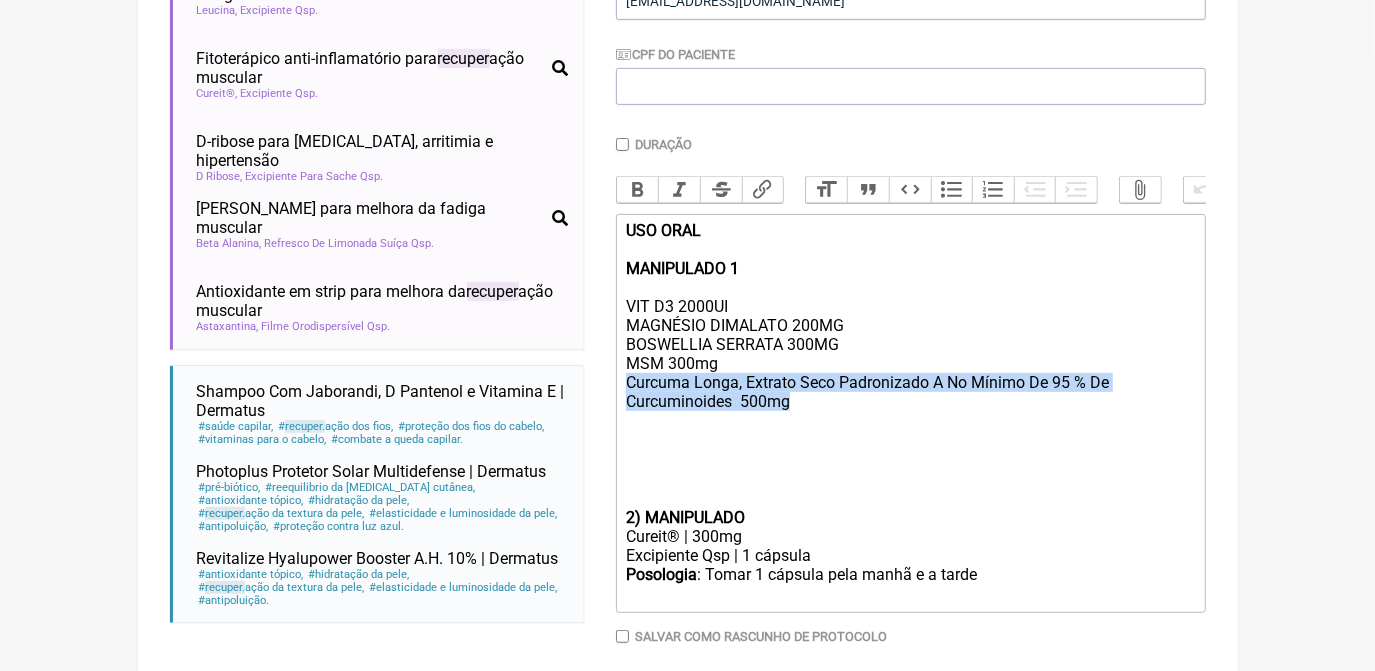 drag, startPoint x: 626, startPoint y: 401, endPoint x: 797, endPoint y: 423, distance: 172.4094 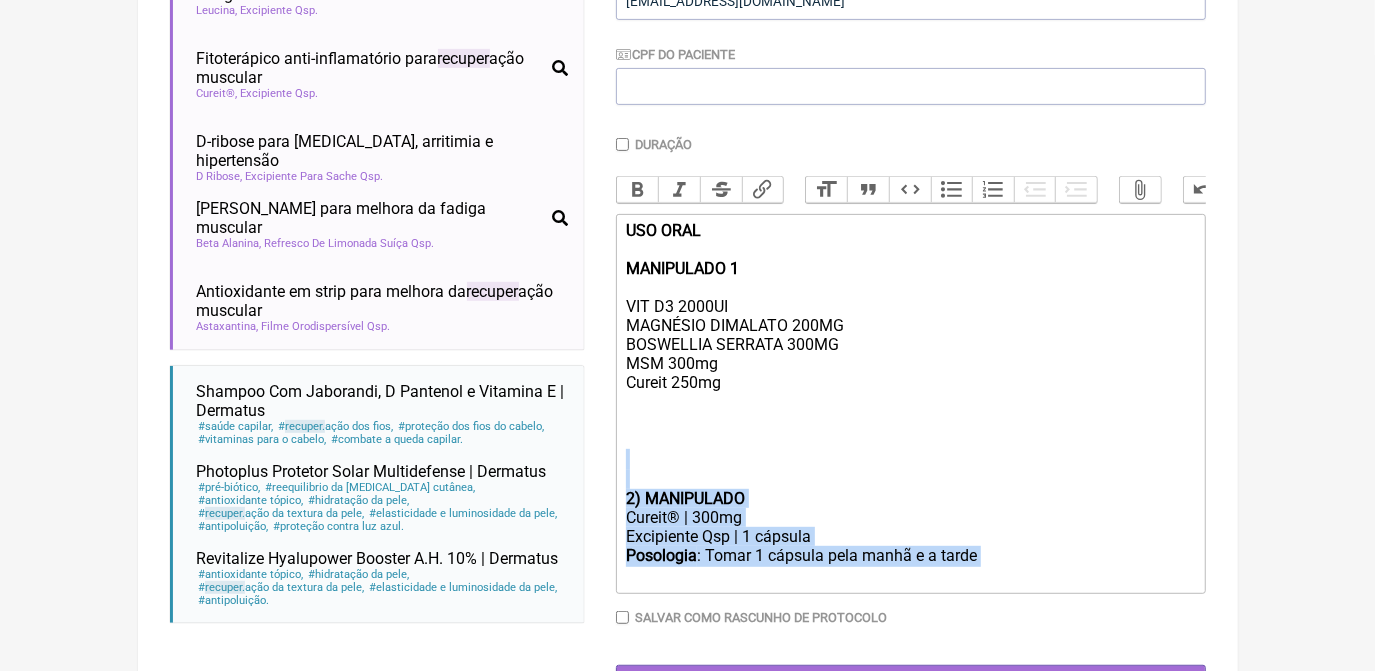 drag, startPoint x: 984, startPoint y: 588, endPoint x: 610, endPoint y: 495, distance: 385.3894 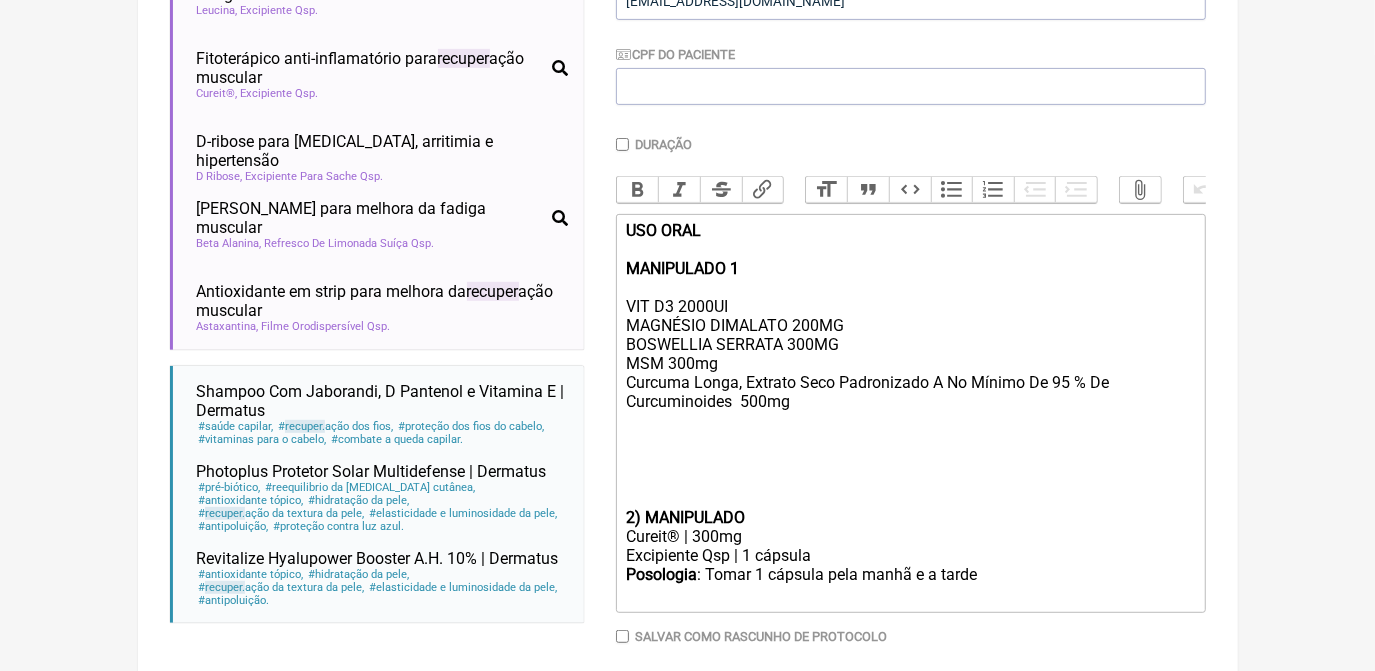 click 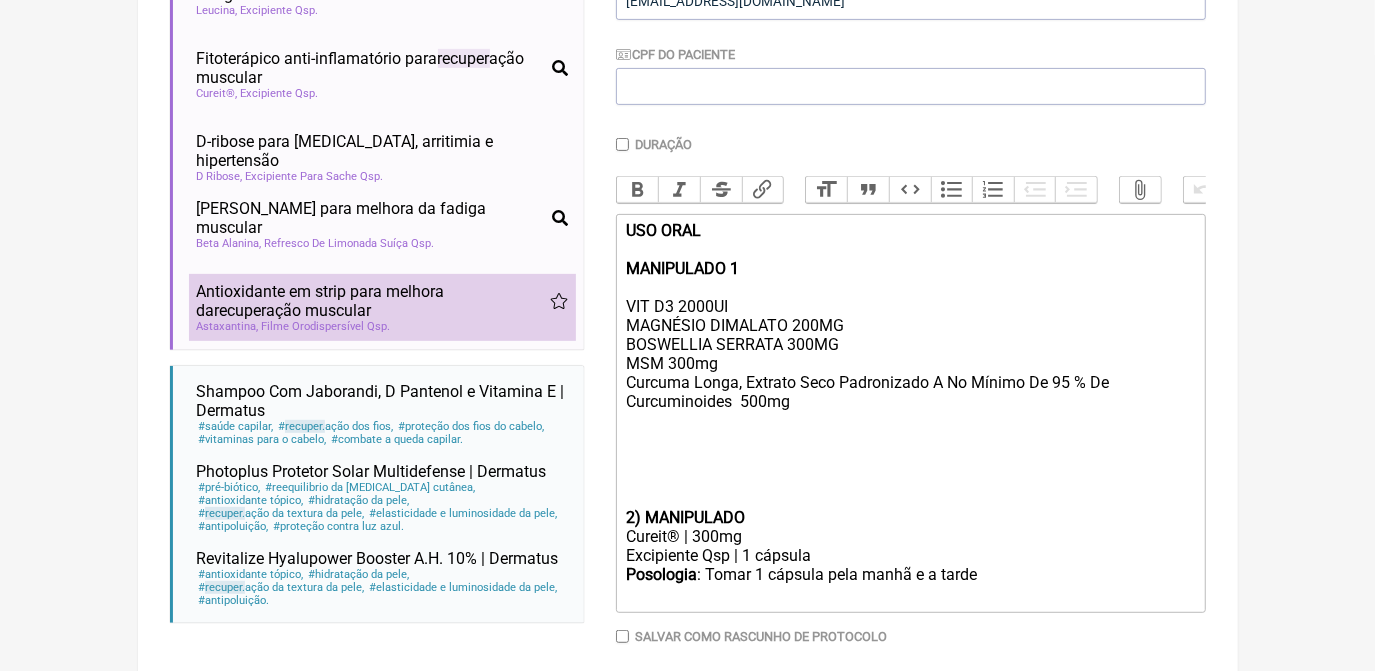 click on "Antioxidante em strip para melhora da  recuper ação muscular
hipertrofia   ganho de massa muscular   sarcopenia   longevidade   massa magra   nutrologia   ortomolecular   endocrinologia   bodybuilder   fisiculturismo
Astaxantina   Filme Orodispersível Qsp" at bounding box center (382, 307) 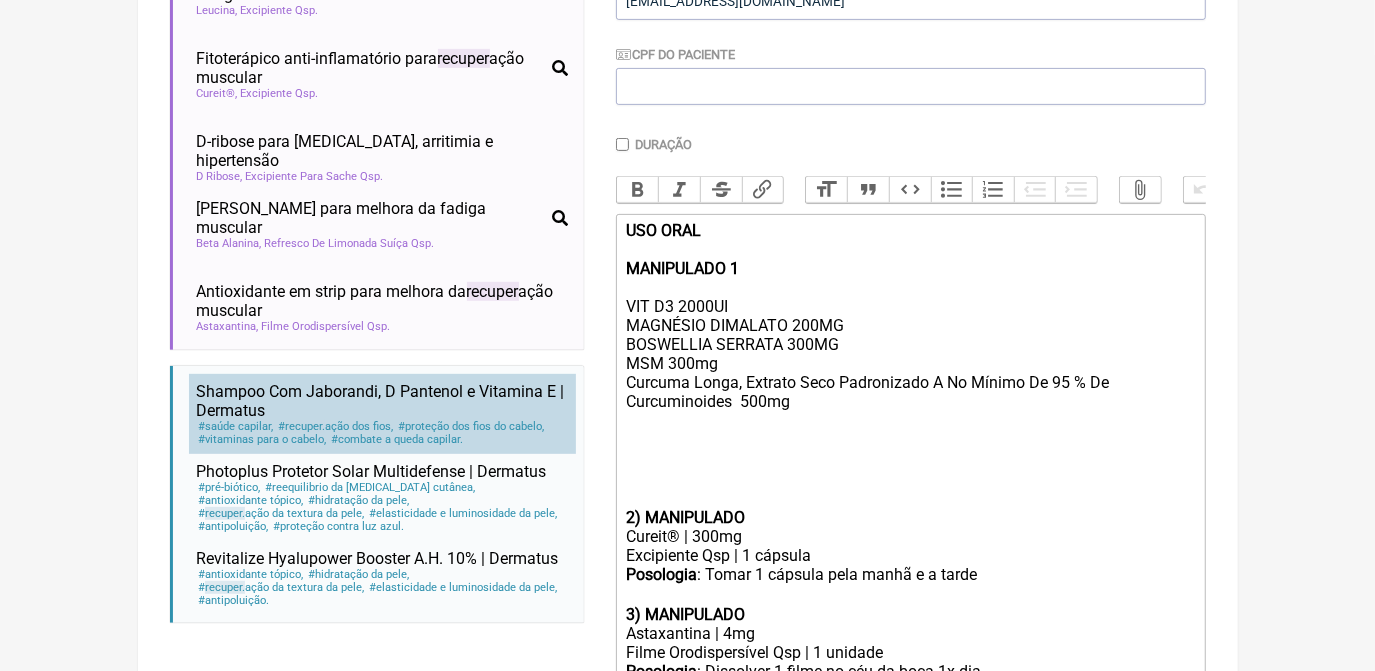 scroll, scrollTop: 636, scrollLeft: 0, axis: vertical 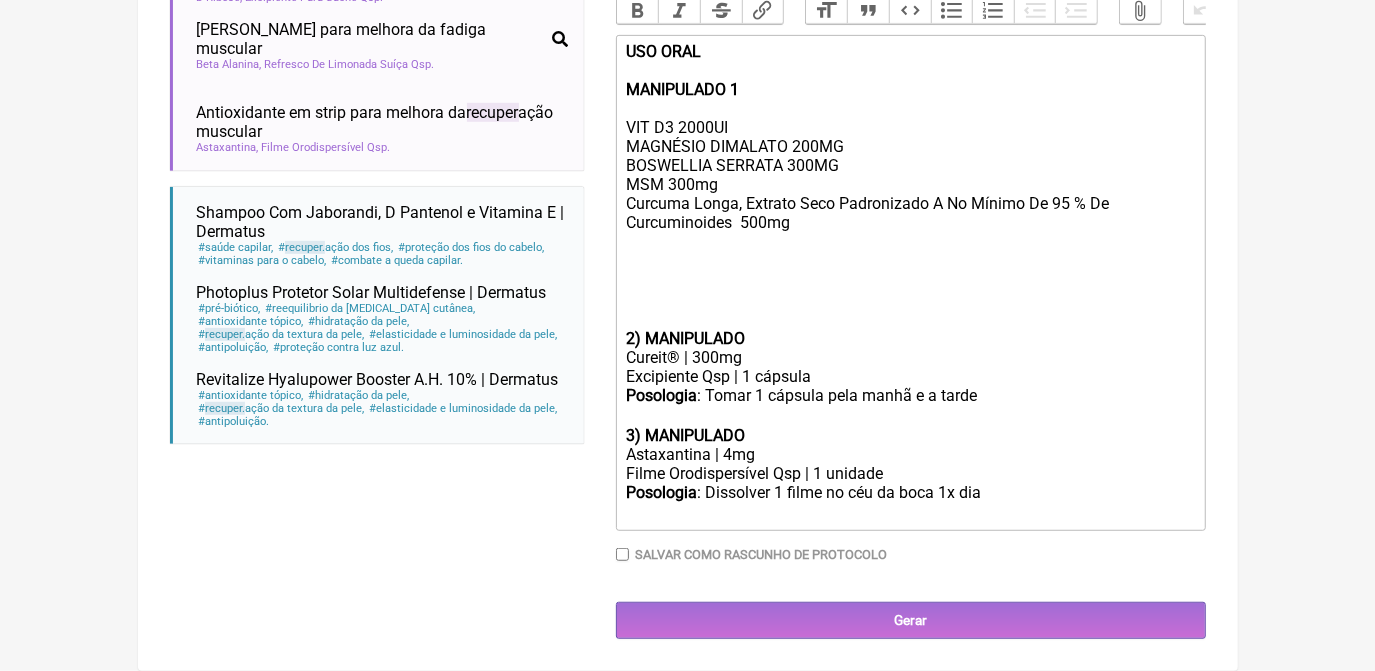 click on "Astaxantina | 4mg" 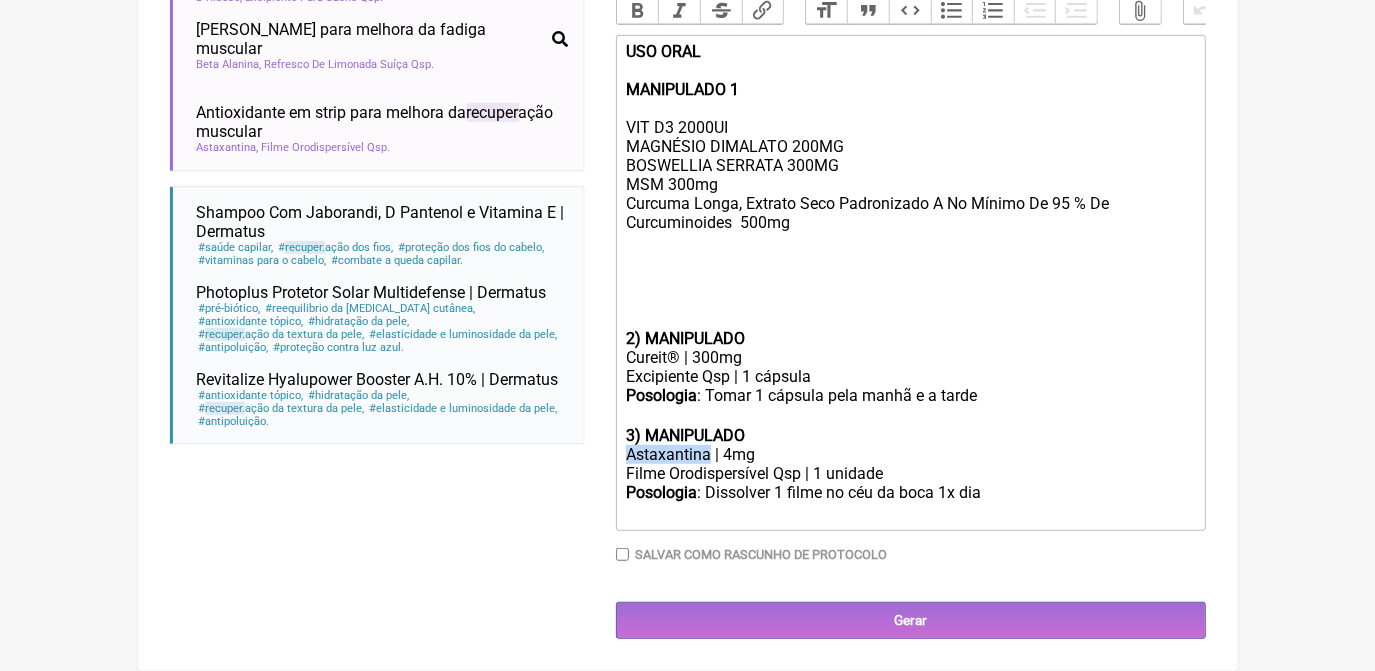 drag, startPoint x: 624, startPoint y: 486, endPoint x: 709, endPoint y: 484, distance: 85.02353 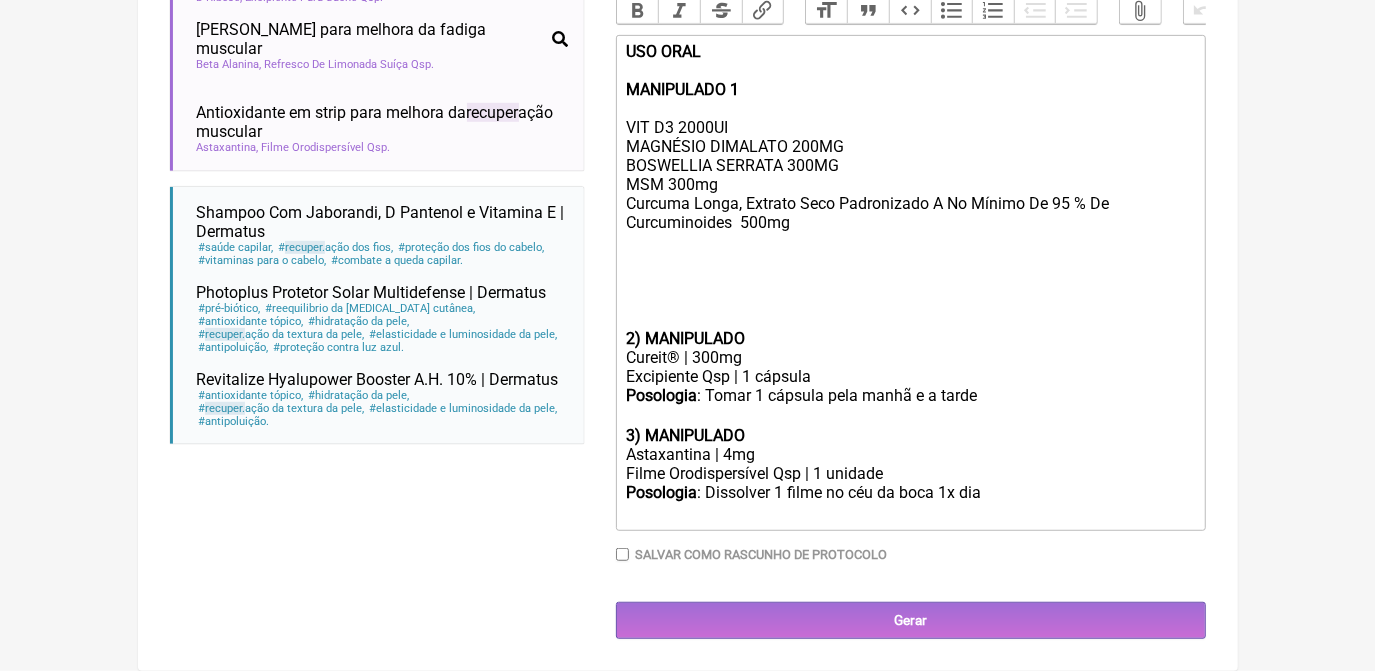 click on "Posologia : Dissolver 1 filme no céu da boca 1x dia ㅤ" 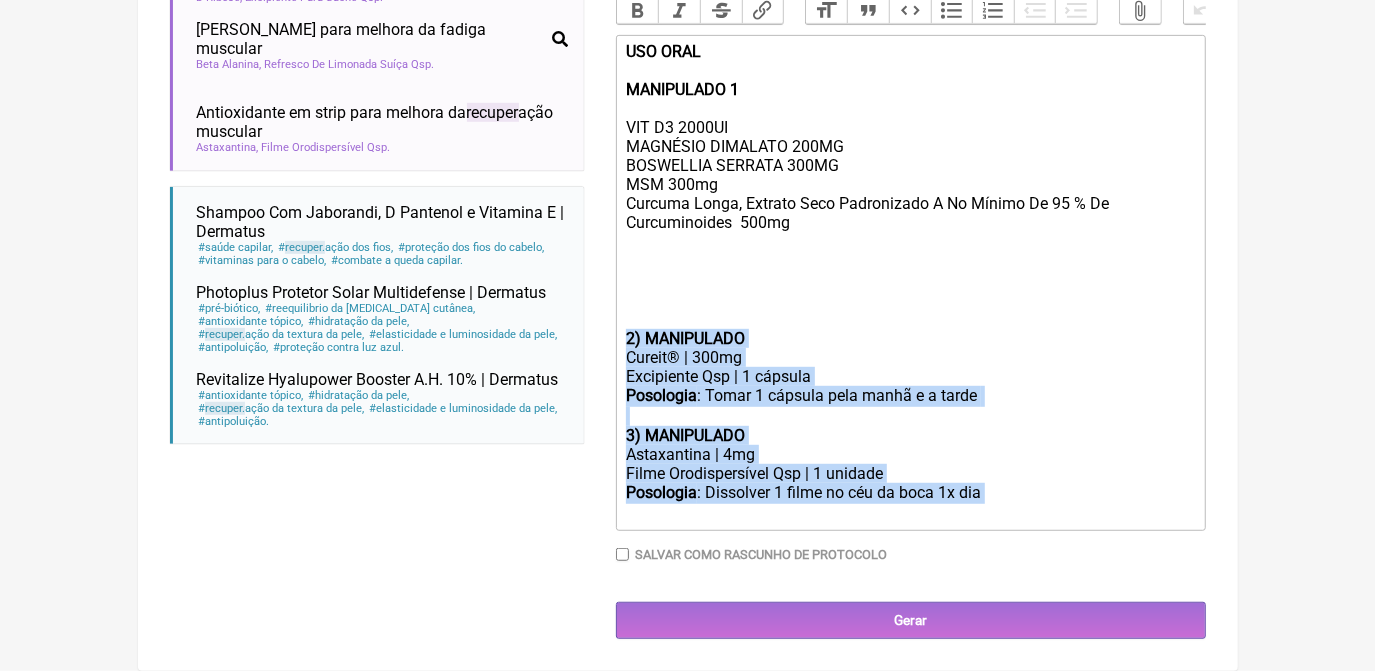 drag, startPoint x: 987, startPoint y: 518, endPoint x: 602, endPoint y: 364, distance: 414.65768 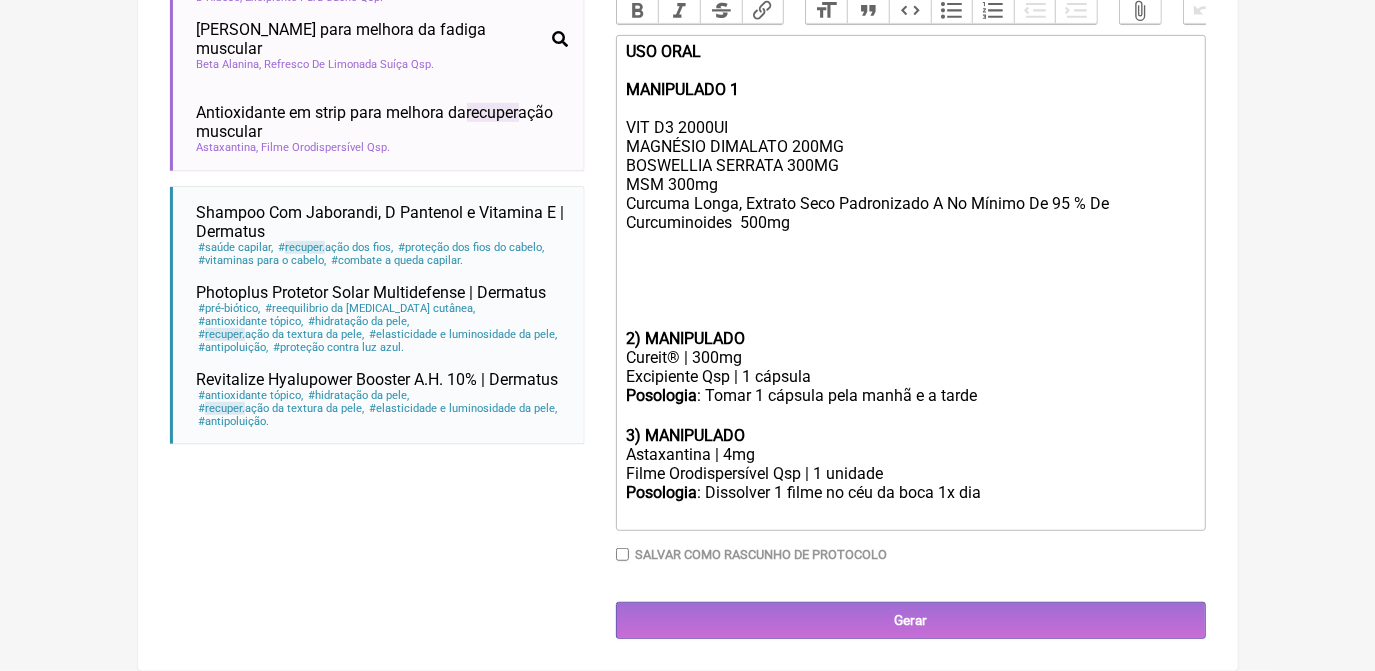 scroll, scrollTop: 504, scrollLeft: 0, axis: vertical 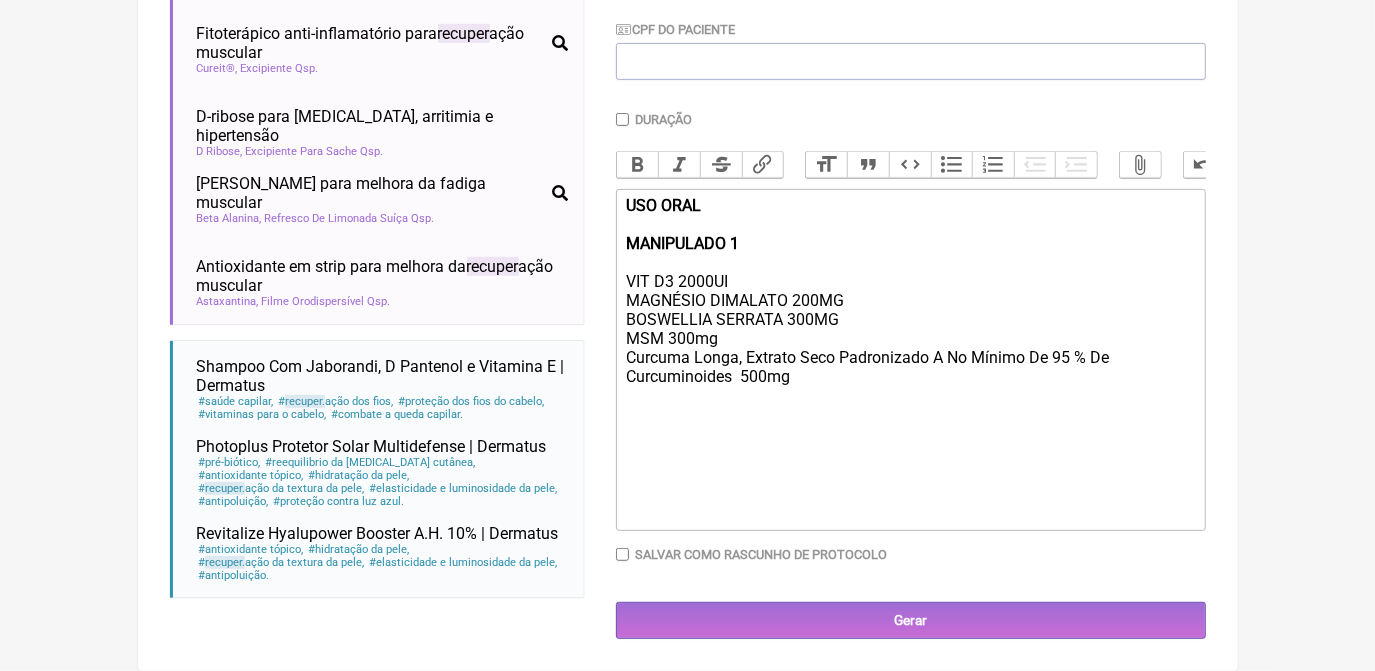 click on "USO ORAL MANIPULADO 1 VIT D3 2000UI  MAGNÉSIO DIMALATO 200MG BOSWELLIA SERRATA 300MG MSM 300mg Curcuma Longa, Extrato Seco Padronizado A No Mínimo De 95 % De Curcuminoides  500mg" 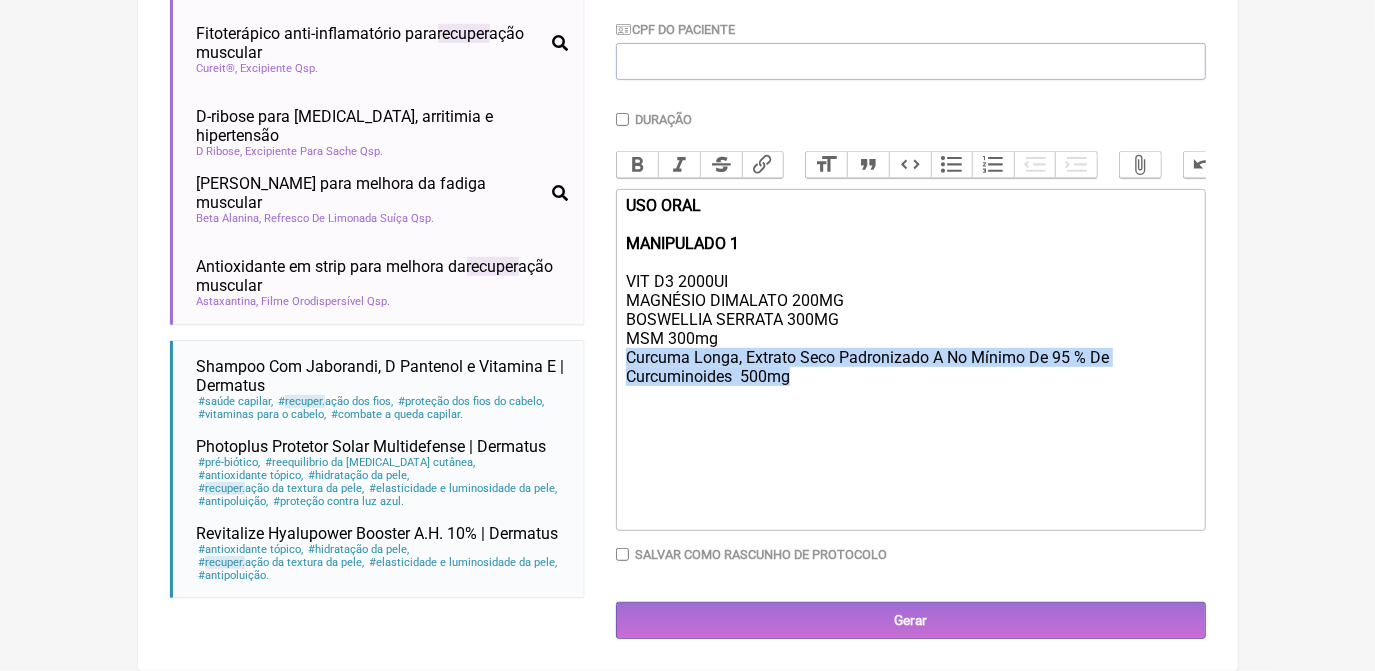 drag, startPoint x: 628, startPoint y: 350, endPoint x: 801, endPoint y: 381, distance: 175.75551 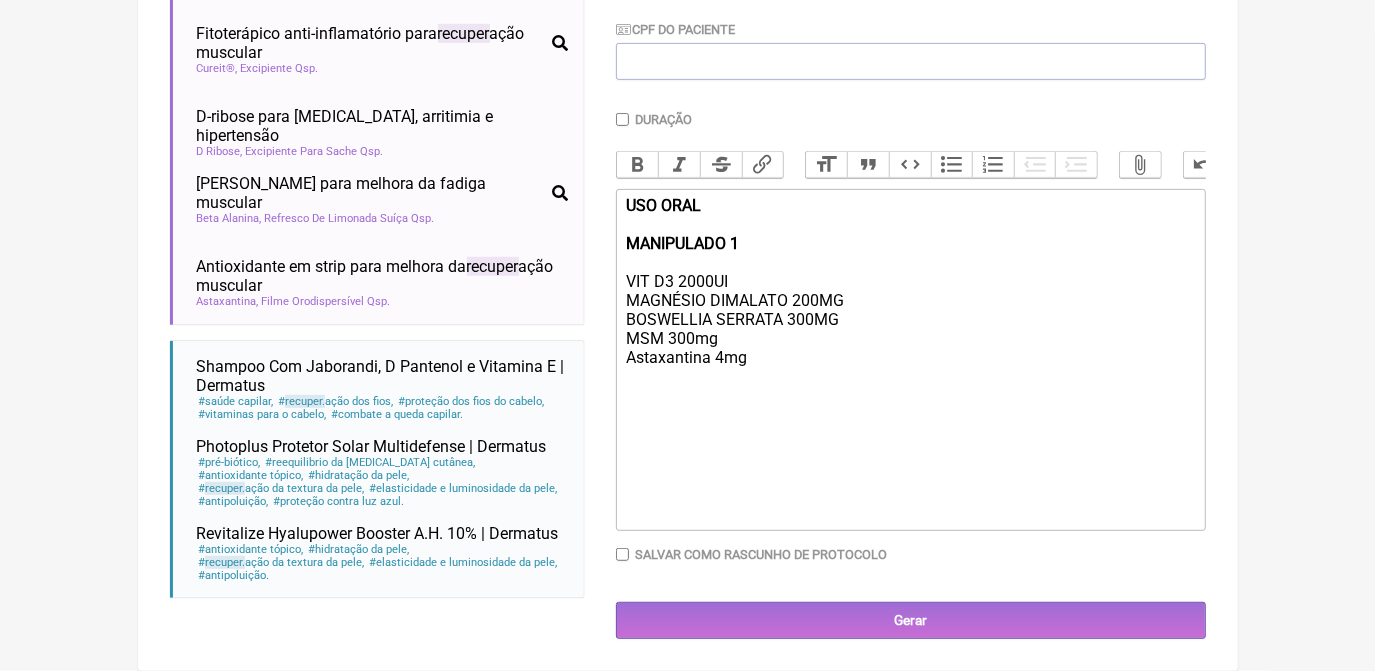 scroll, scrollTop: 523, scrollLeft: 0, axis: vertical 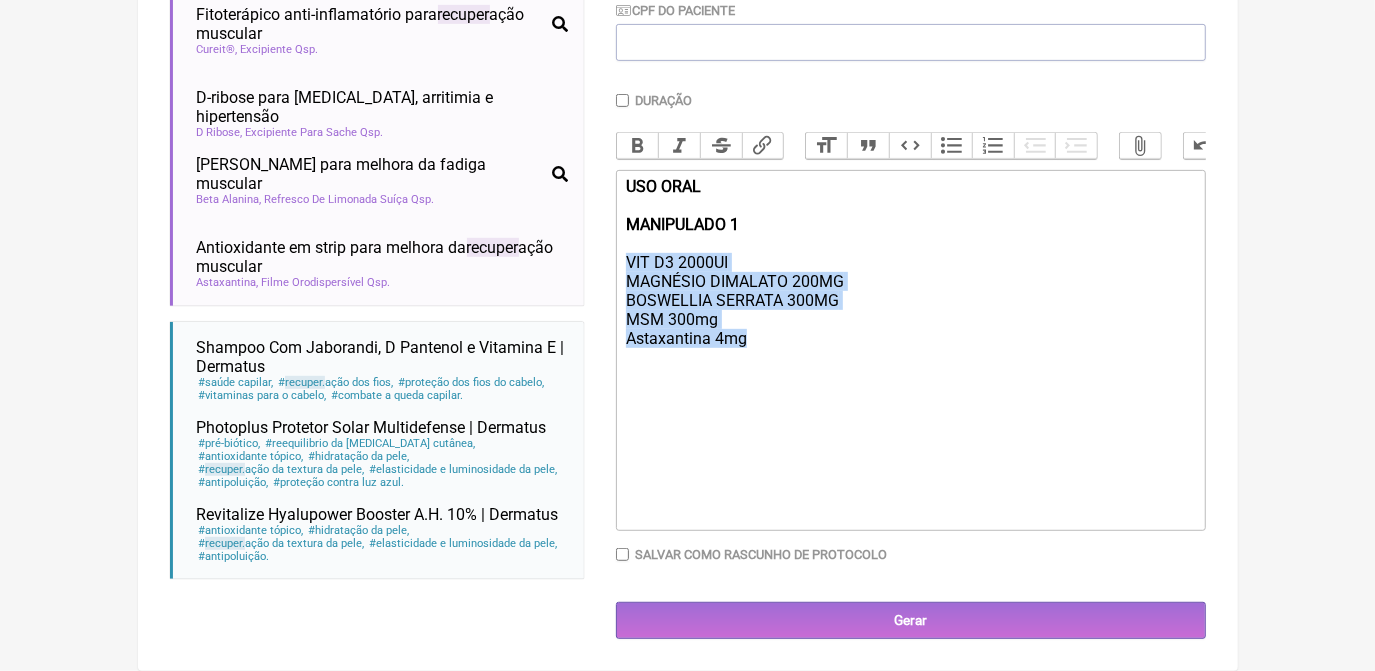 drag, startPoint x: 753, startPoint y: 342, endPoint x: 615, endPoint y: 258, distance: 161.55495 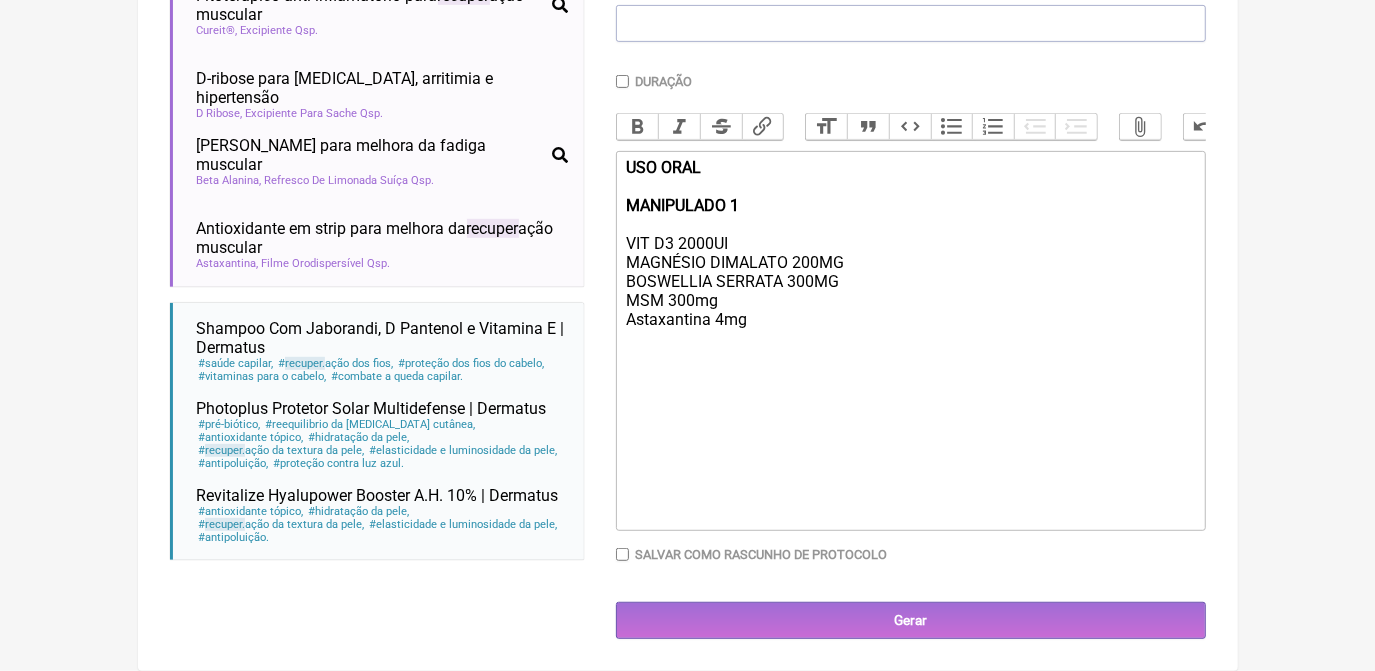scroll, scrollTop: 543, scrollLeft: 0, axis: vertical 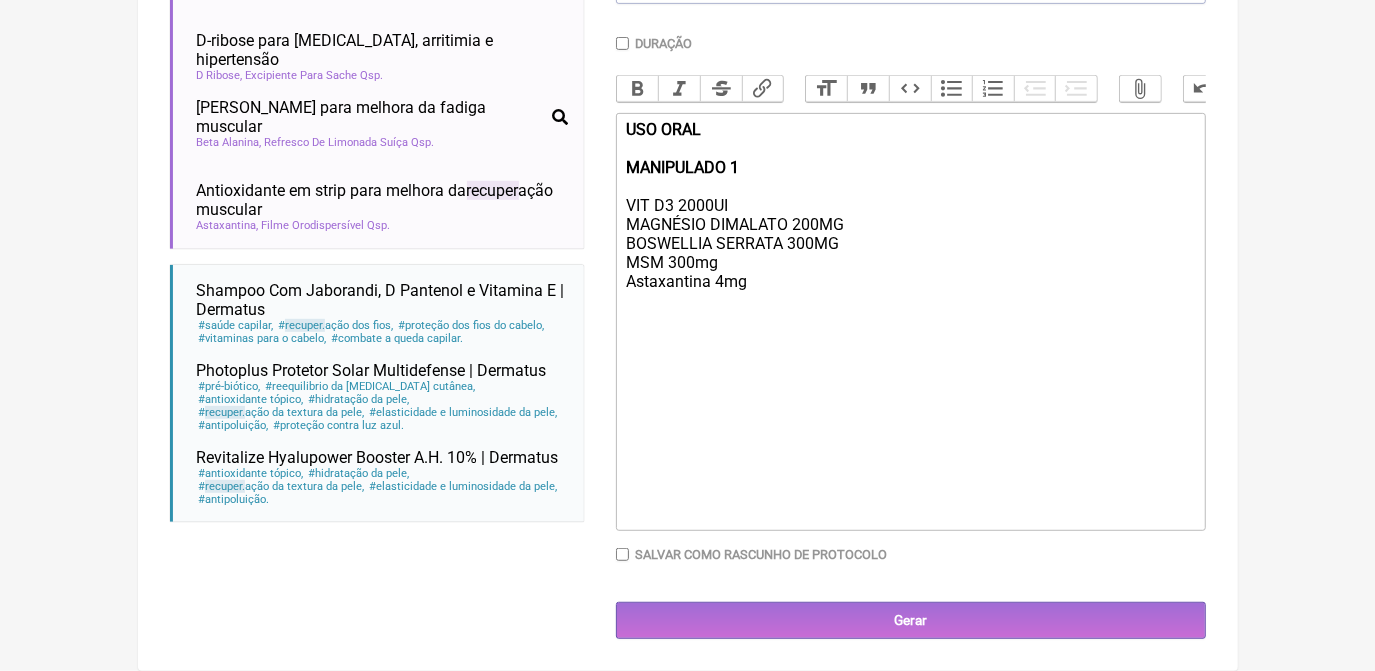 paste on "<br>MAGNÉSIO DIMALATO 200MG<br>BOSWELLIA SERRATA 300MG<br>MSM 300mg<br>Astaxantina 4mg<br><br><strong>1 sachê ao dia</strong>, diluído em 100–200ml de água ou suco, <strong>preferencialmente após o treino ou junto com refeição</strong>.&nbsp;" 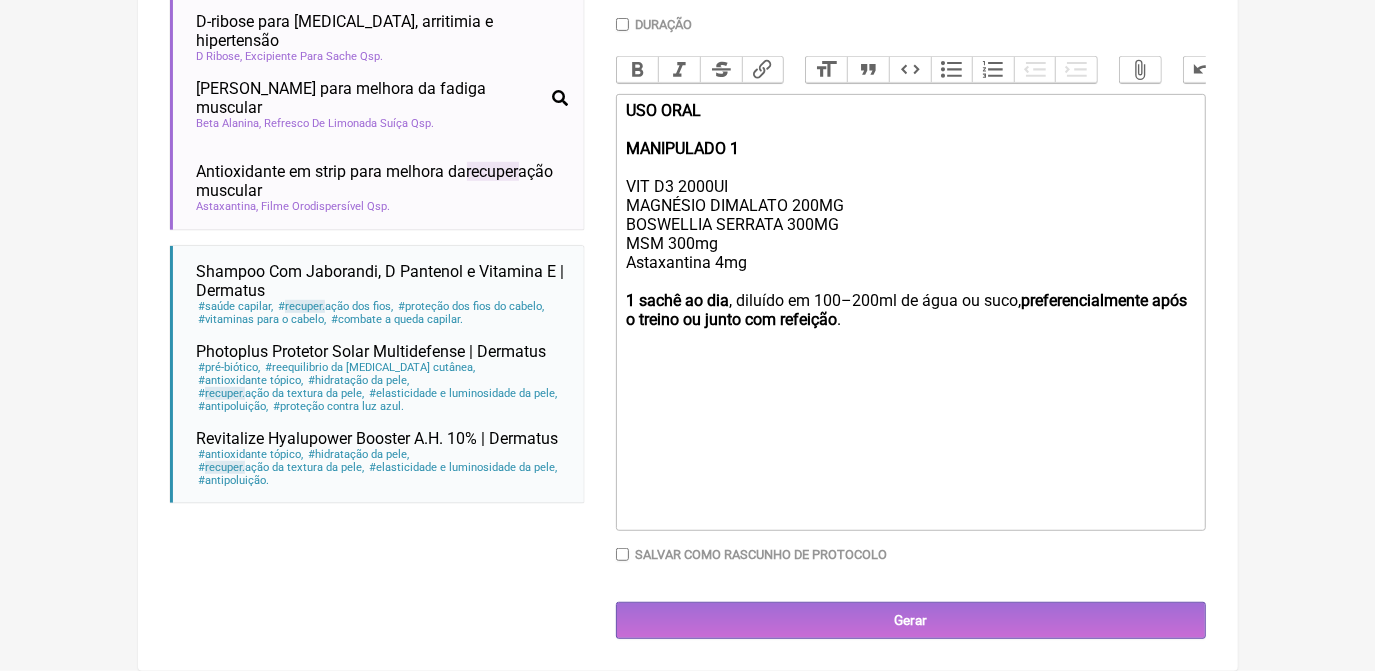 scroll, scrollTop: 602, scrollLeft: 0, axis: vertical 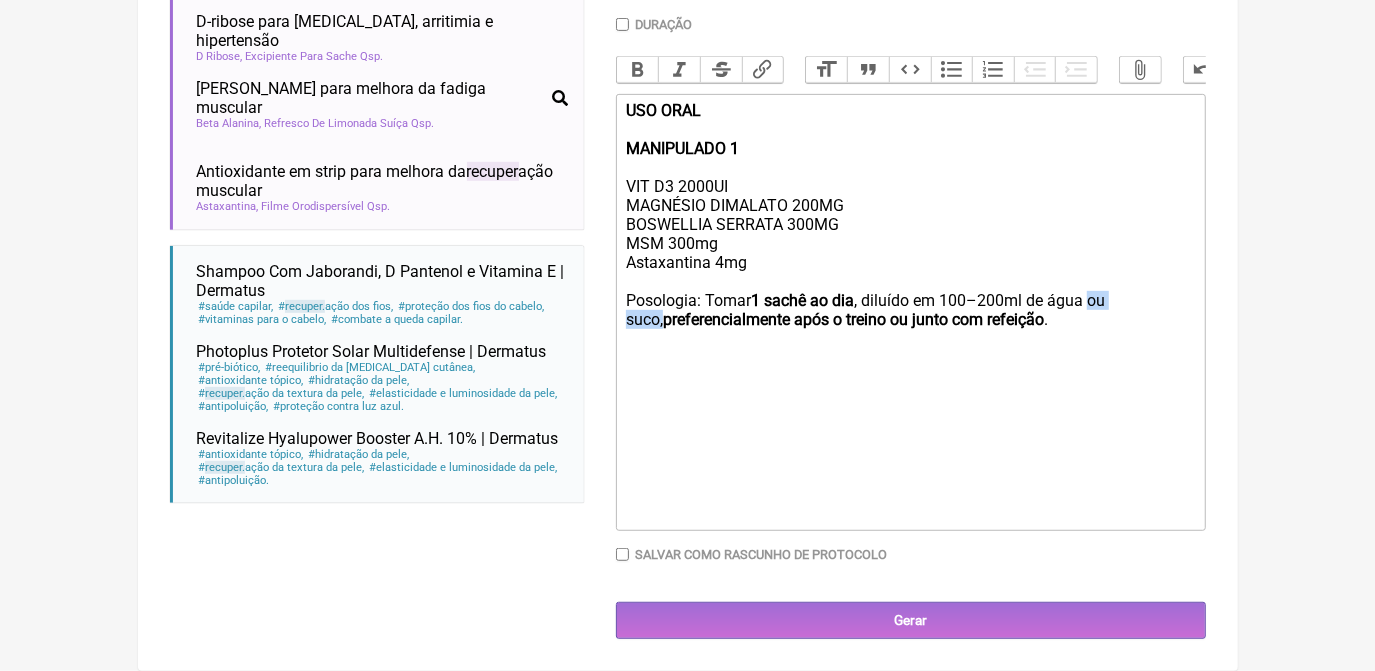 drag, startPoint x: 1092, startPoint y: 295, endPoint x: 1154, endPoint y: 296, distance: 62.008064 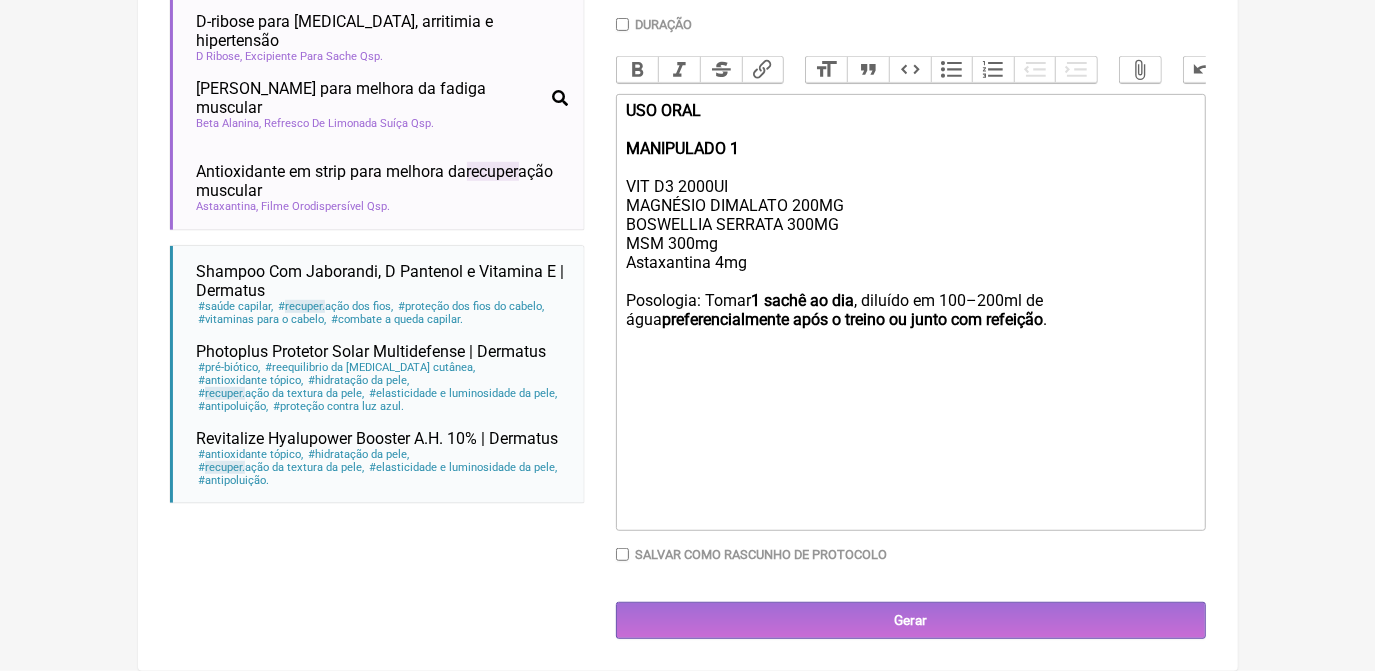 click on "USO ORAL MANIPULADO 1 VIT D3 2000UI  MAGNÉSIO DIMALATO 200MG BOSWELLIA SERRATA 300MG MSM 300mg Astaxantina 4mg Posologia: Tomar  1 sachê ao dia , diluído em 100–200ml de água   preferencialmente após o treino ou junto com refeição ." 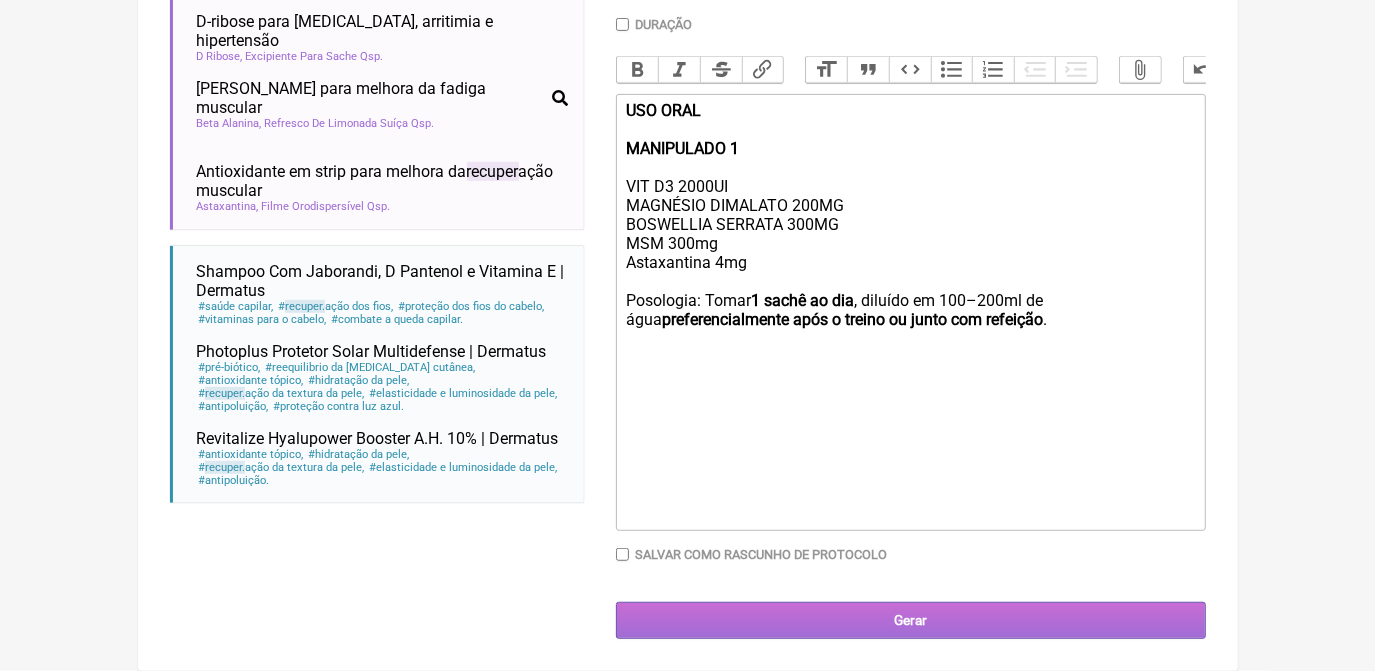 click on "Gerar" at bounding box center (911, 620) 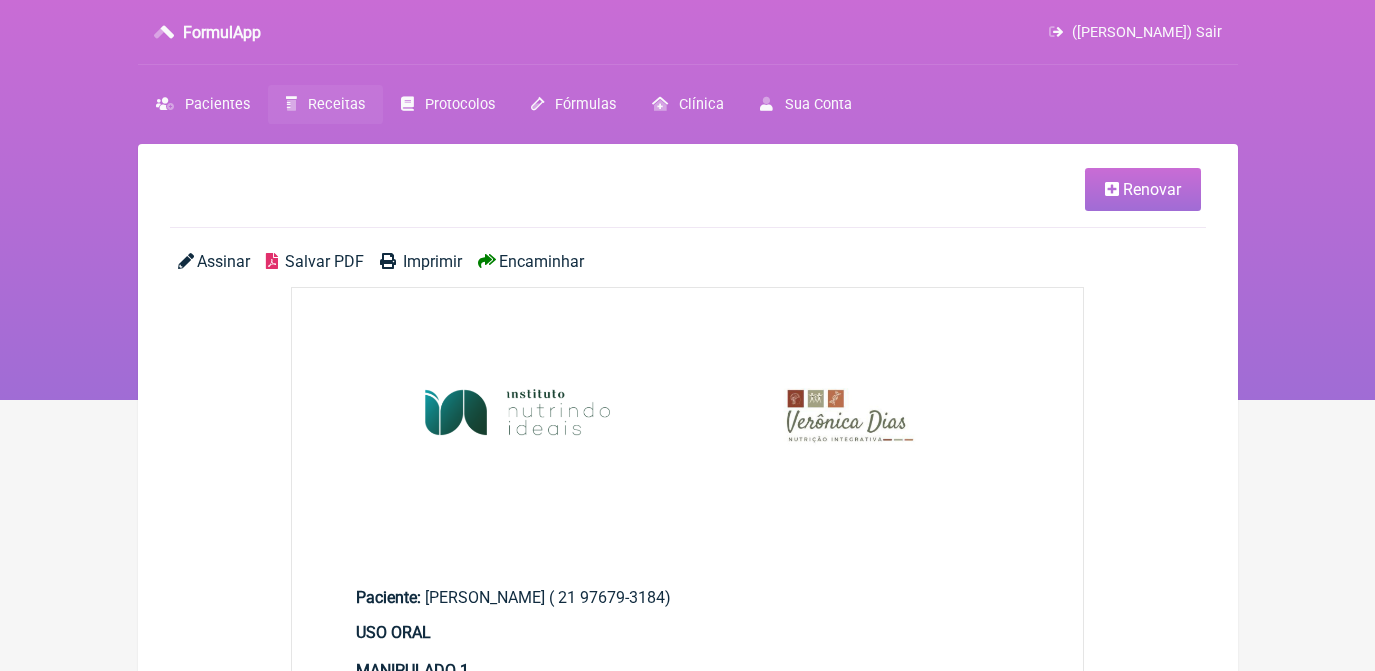 scroll, scrollTop: 0, scrollLeft: 0, axis: both 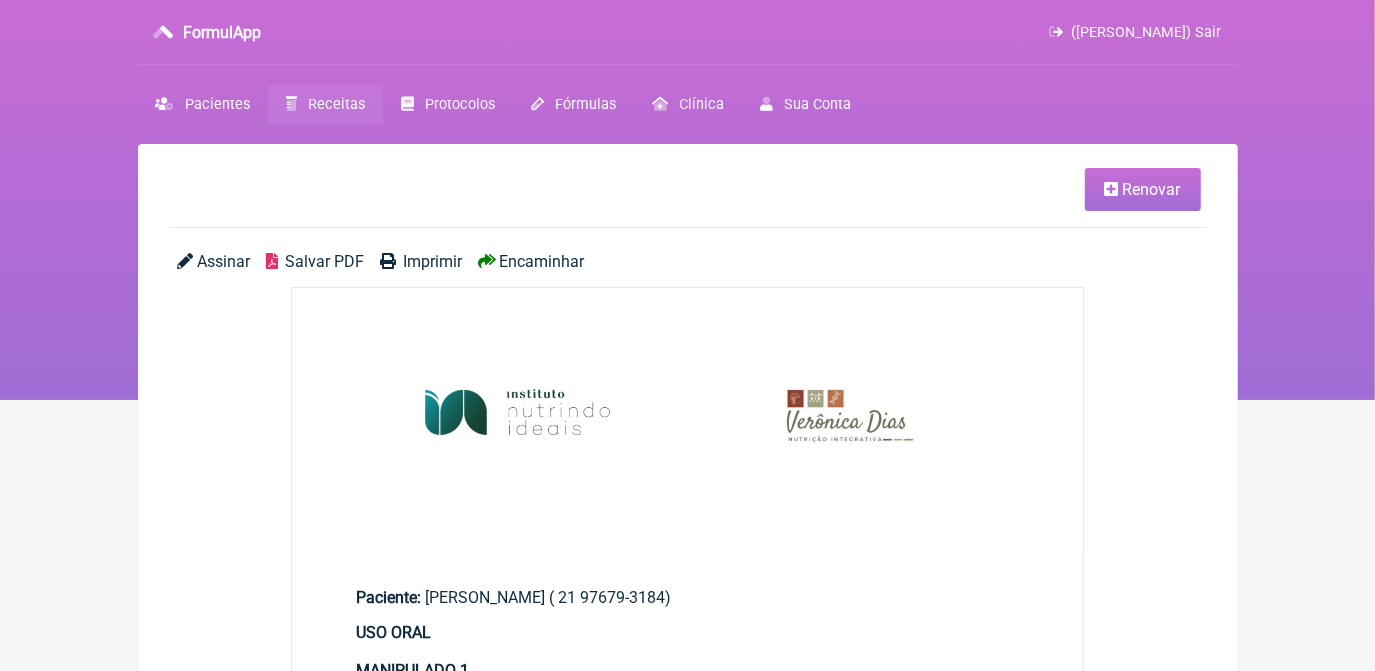 click on "Salvar PDF" at bounding box center (324, 261) 